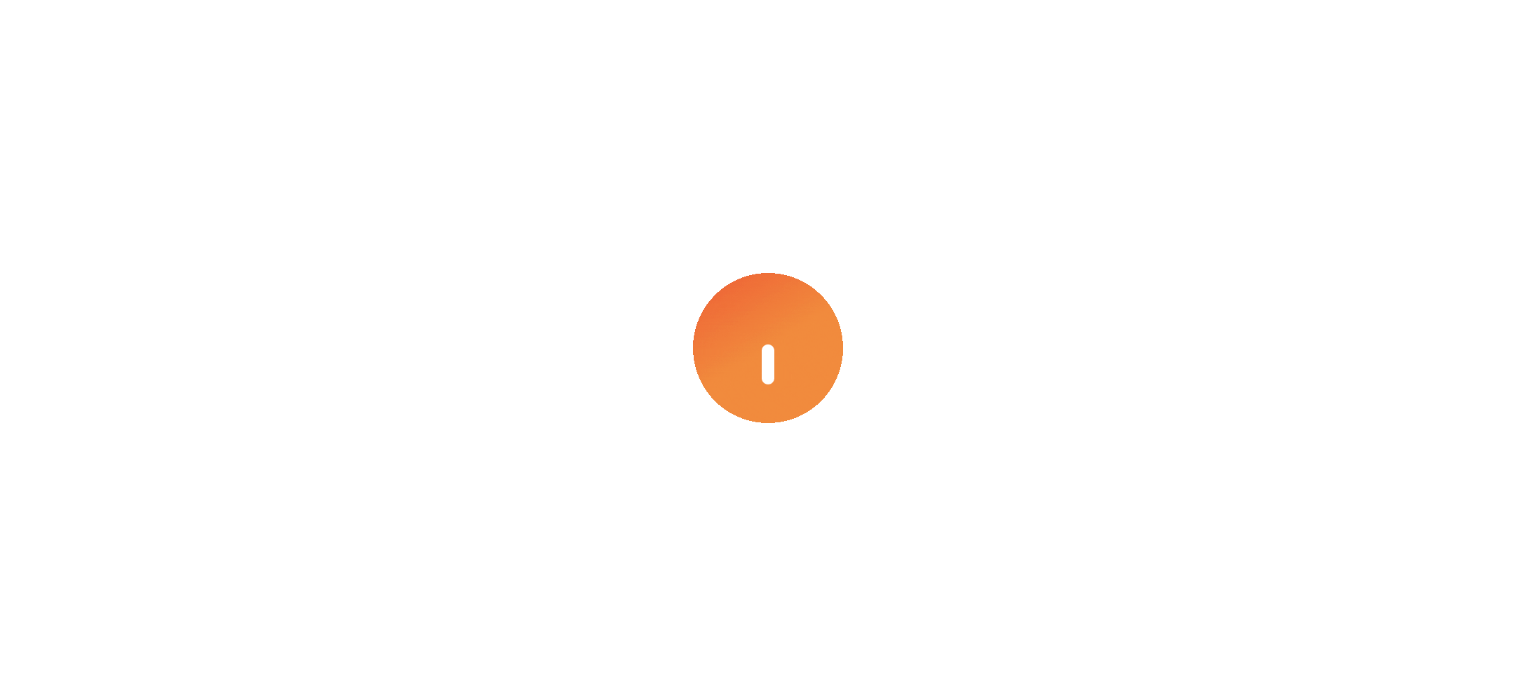 scroll, scrollTop: 0, scrollLeft: 0, axis: both 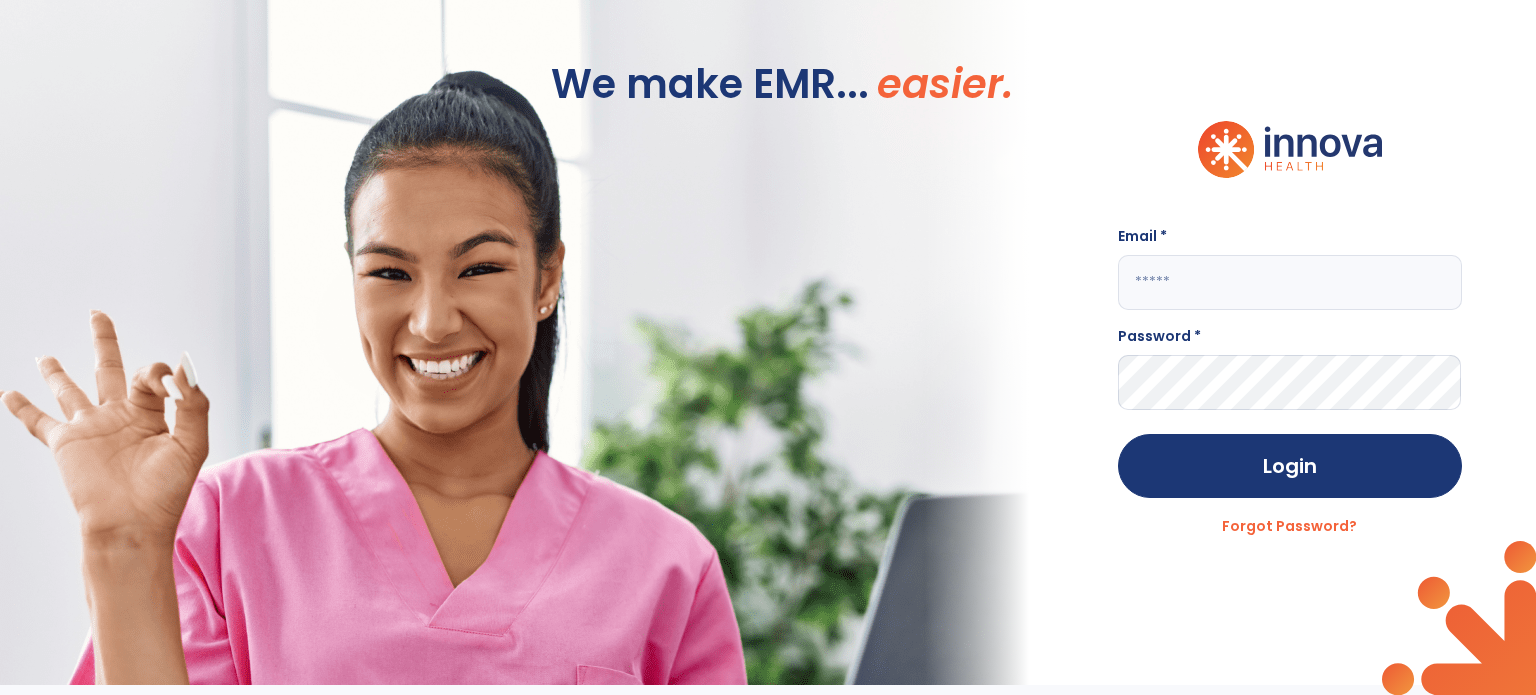 click 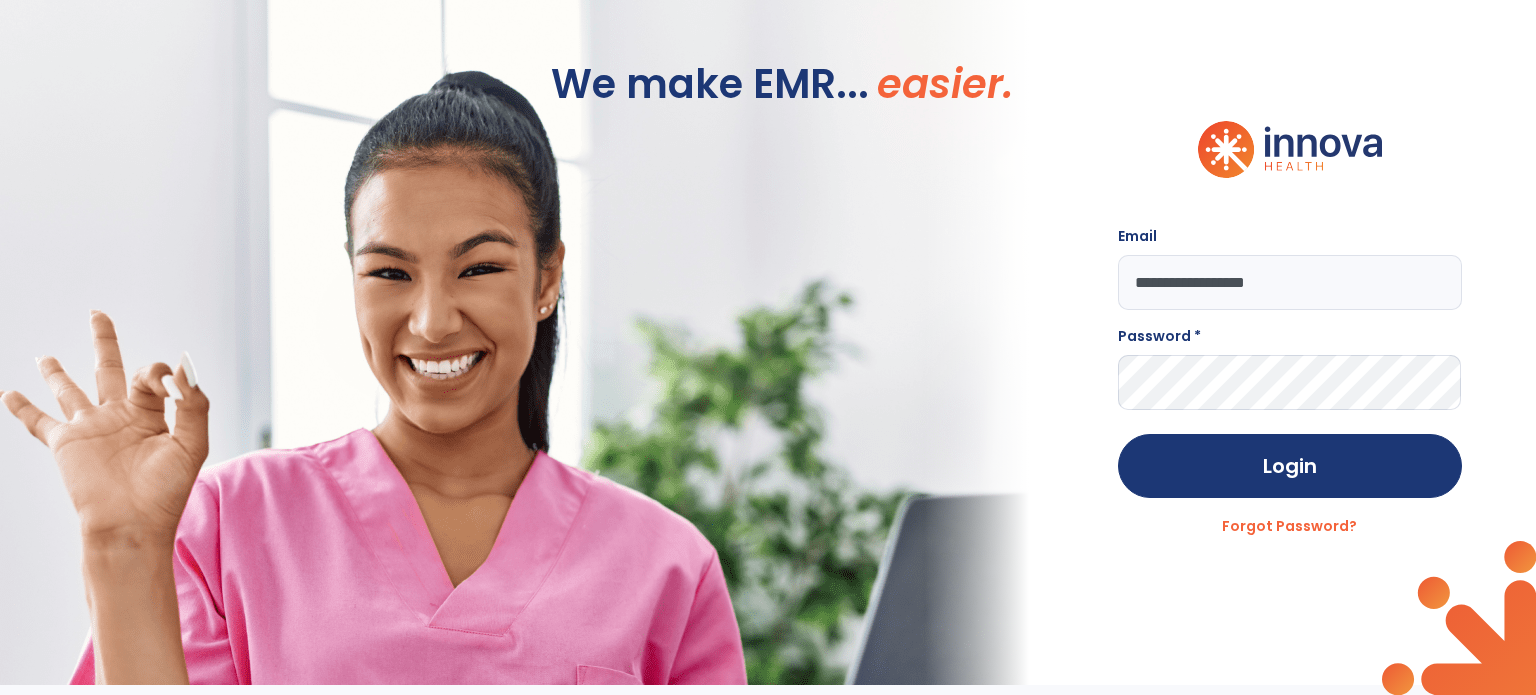type on "**********" 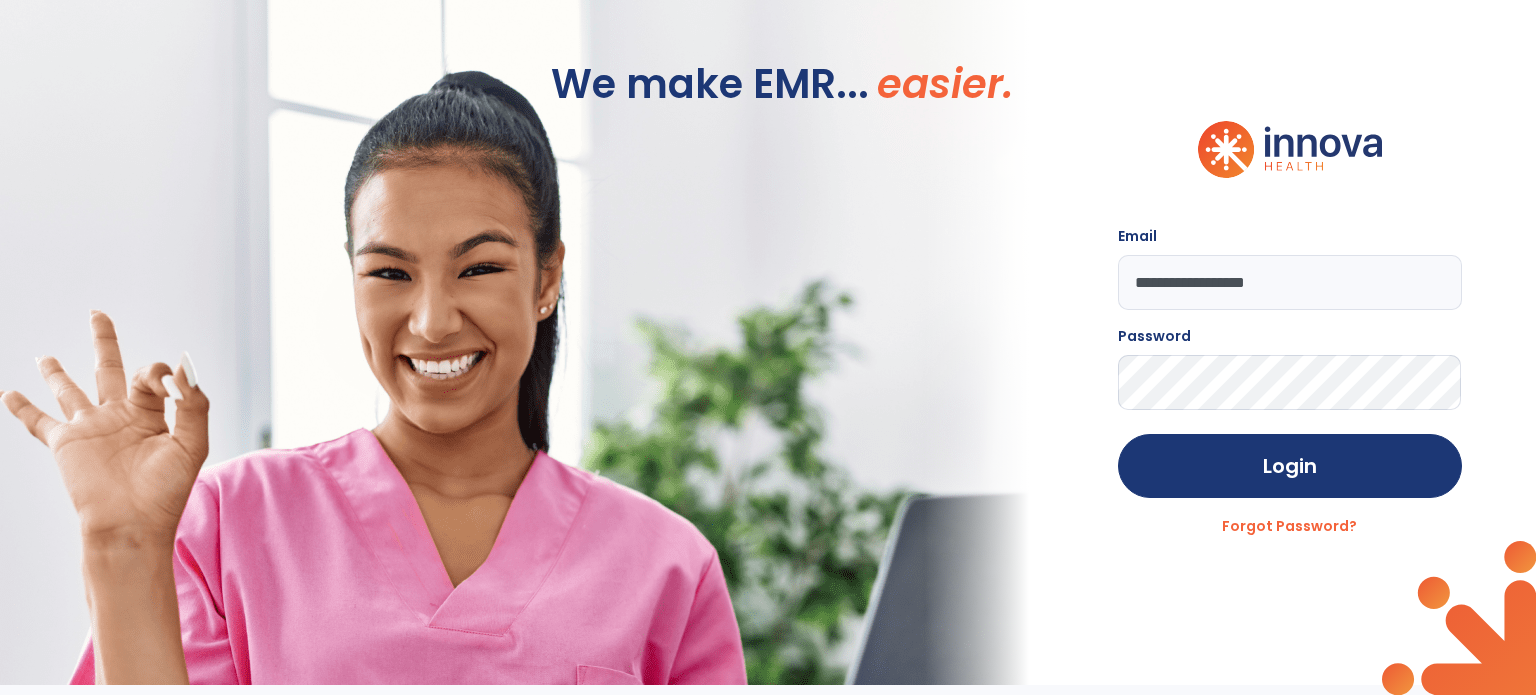 click on "Login" 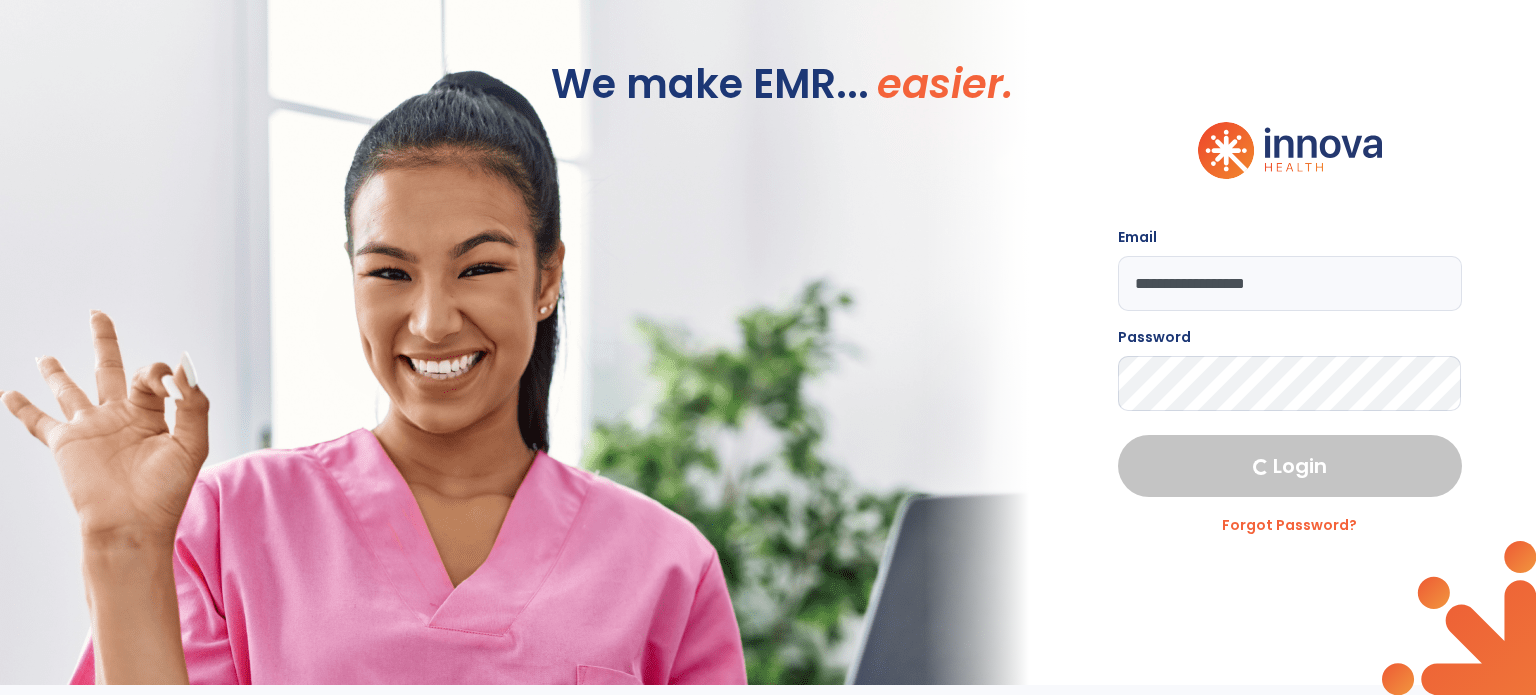 select on "****" 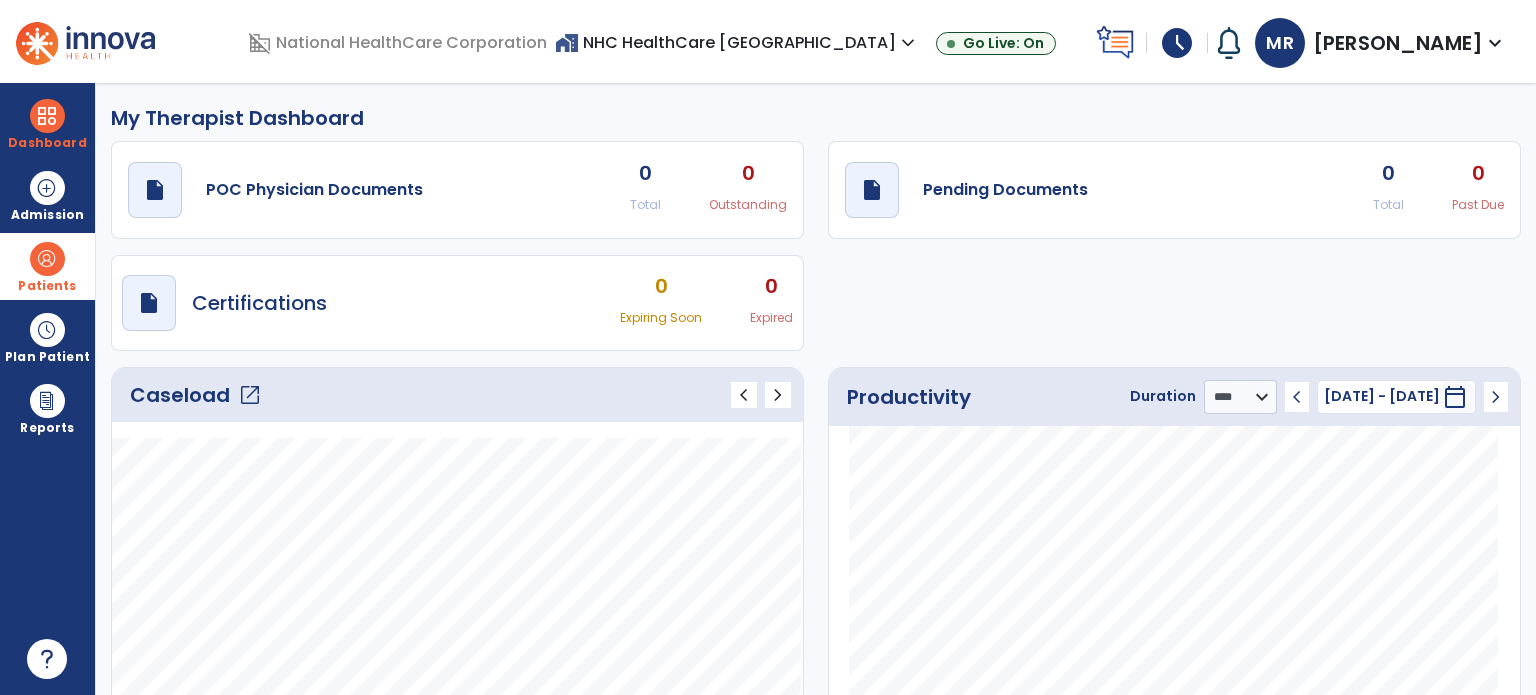 click at bounding box center (47, 259) 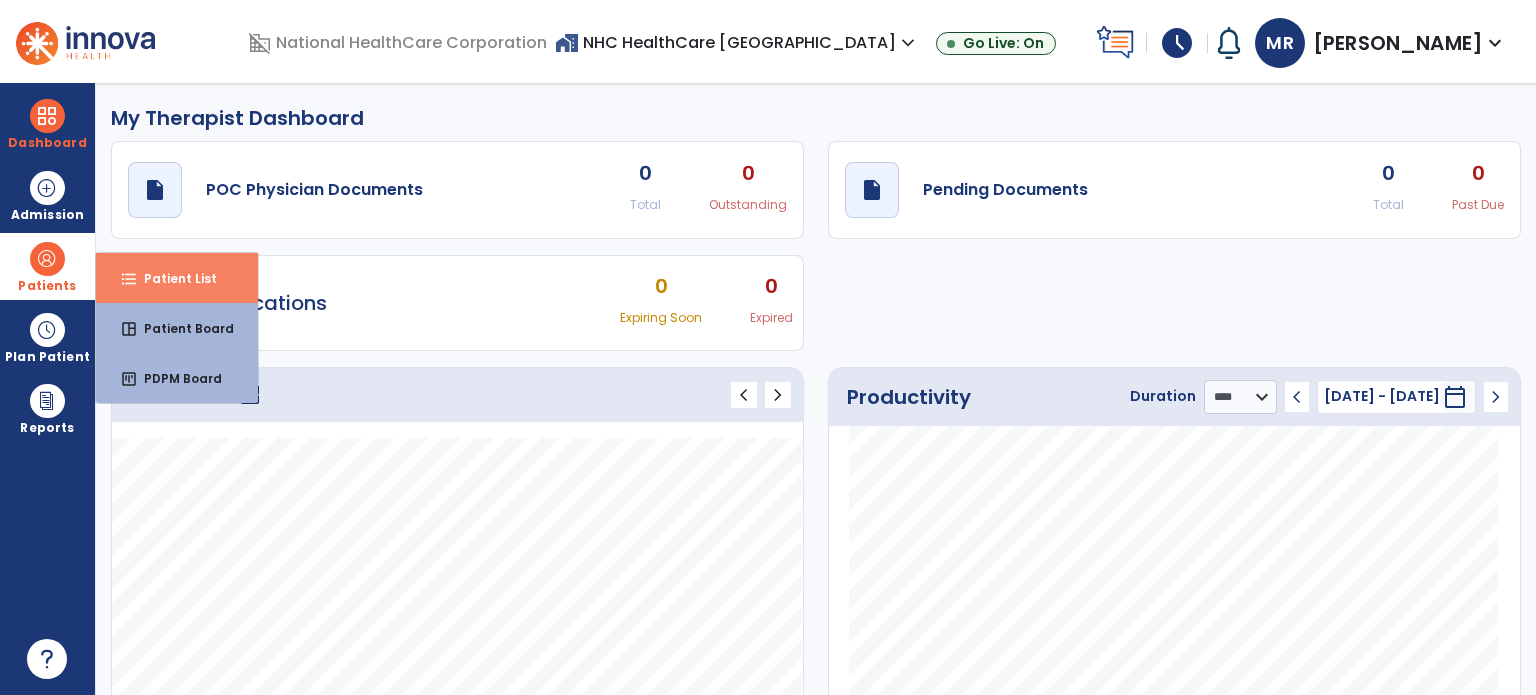 click on "format_list_bulleted  Patient List" at bounding box center [177, 278] 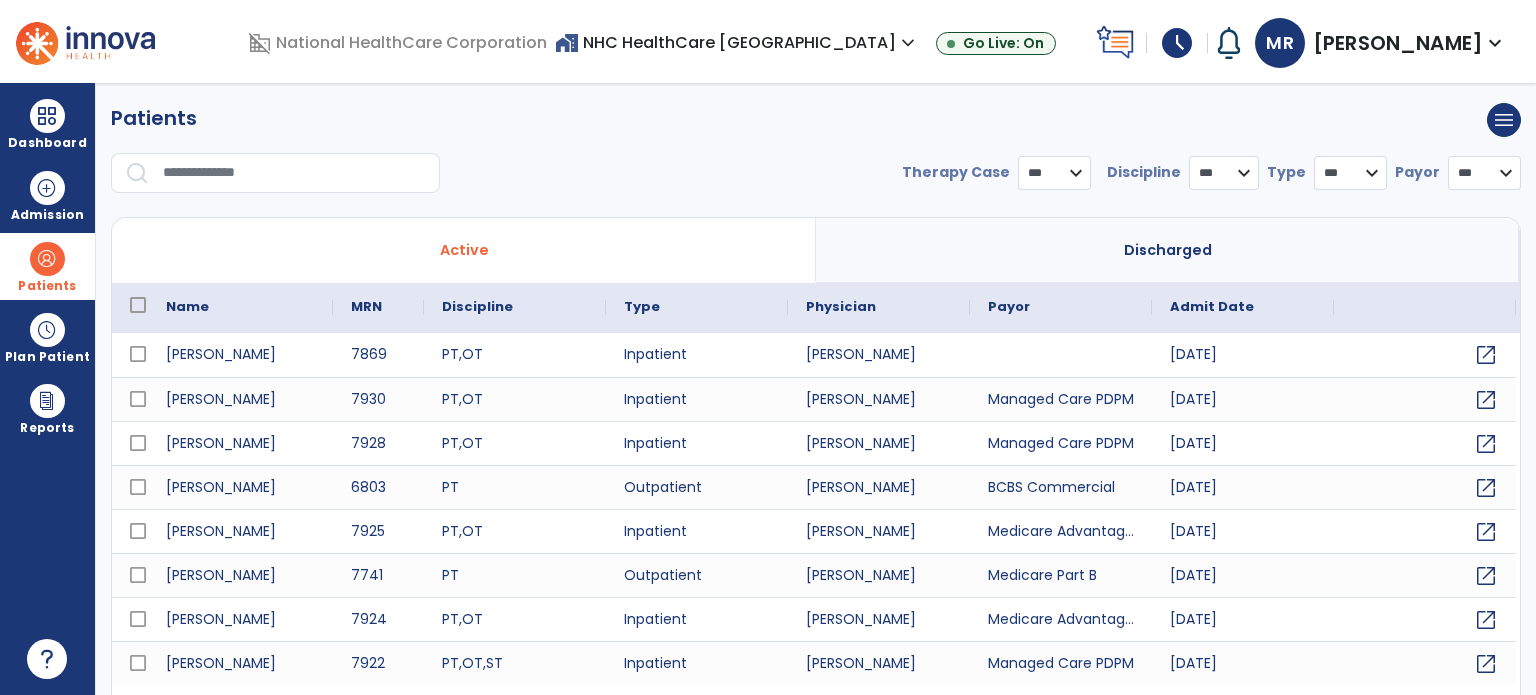 click at bounding box center (294, 173) 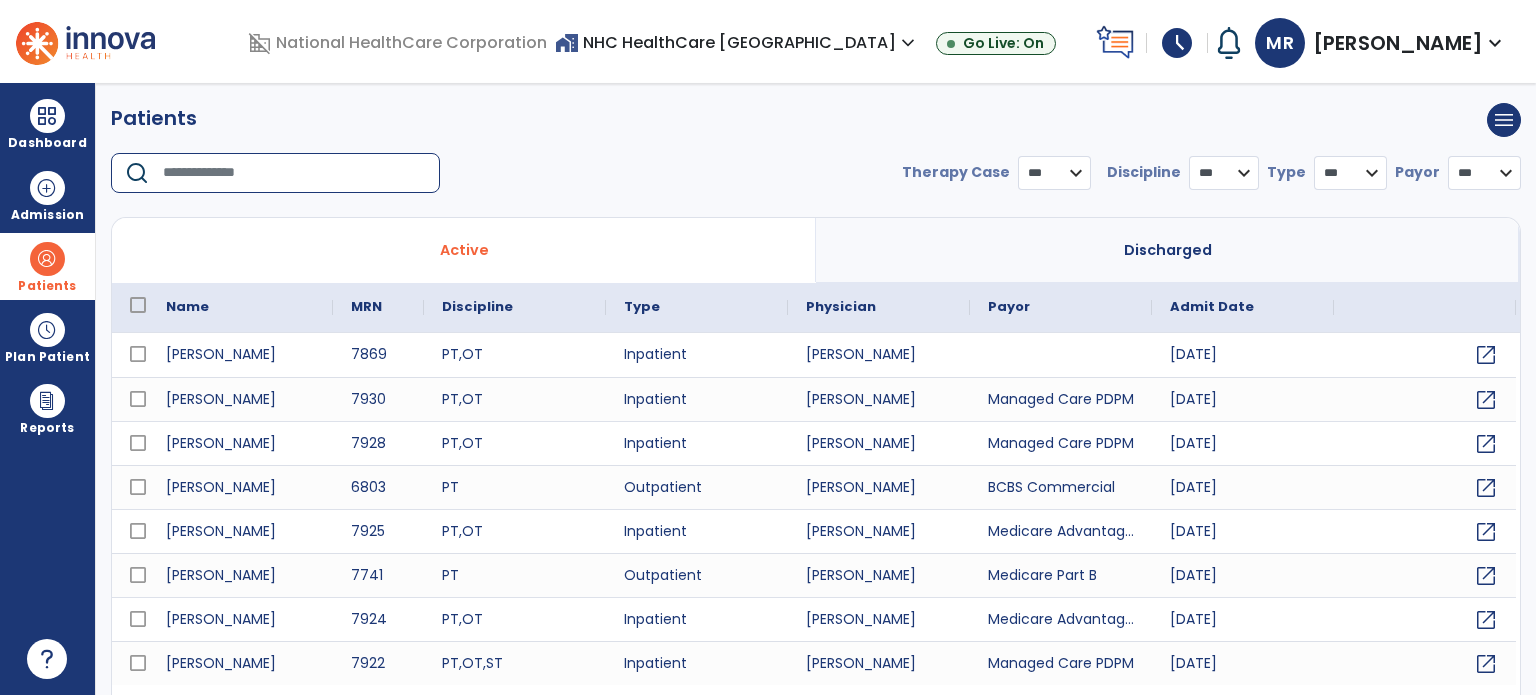 select on "***" 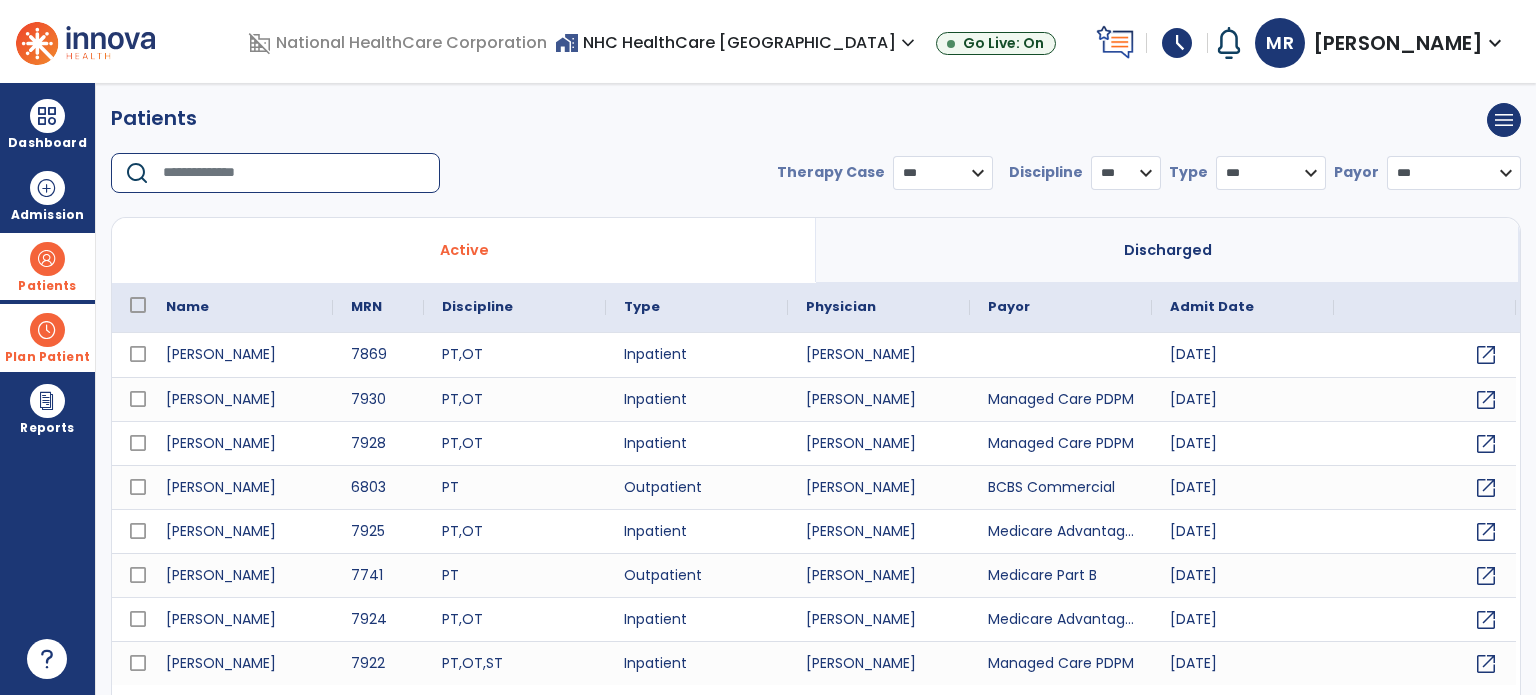 click at bounding box center [47, 330] 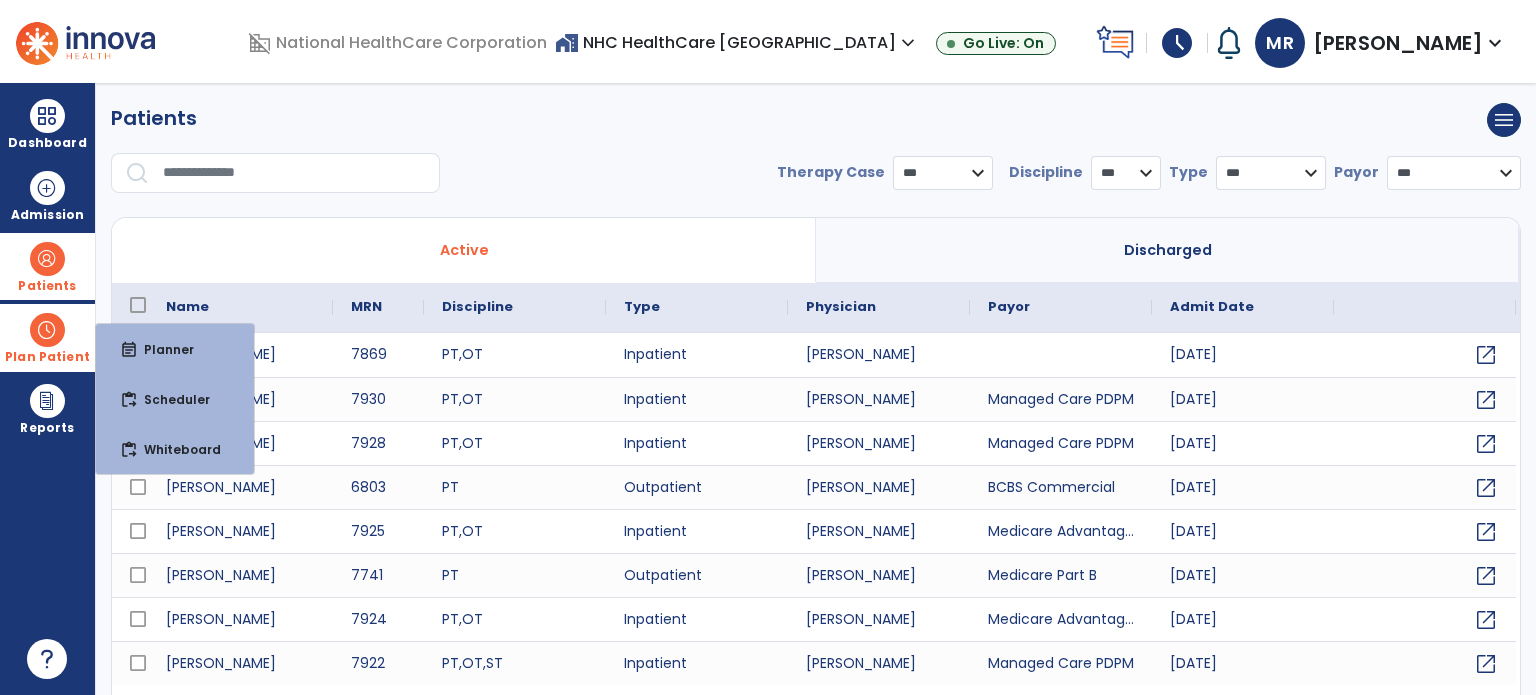 click at bounding box center [47, 330] 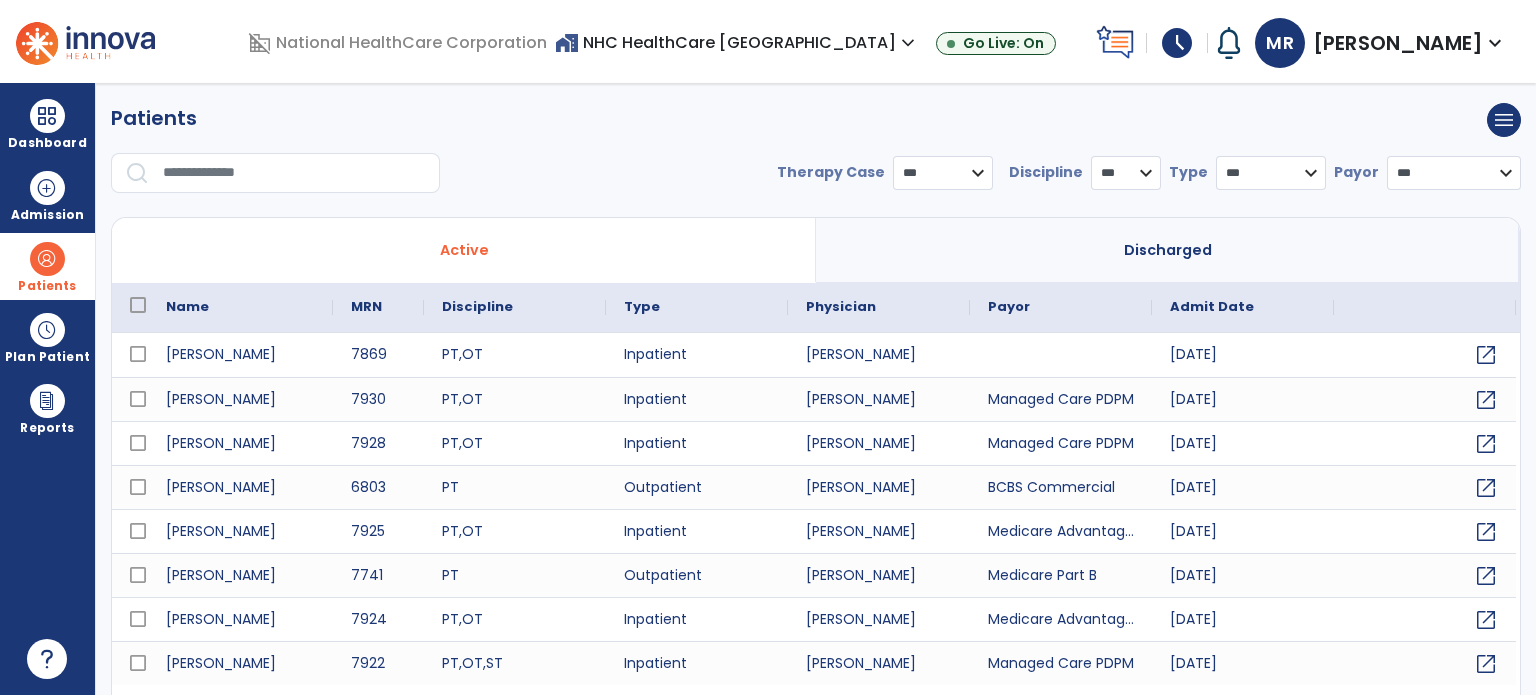 click on "Patients" at bounding box center (47, 286) 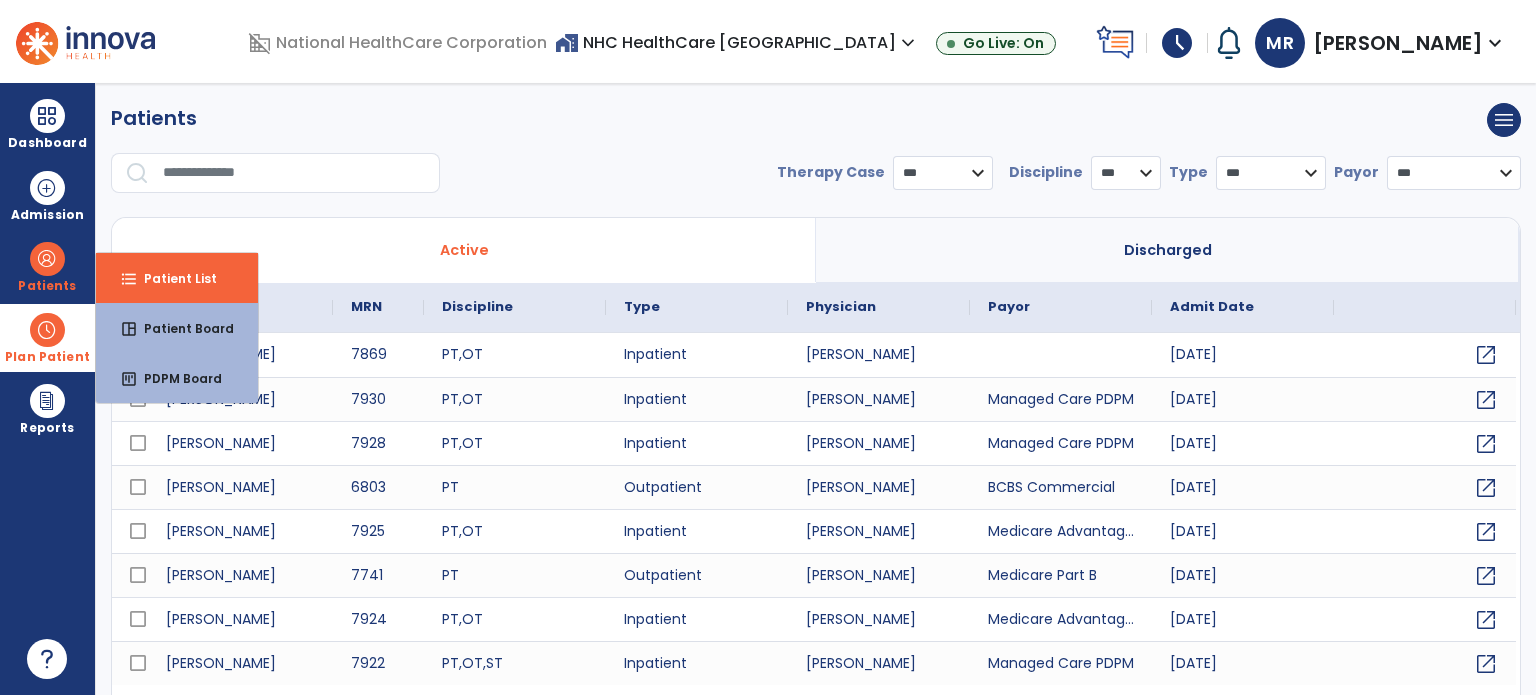click on "Plan Patient" at bounding box center [47, 266] 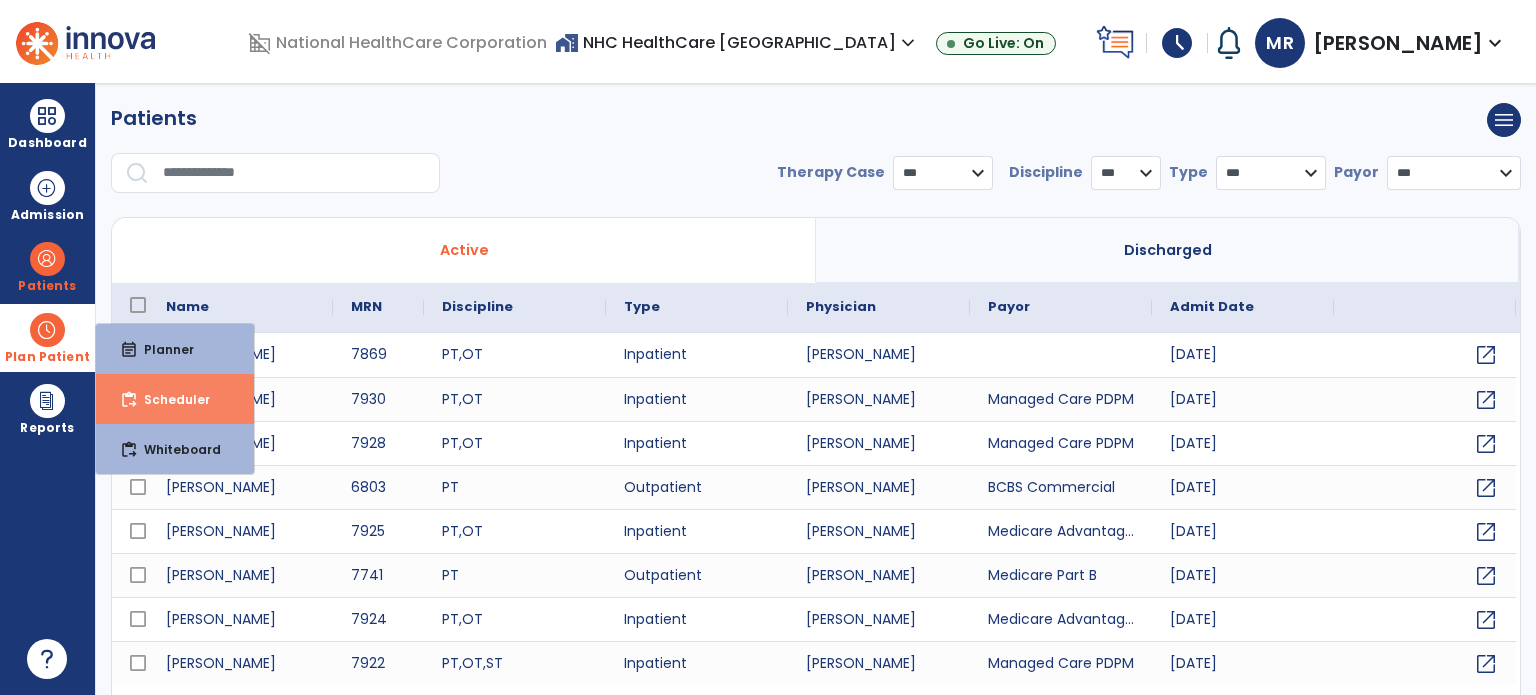 click on "content_paste_go  Scheduler" at bounding box center [175, 399] 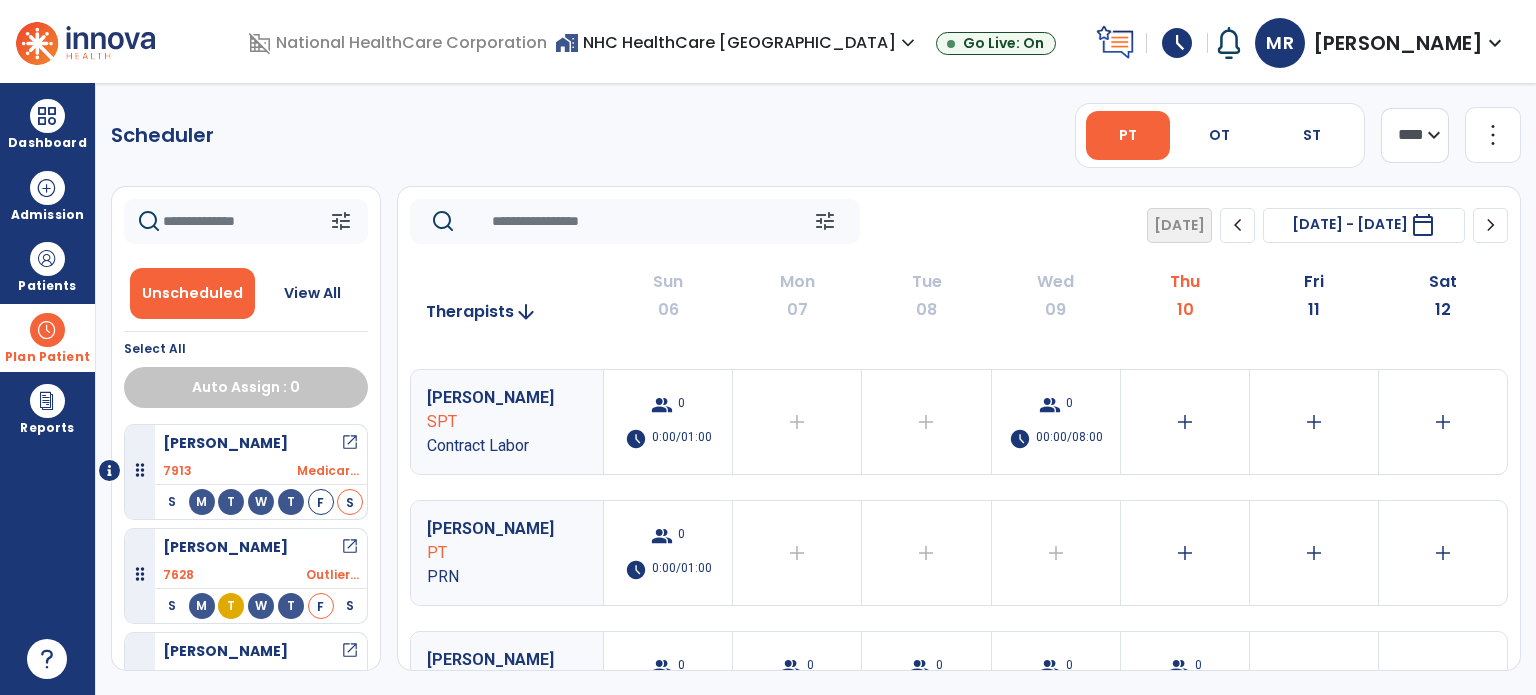 scroll, scrollTop: 1291, scrollLeft: 0, axis: vertical 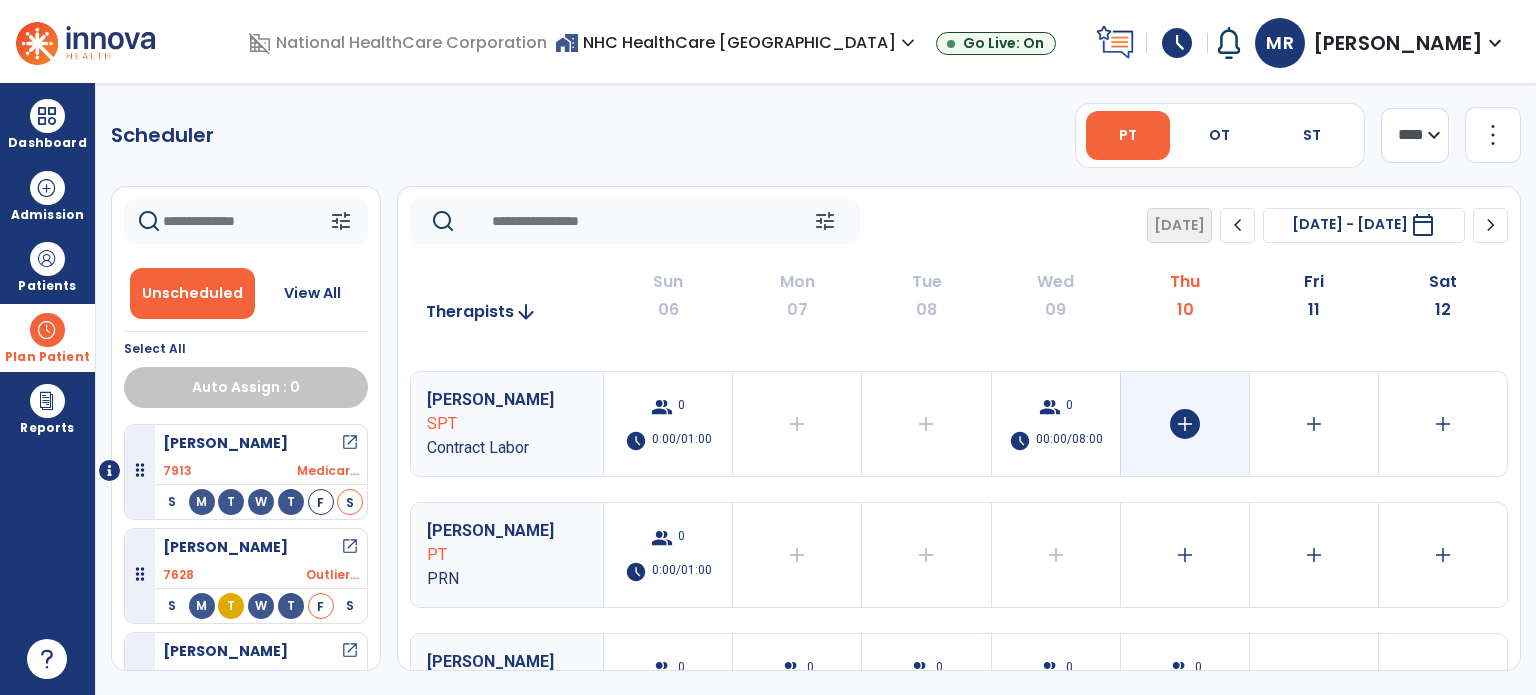 click on "add" 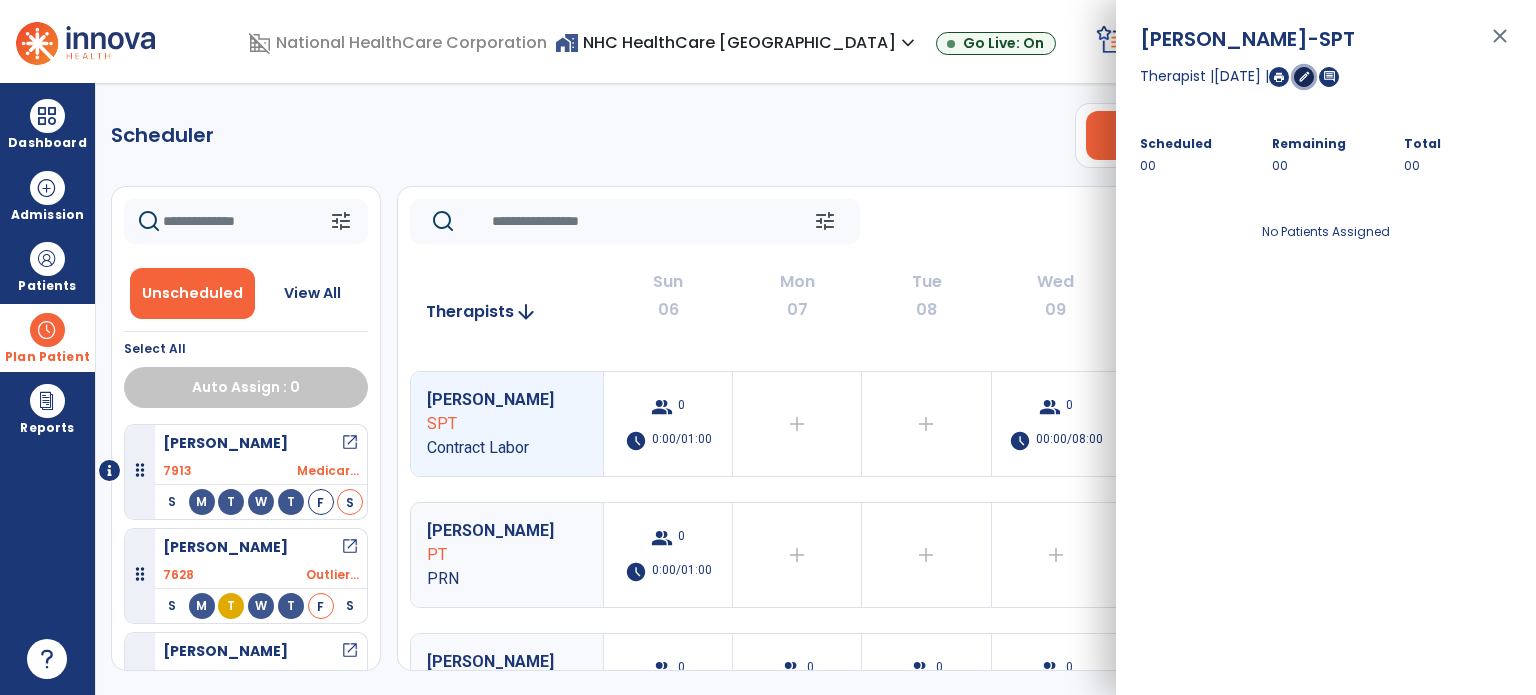 click on "edit" at bounding box center (1304, 77) 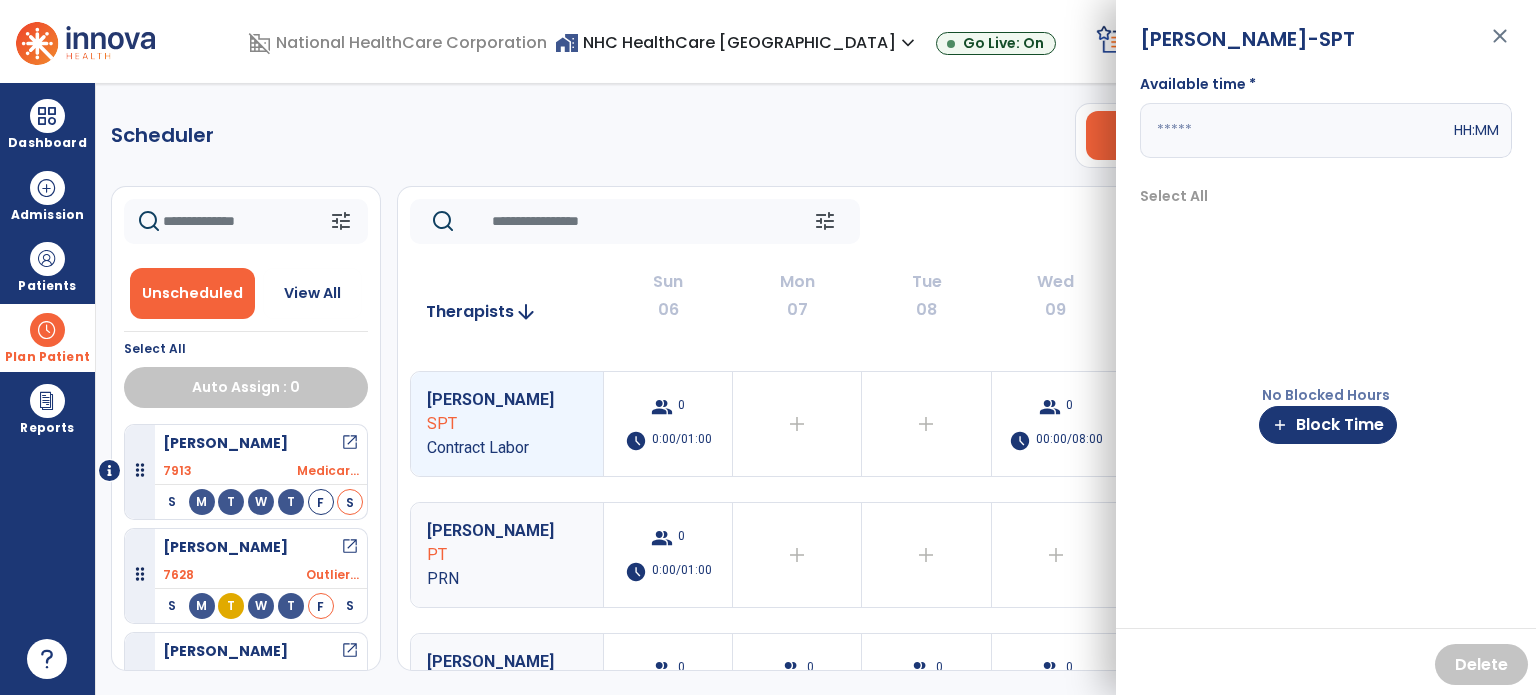 click at bounding box center [1295, 130] 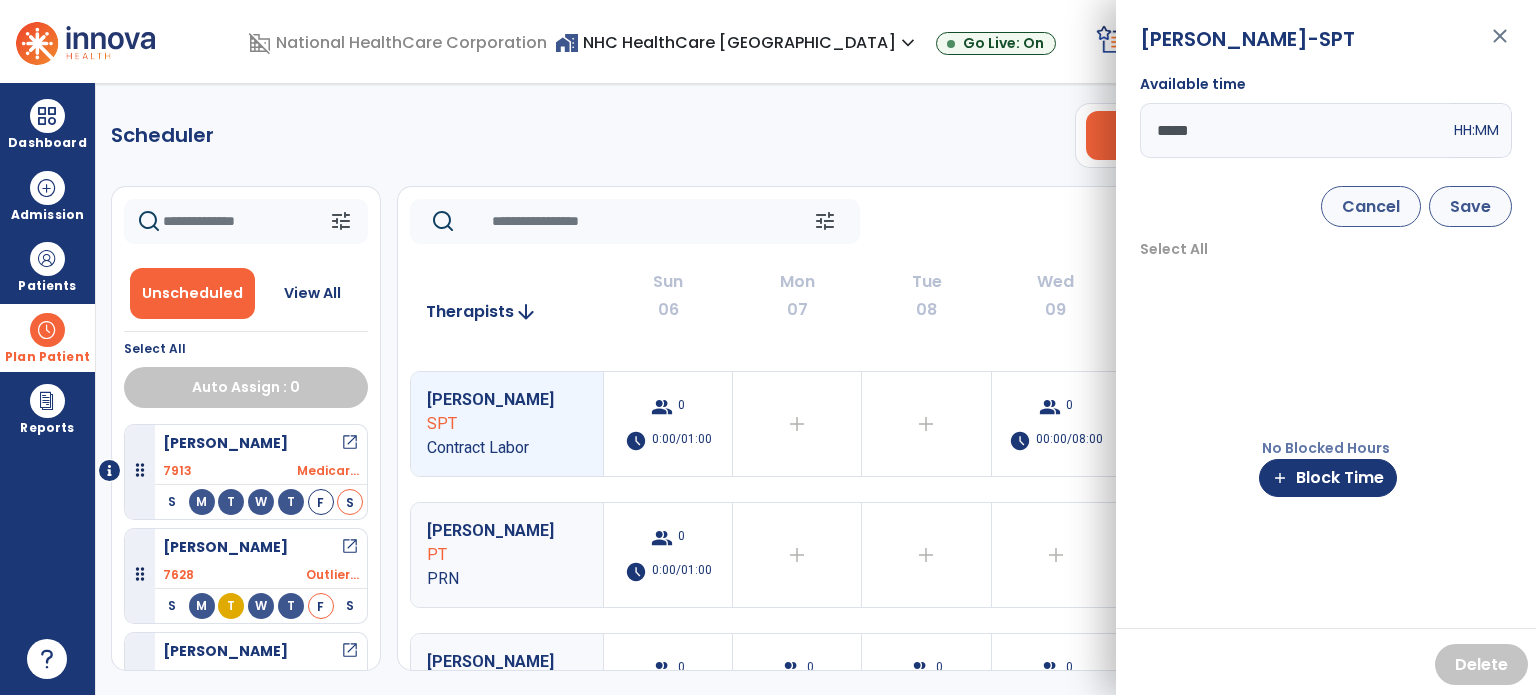 type on "*****" 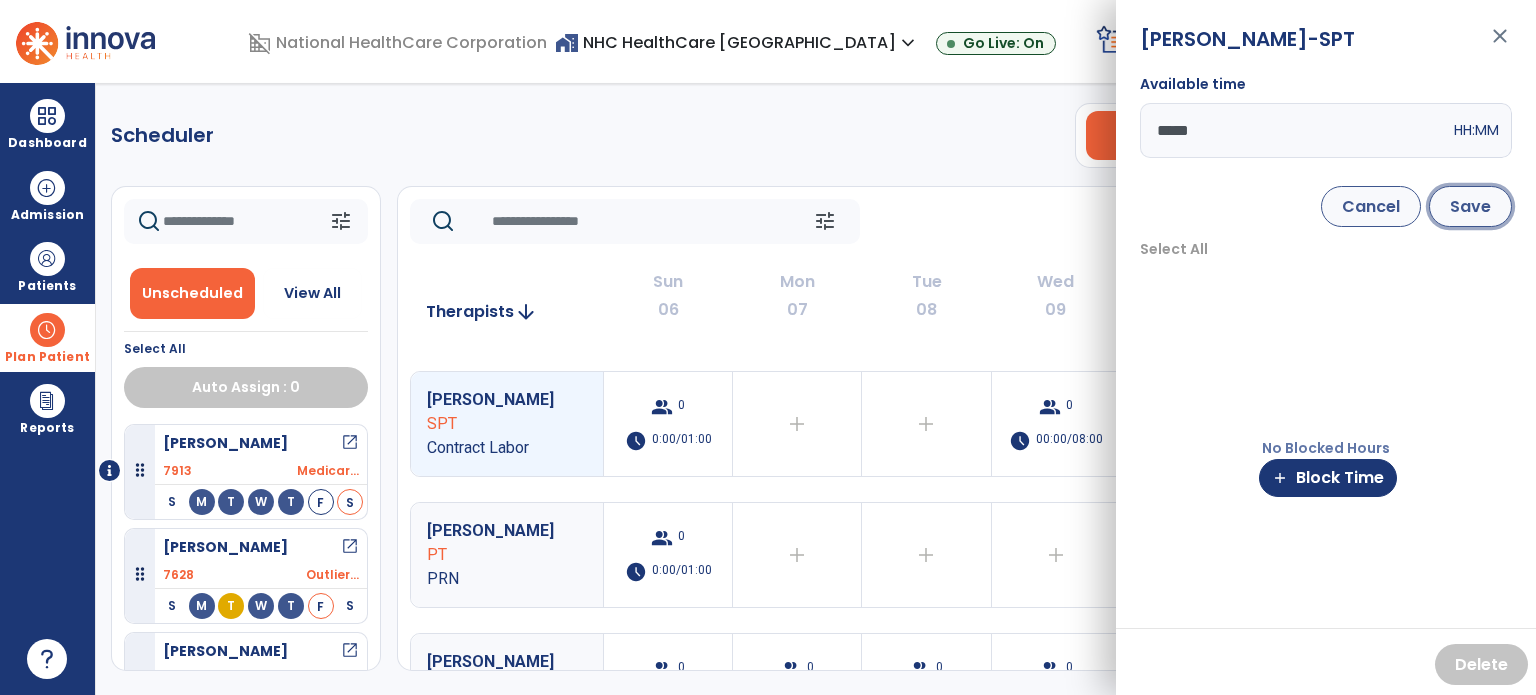 click on "Save" at bounding box center (1470, 206) 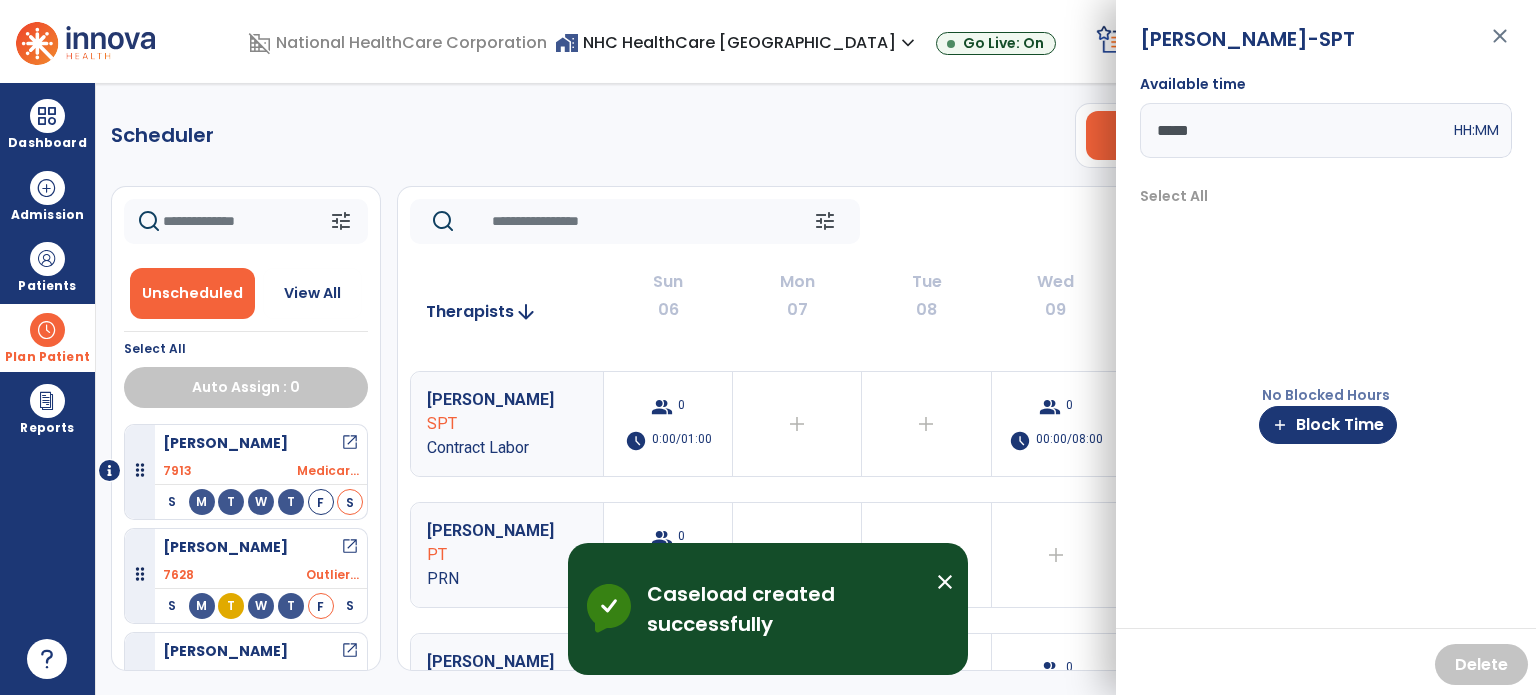click on "close" at bounding box center [1500, 45] 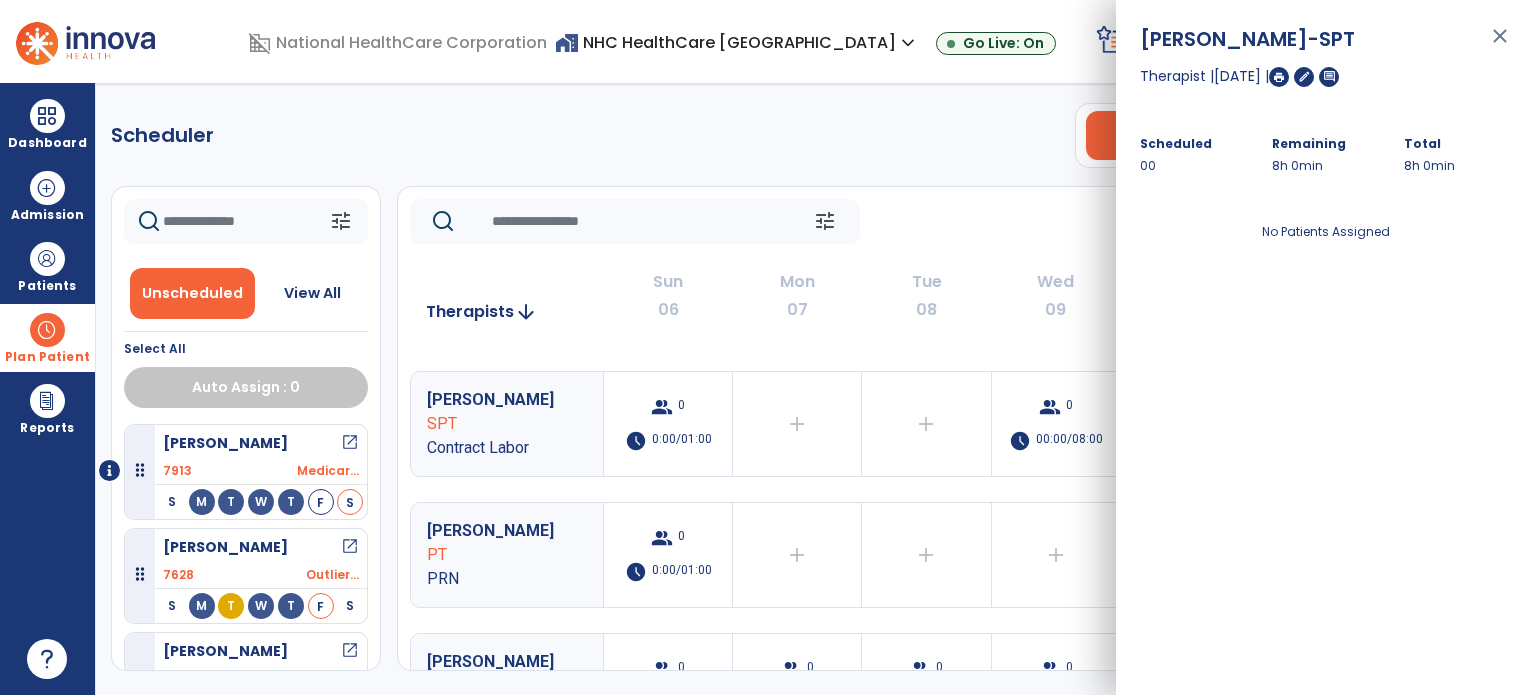 click on "Dashboard  dashboard  Therapist Dashboard Admission Patients  format_list_bulleted  Patient List  space_dashboard  Patient Board  insert_chart  PDPM Board Plan Patient  event_note  Planner  content_paste_go  Scheduler  content_paste_go  Whiteboard Reports  export_notes  Billing Exports  note_alt  EOM Report  event_note  Minutes By Payor  inbox_customize  Service Log  playlist_add_check  Triple Check Report" at bounding box center (48, 389) 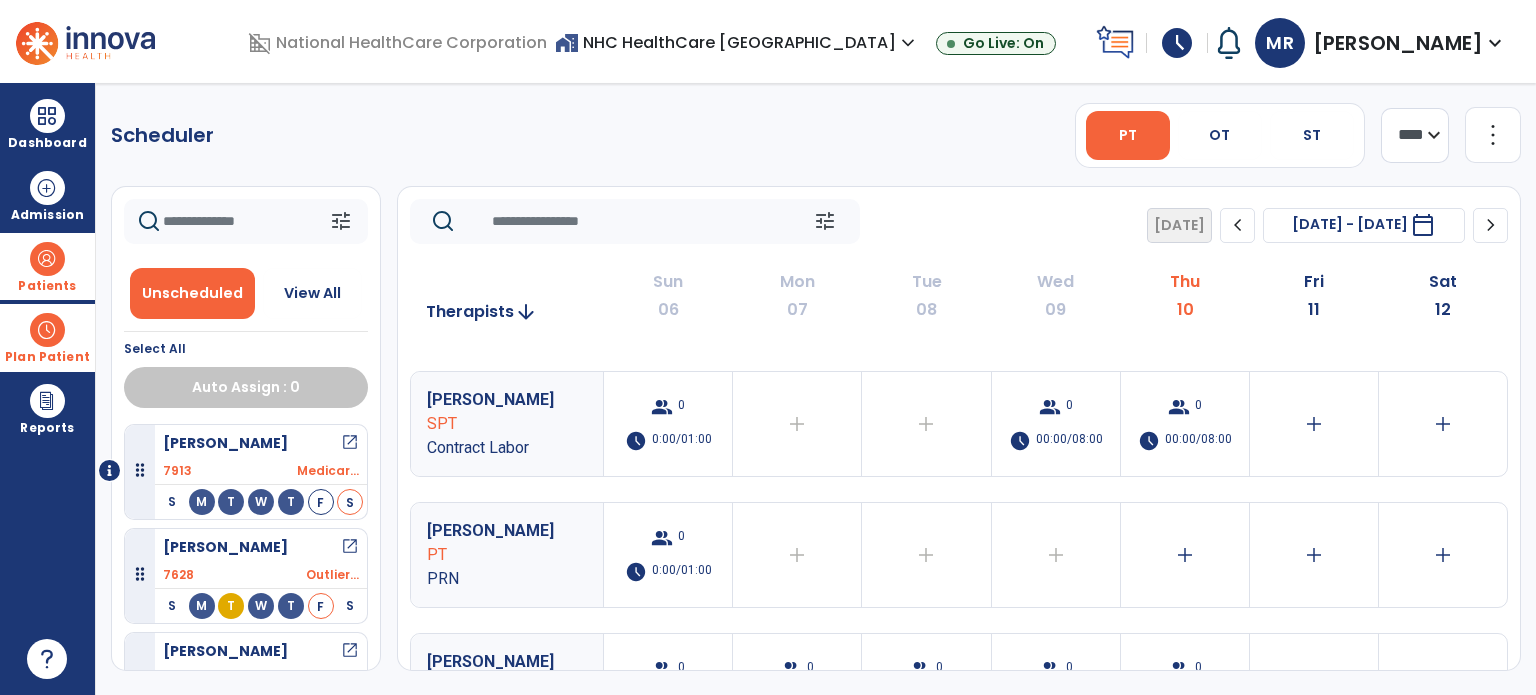 click at bounding box center (47, 259) 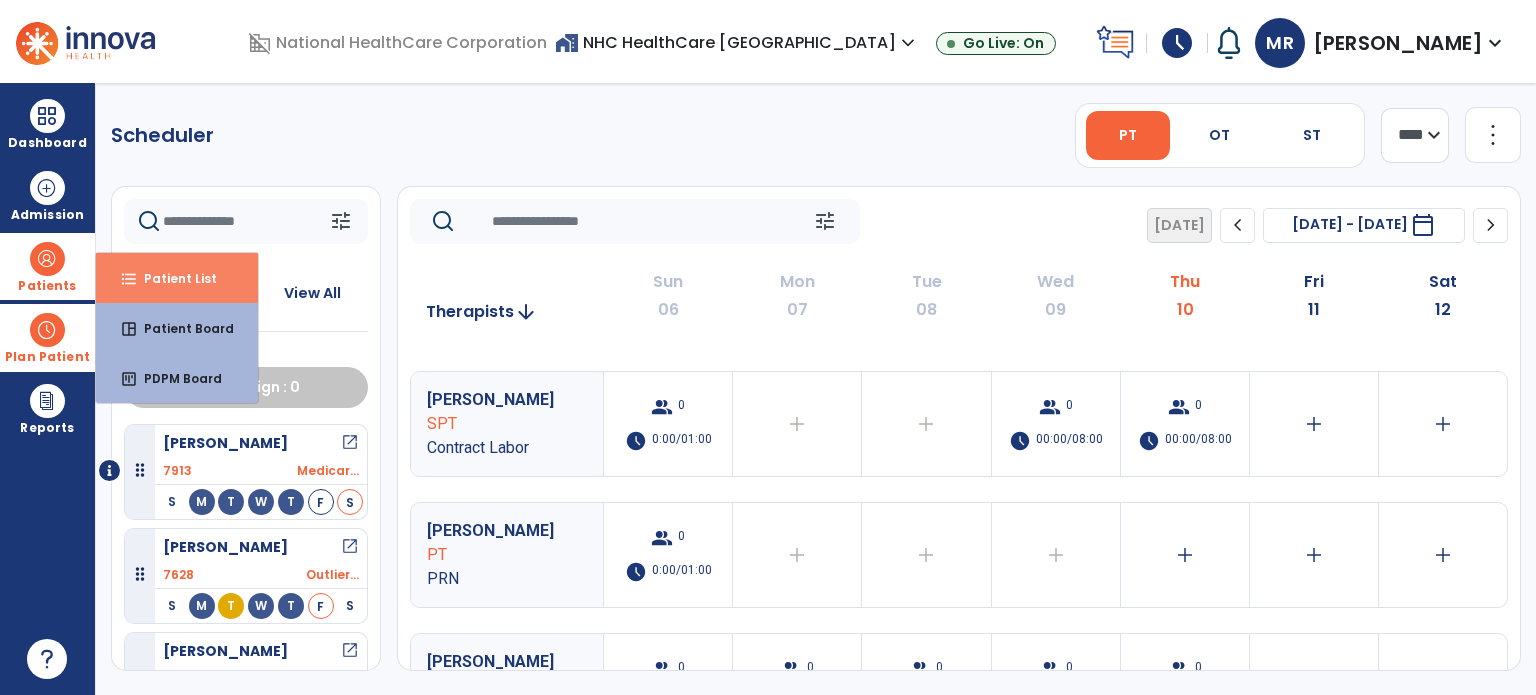 click on "format_list_bulleted  Patient List" at bounding box center [177, 278] 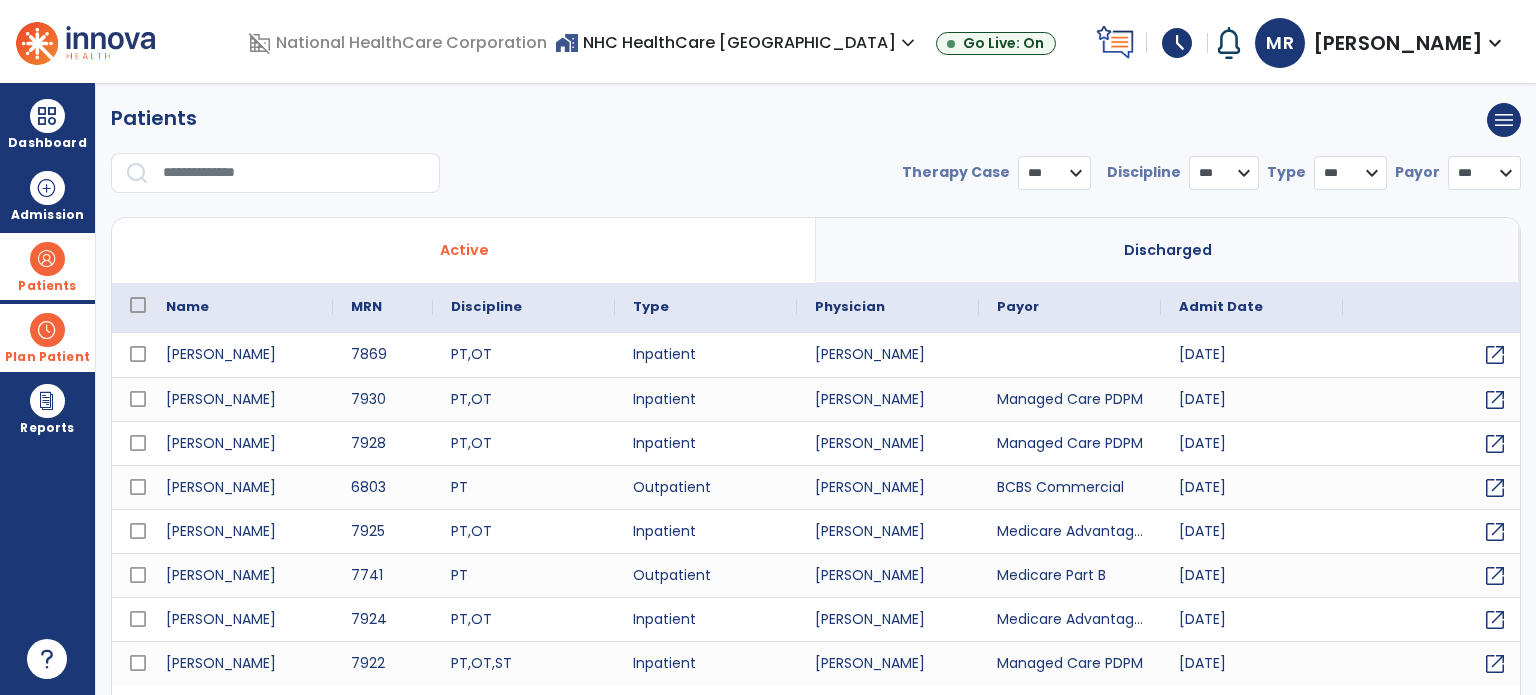 select on "***" 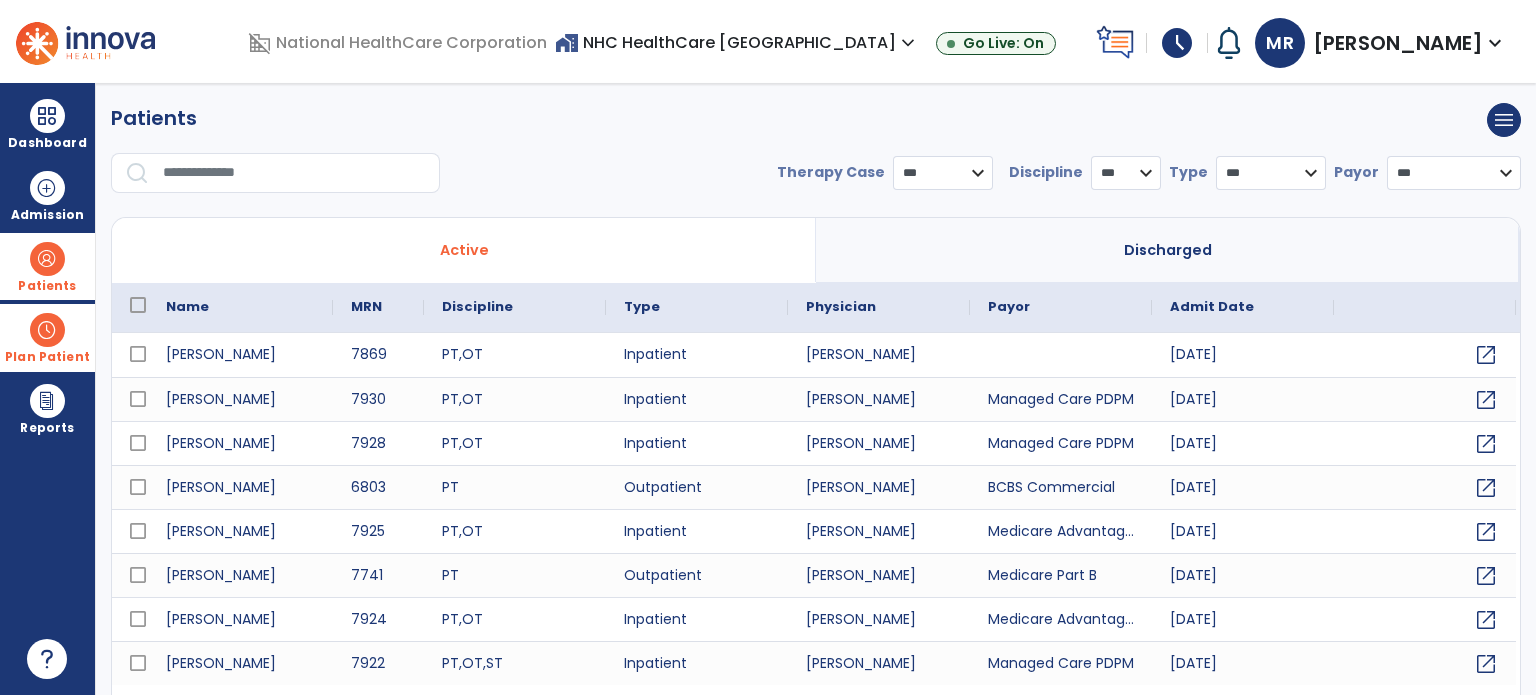 click at bounding box center (294, 173) 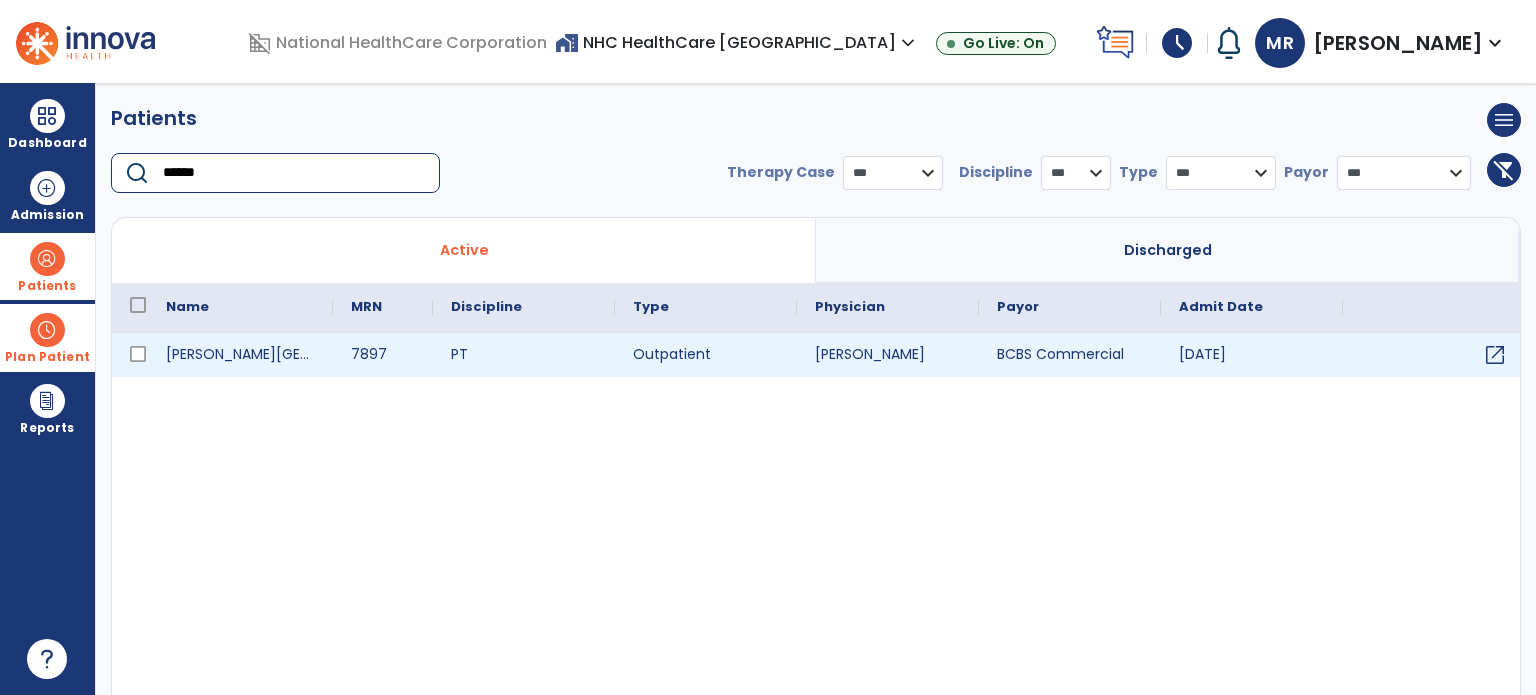 type on "******" 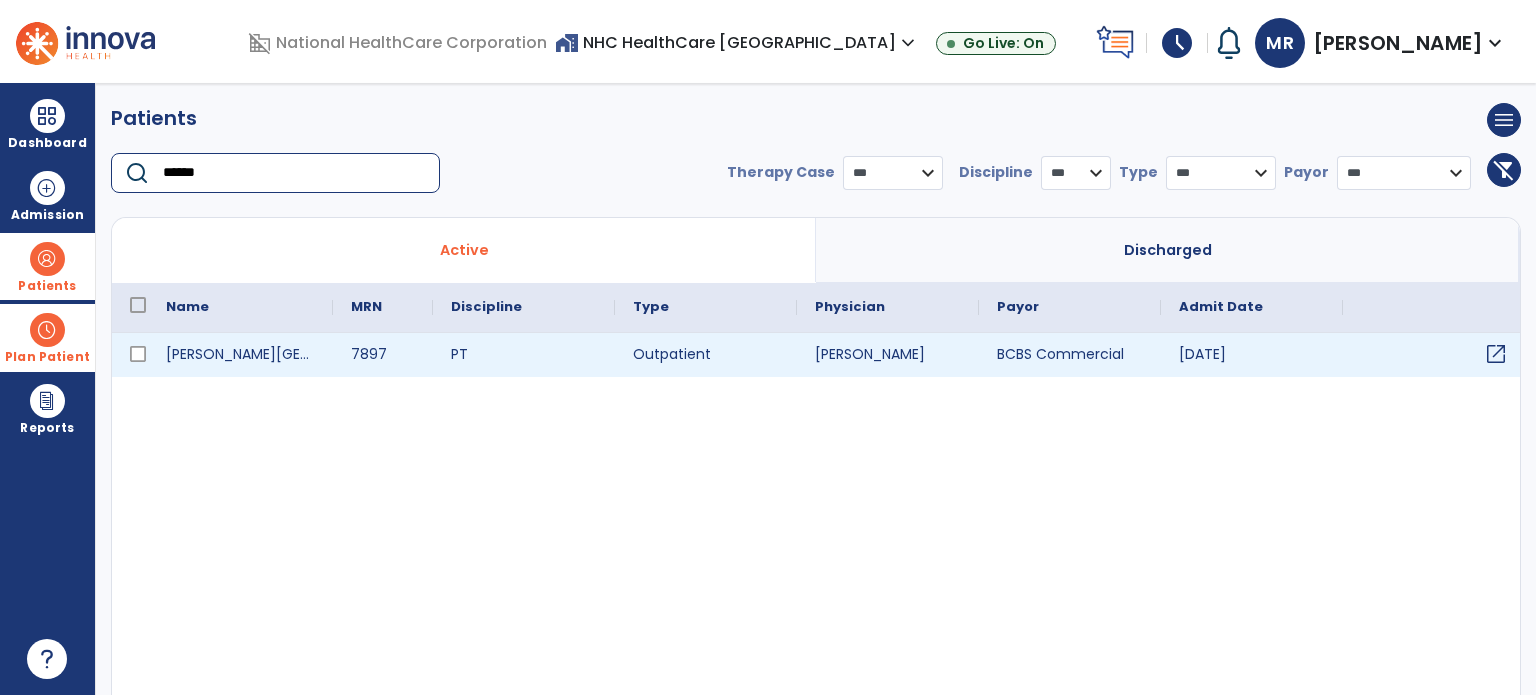 click on "open_in_new" at bounding box center (1496, 354) 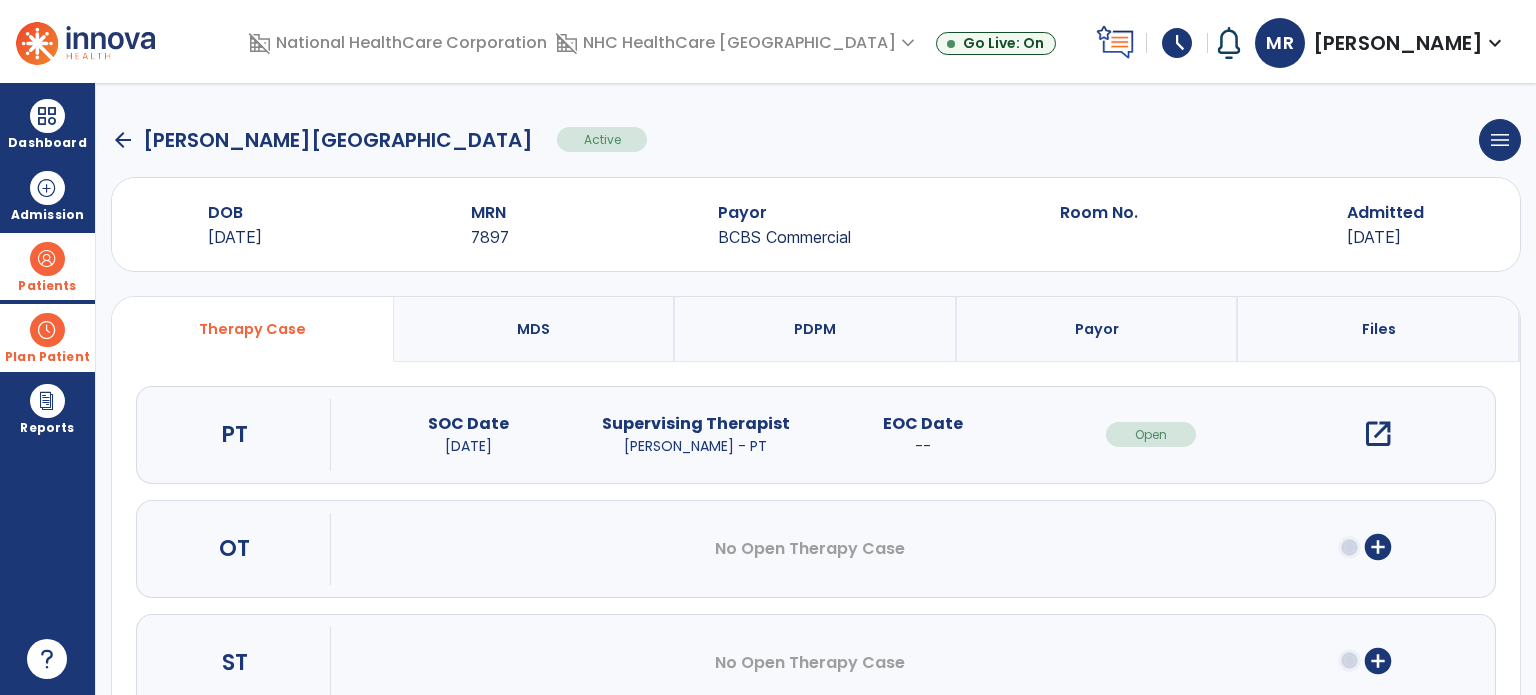 click on "open_in_new" at bounding box center (1378, 434) 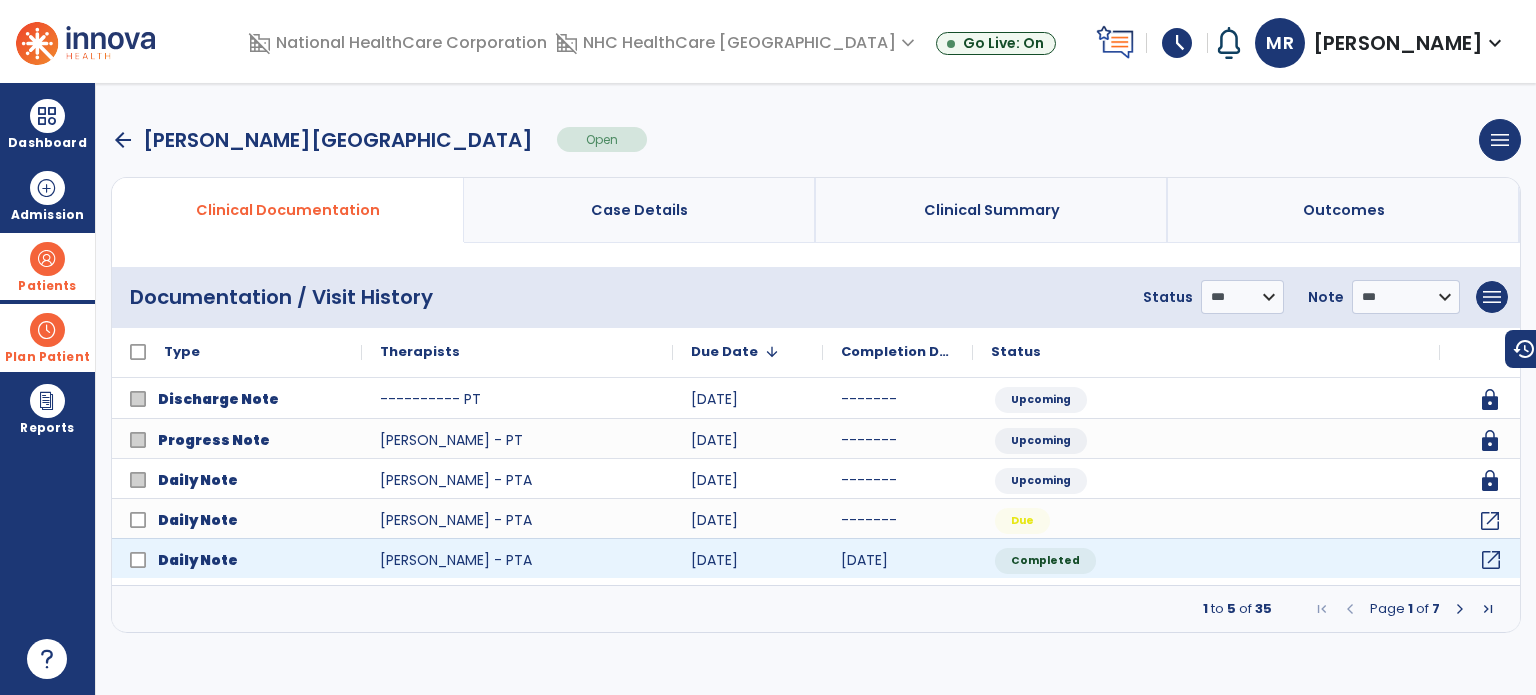 click on "open_in_new" 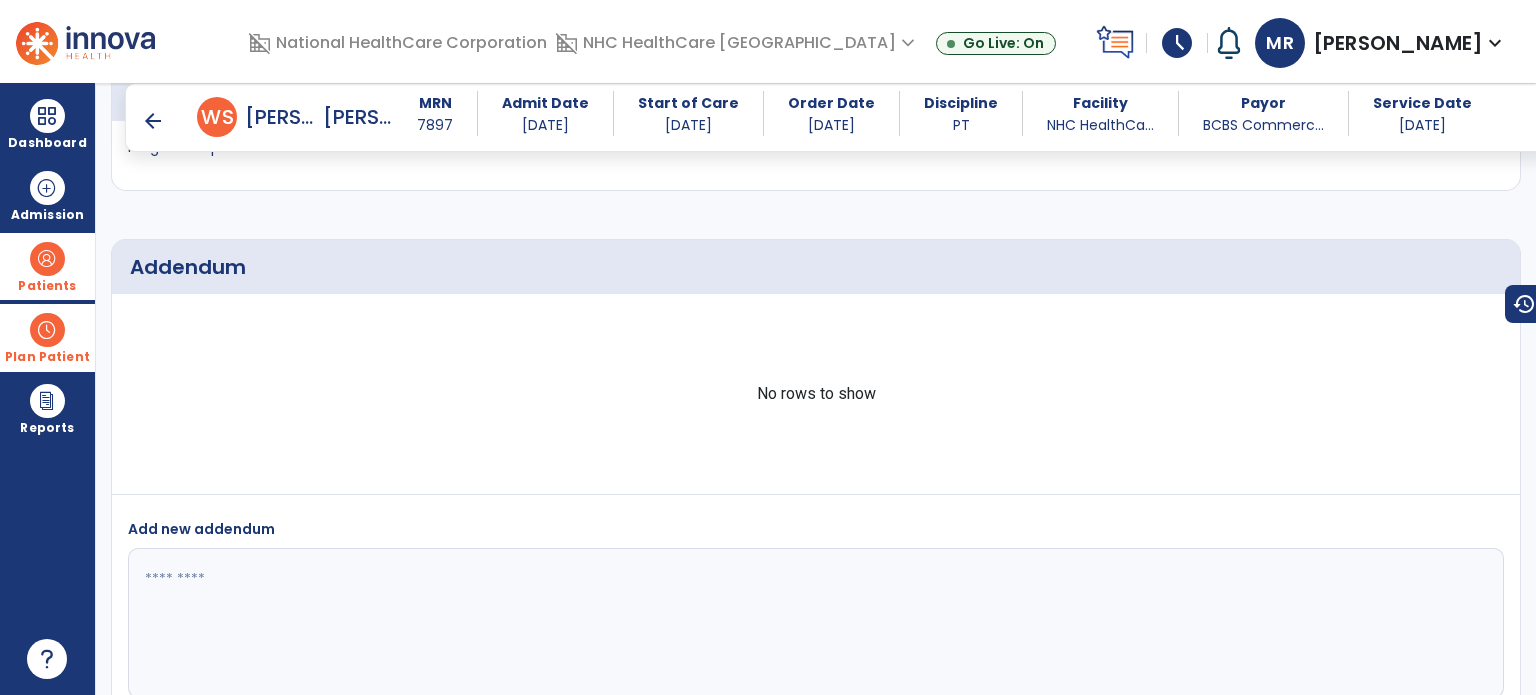 scroll, scrollTop: 3798, scrollLeft: 0, axis: vertical 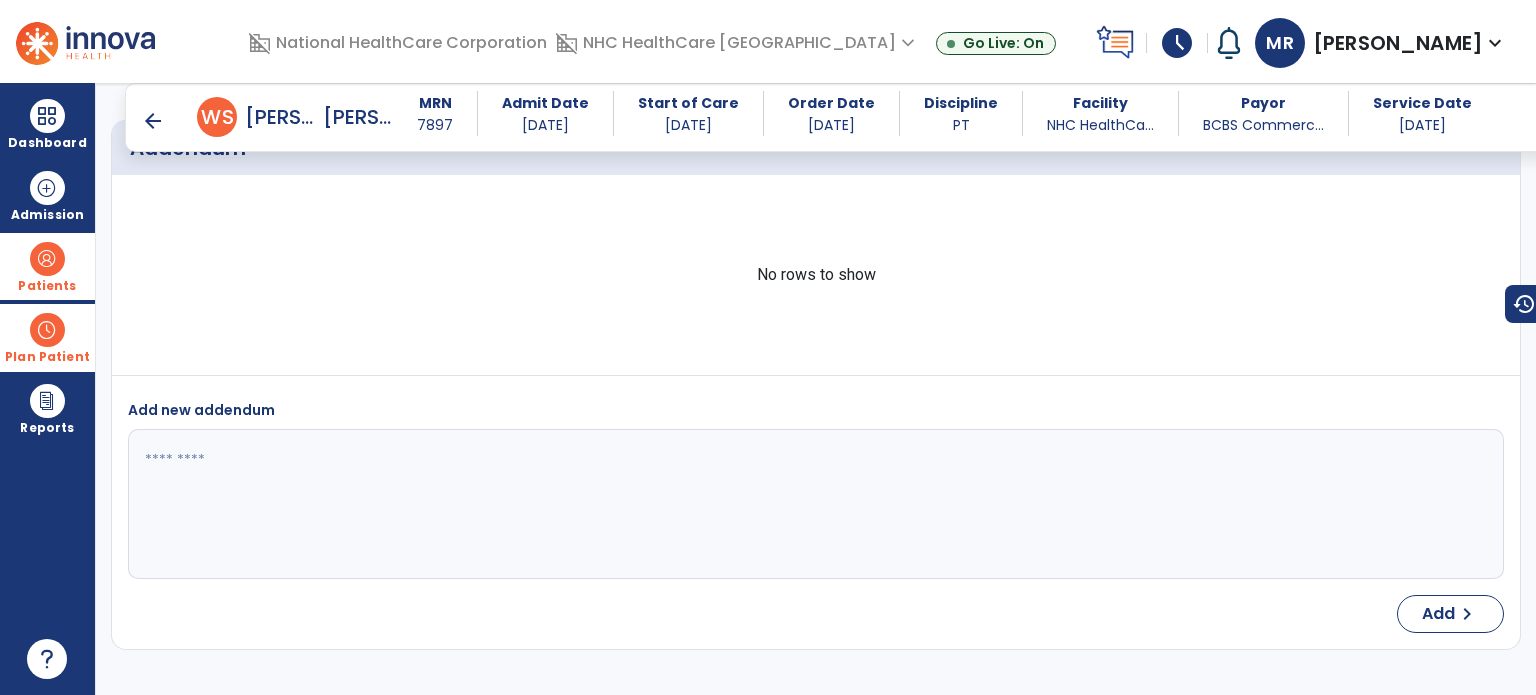 click on "arrow_back" at bounding box center [153, 121] 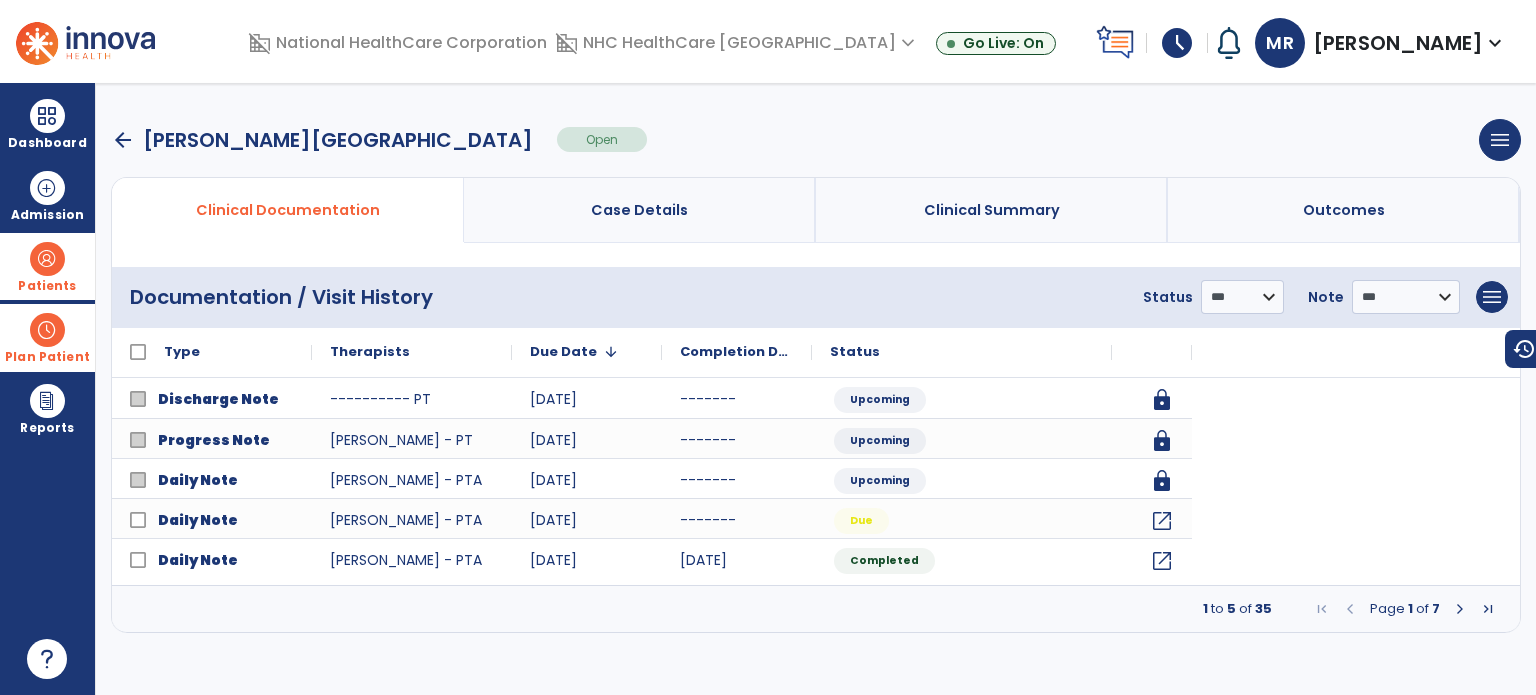 scroll, scrollTop: 0, scrollLeft: 0, axis: both 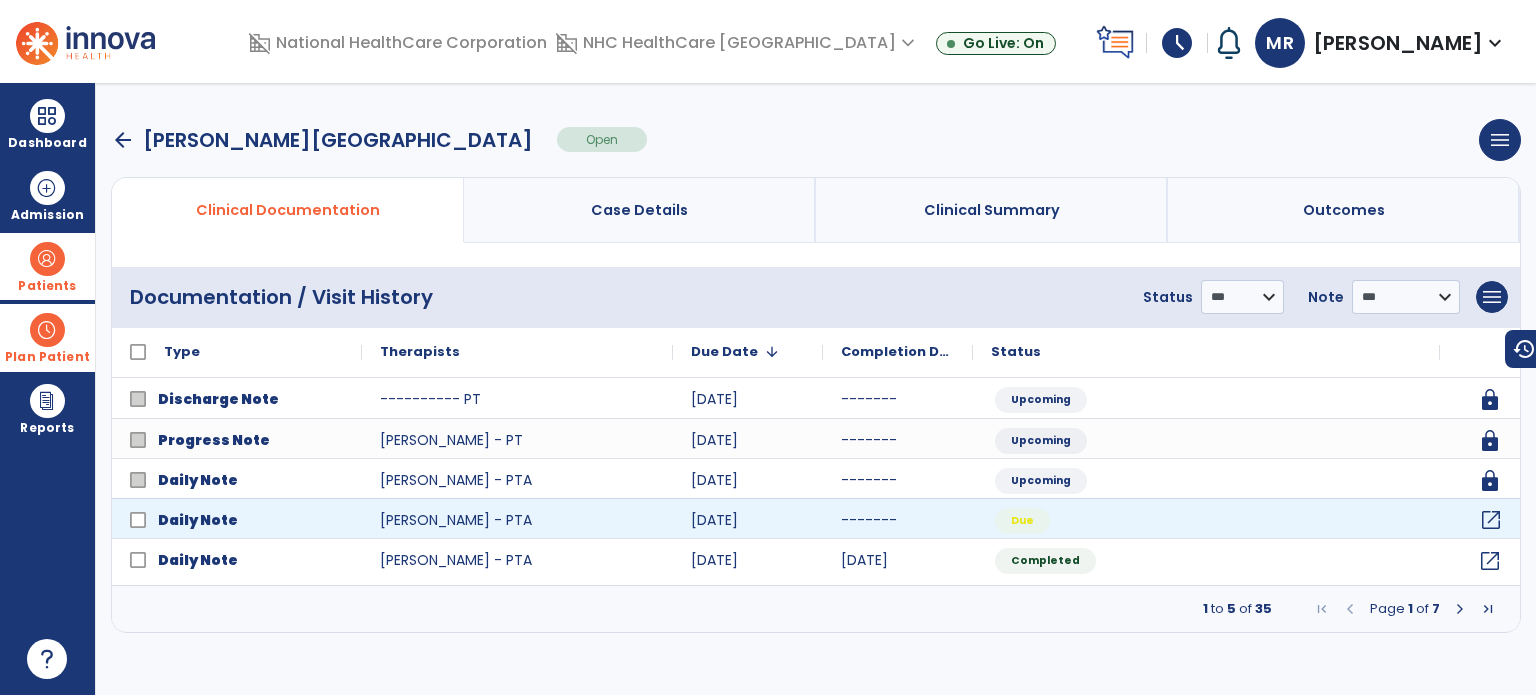 click on "open_in_new" 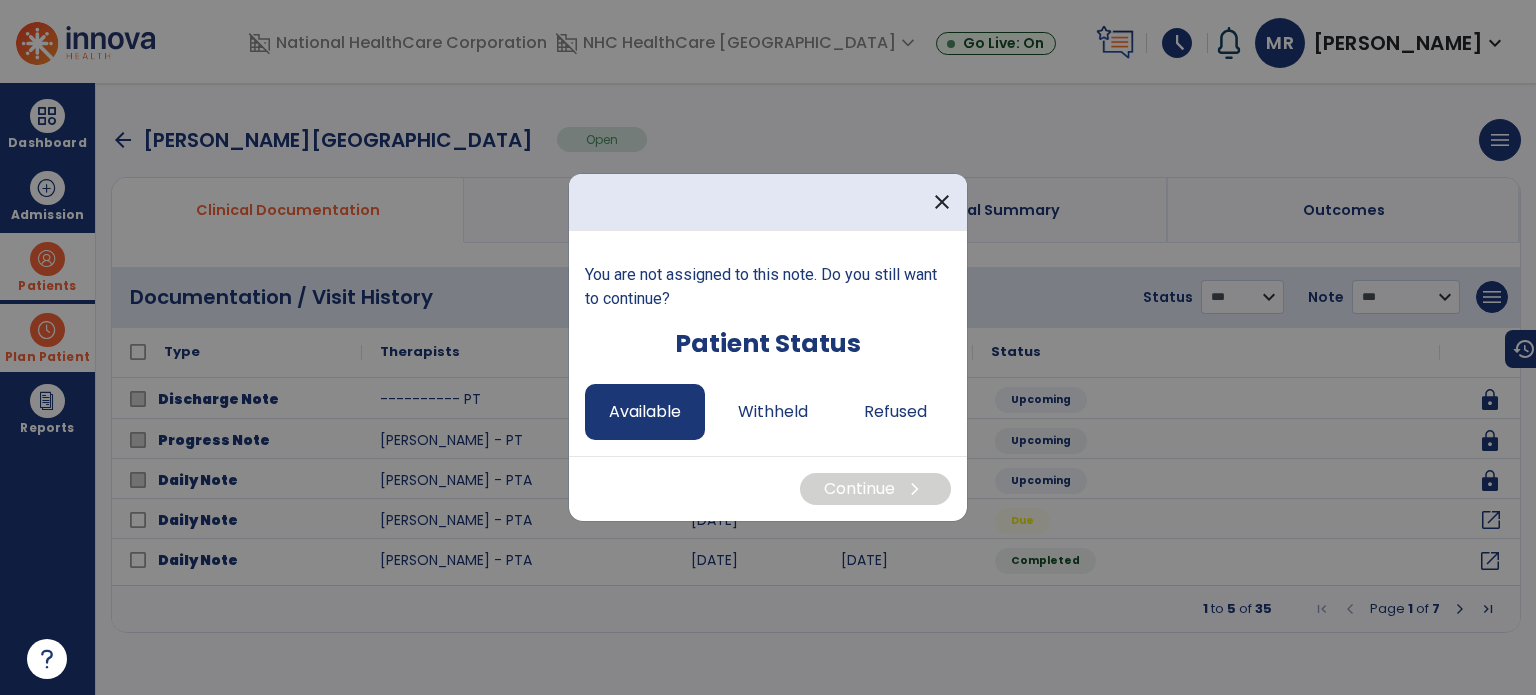 click on "Available" at bounding box center (645, 412) 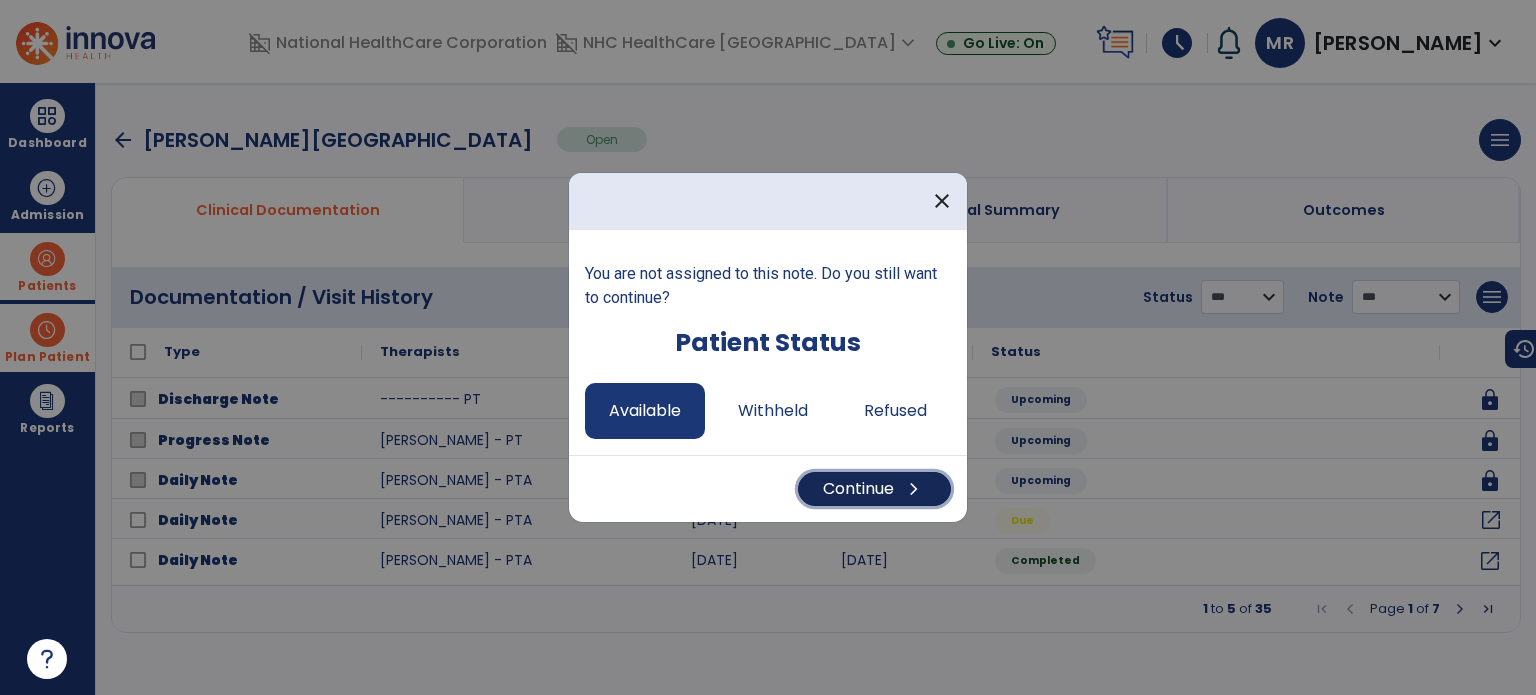 click on "Continue   chevron_right" at bounding box center (874, 489) 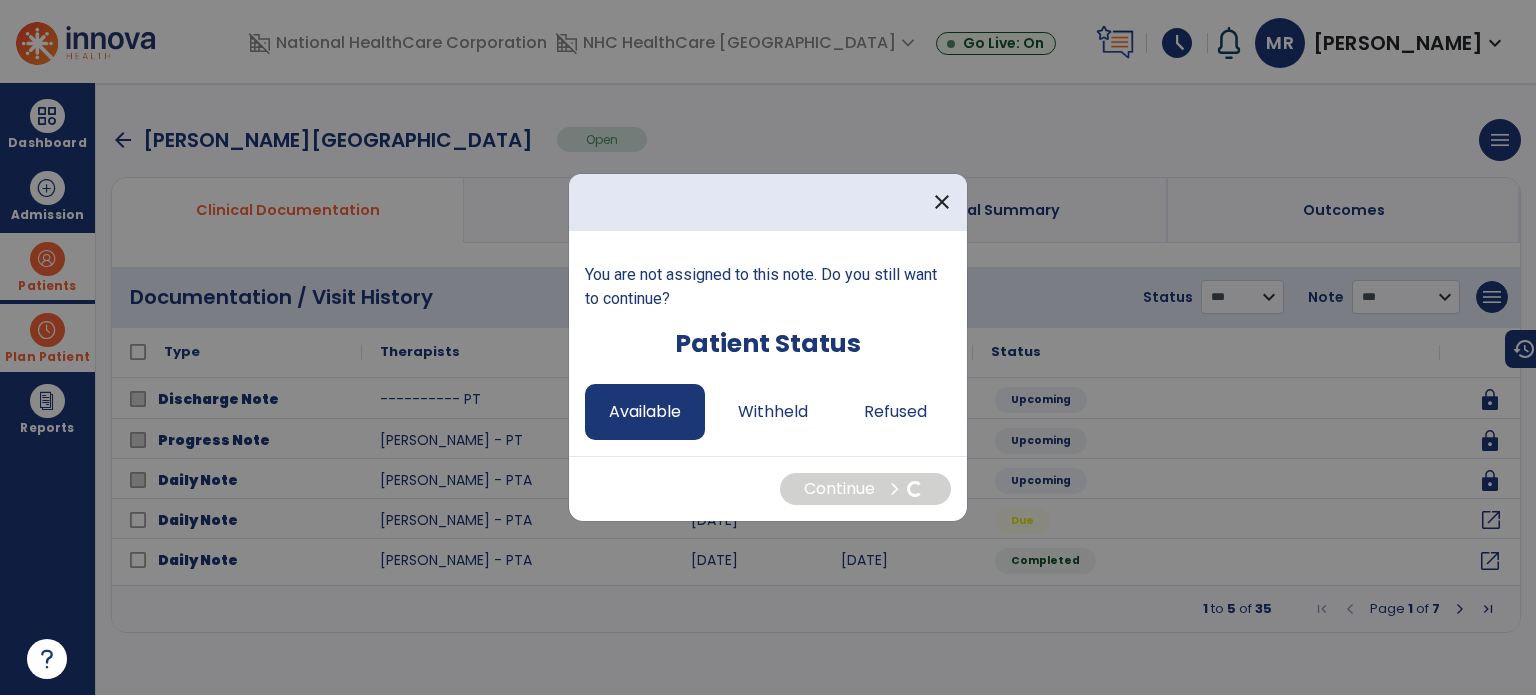 select on "*" 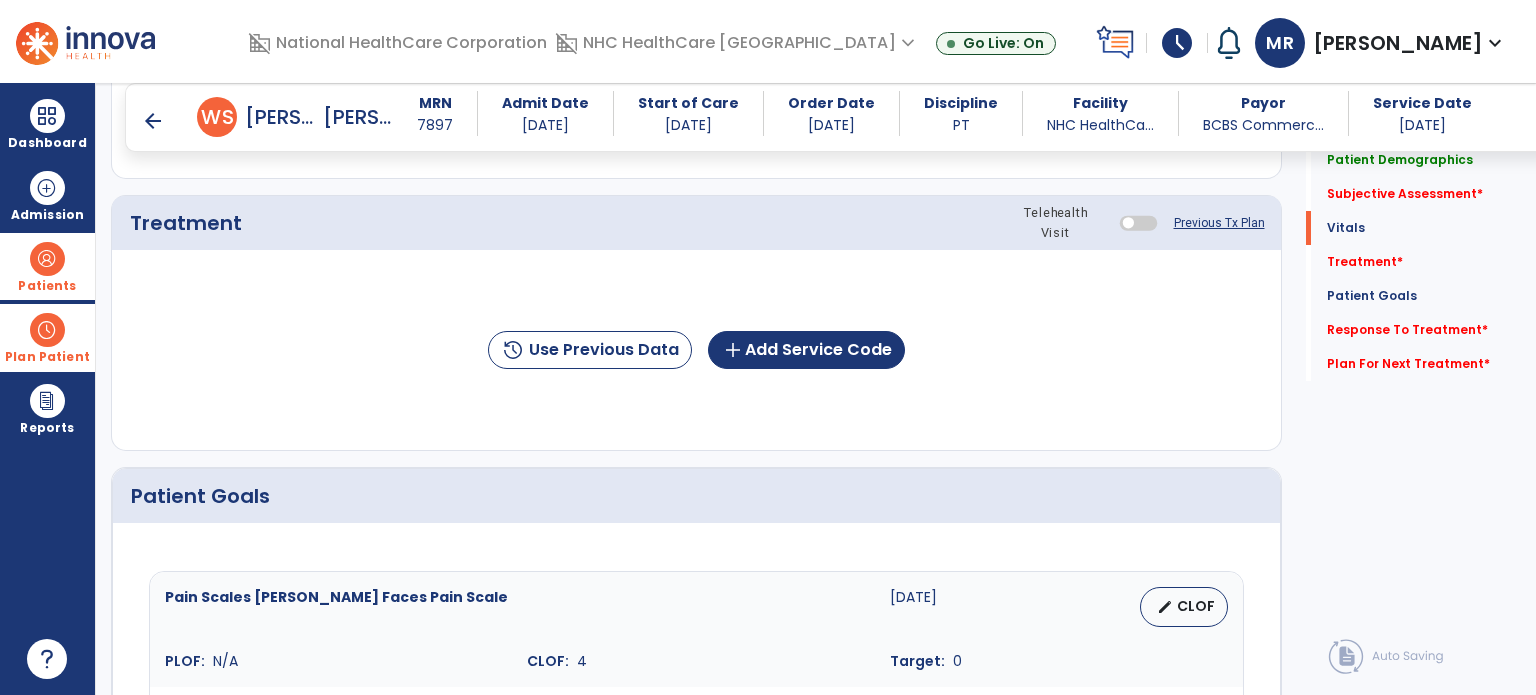scroll, scrollTop: 1060, scrollLeft: 0, axis: vertical 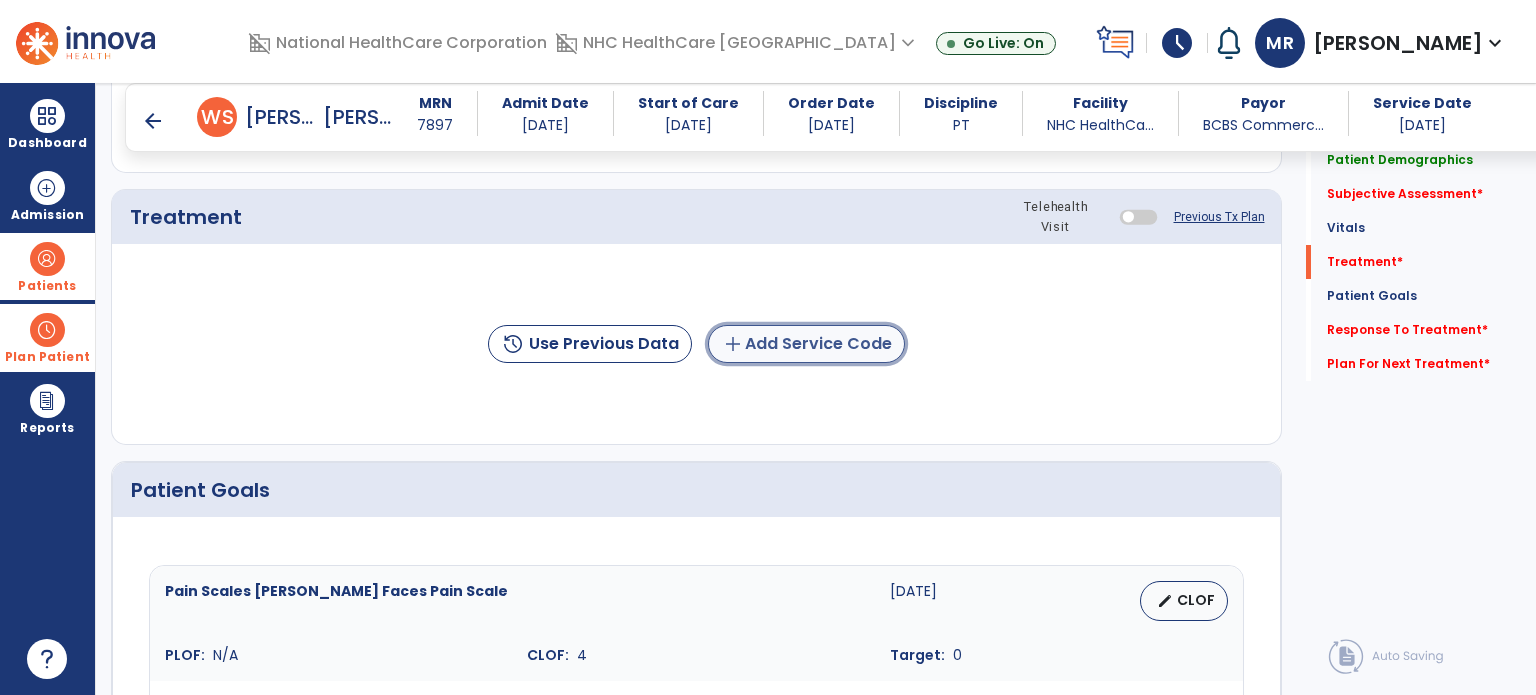 click on "add  Add Service Code" 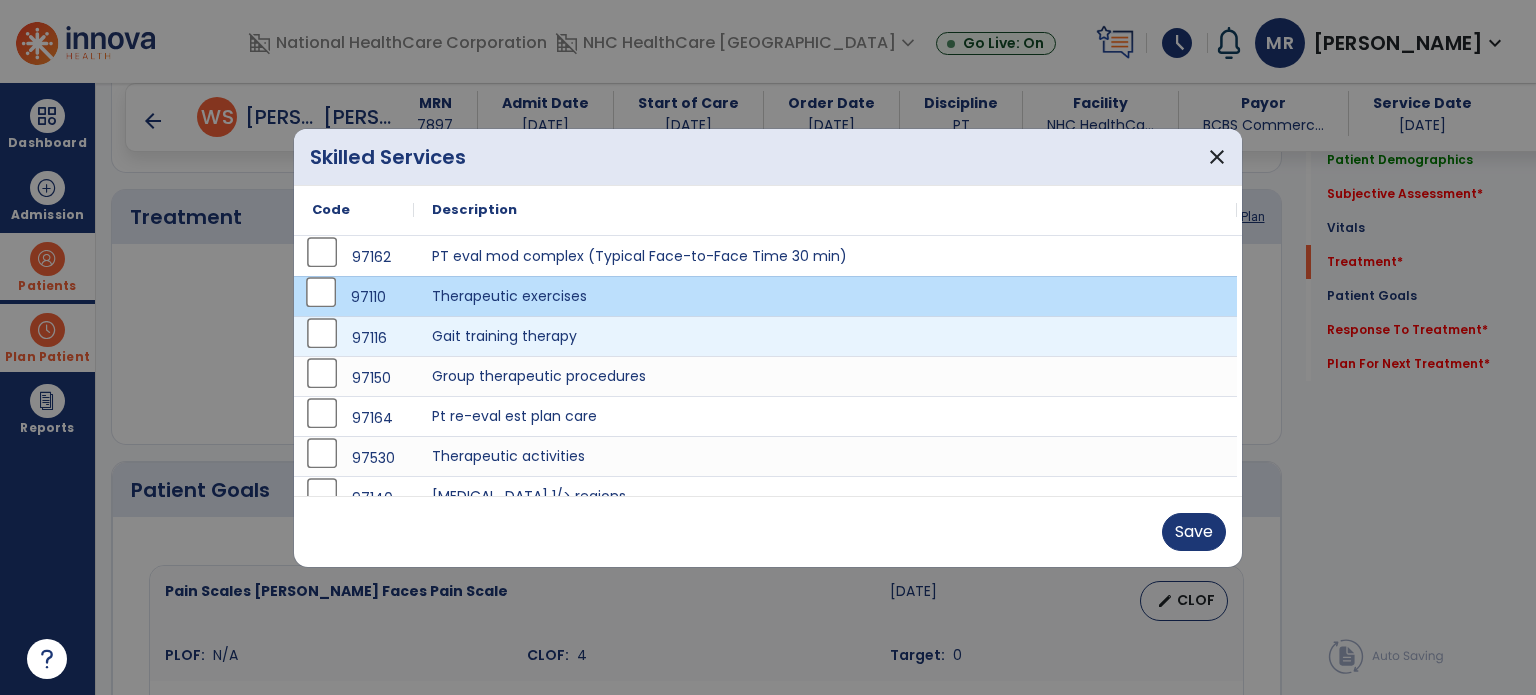 scroll, scrollTop: 140, scrollLeft: 0, axis: vertical 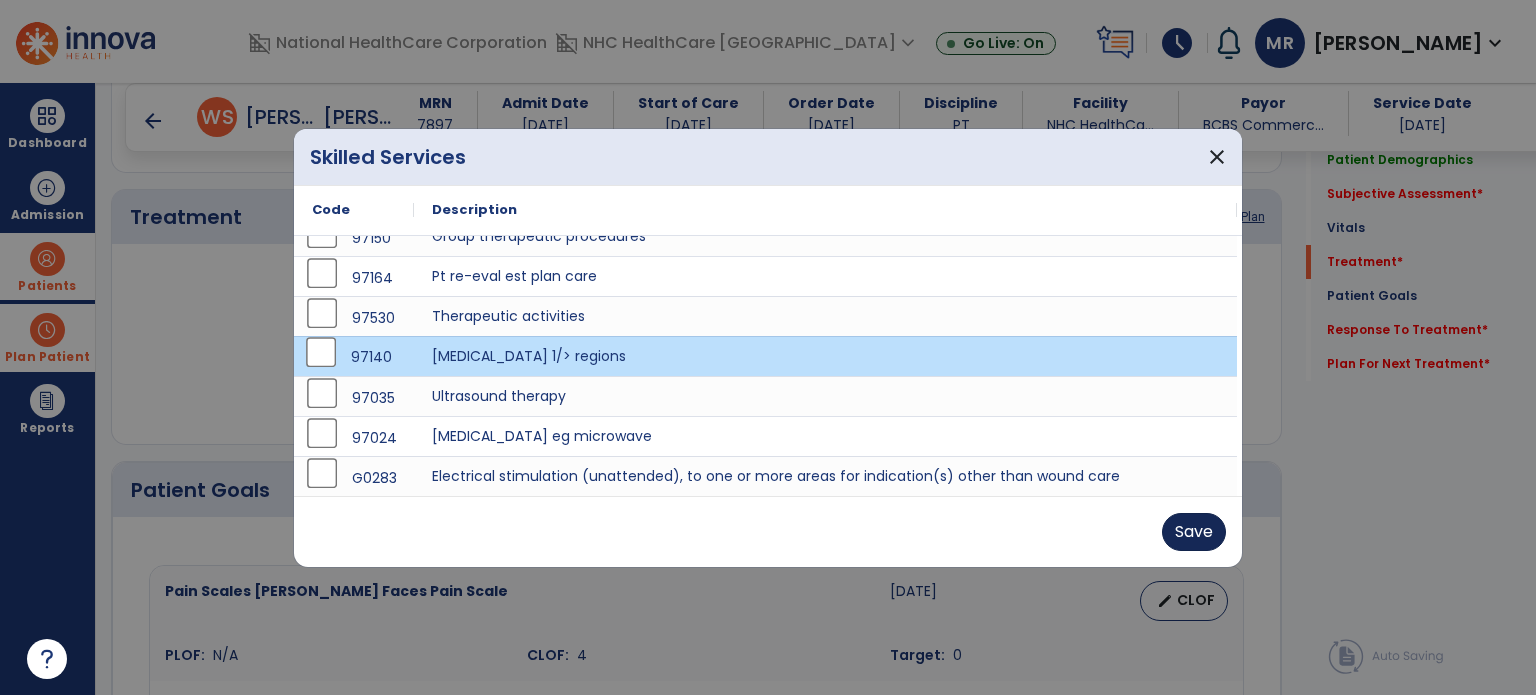 click on "Save" at bounding box center (1194, 532) 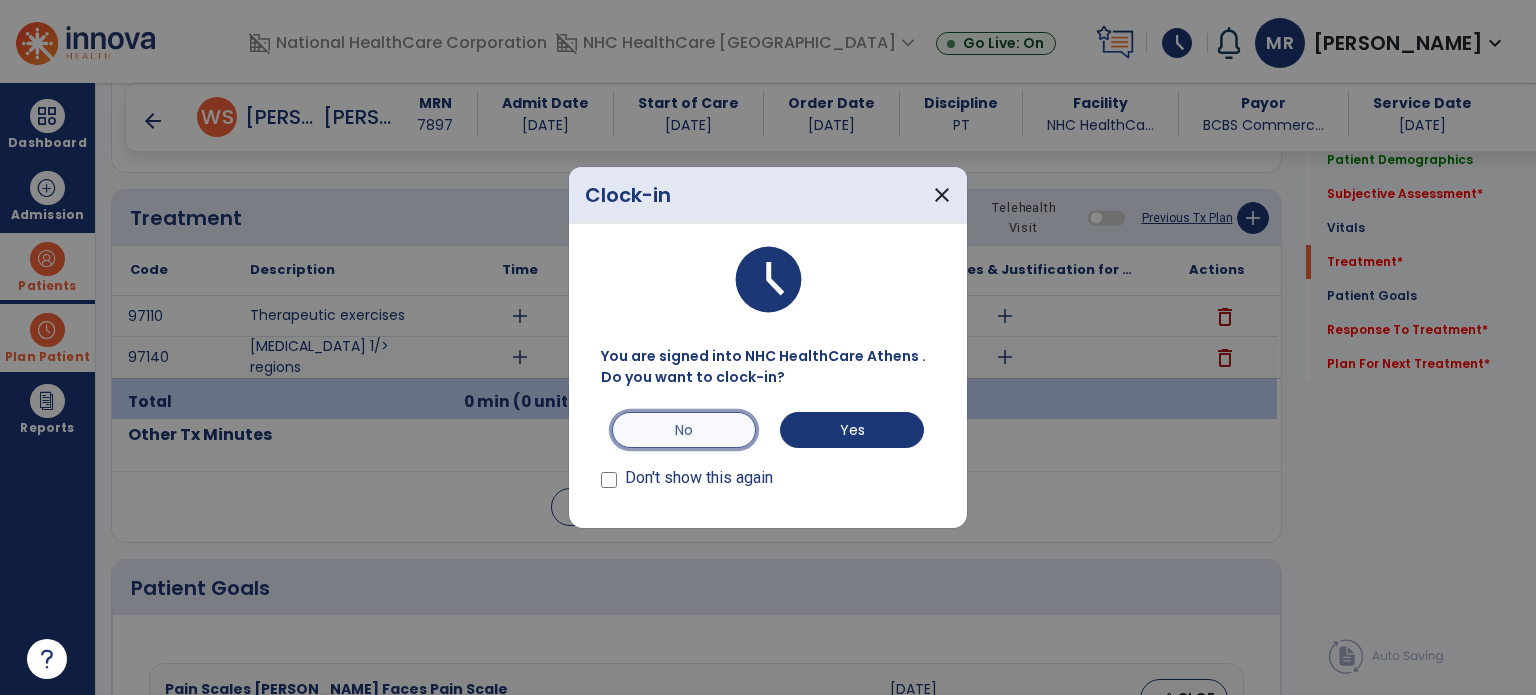 click on "No" at bounding box center [684, 430] 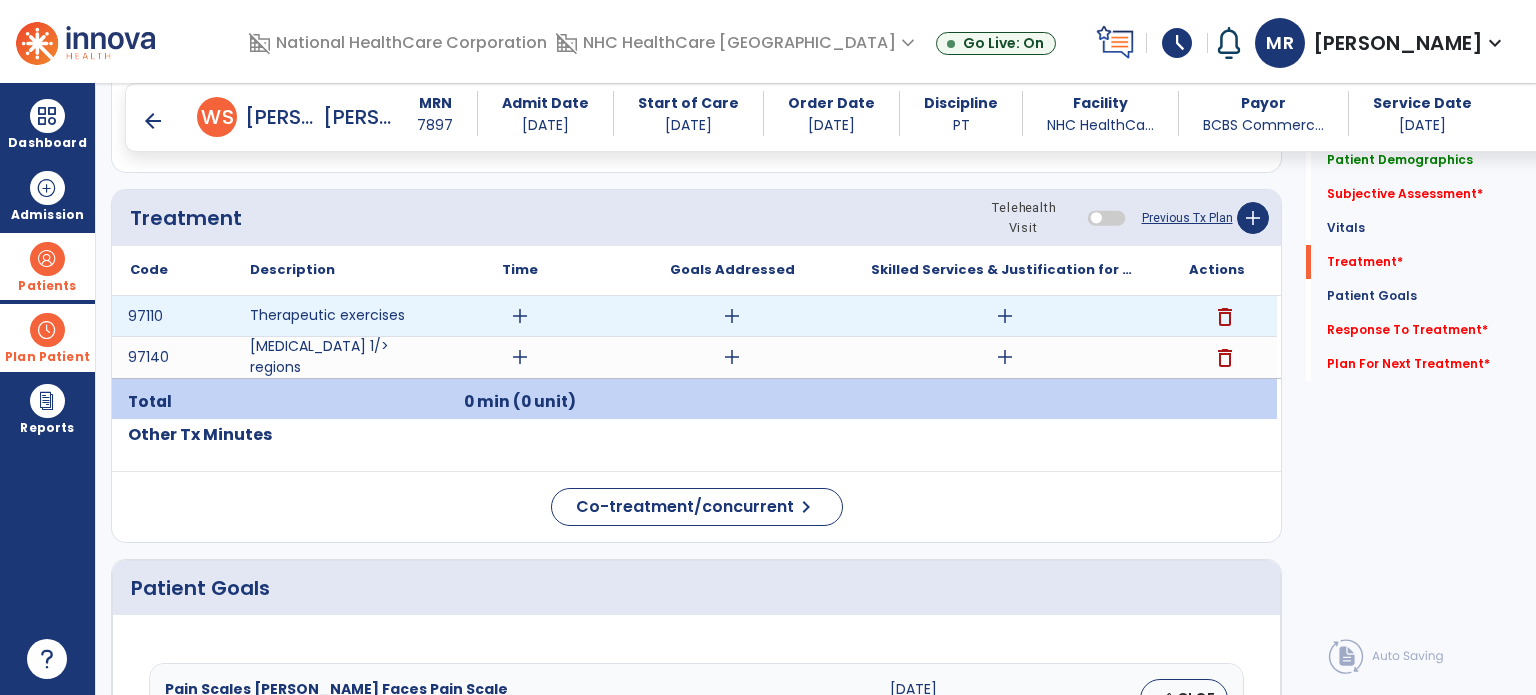click on "add" at bounding box center [1005, 316] 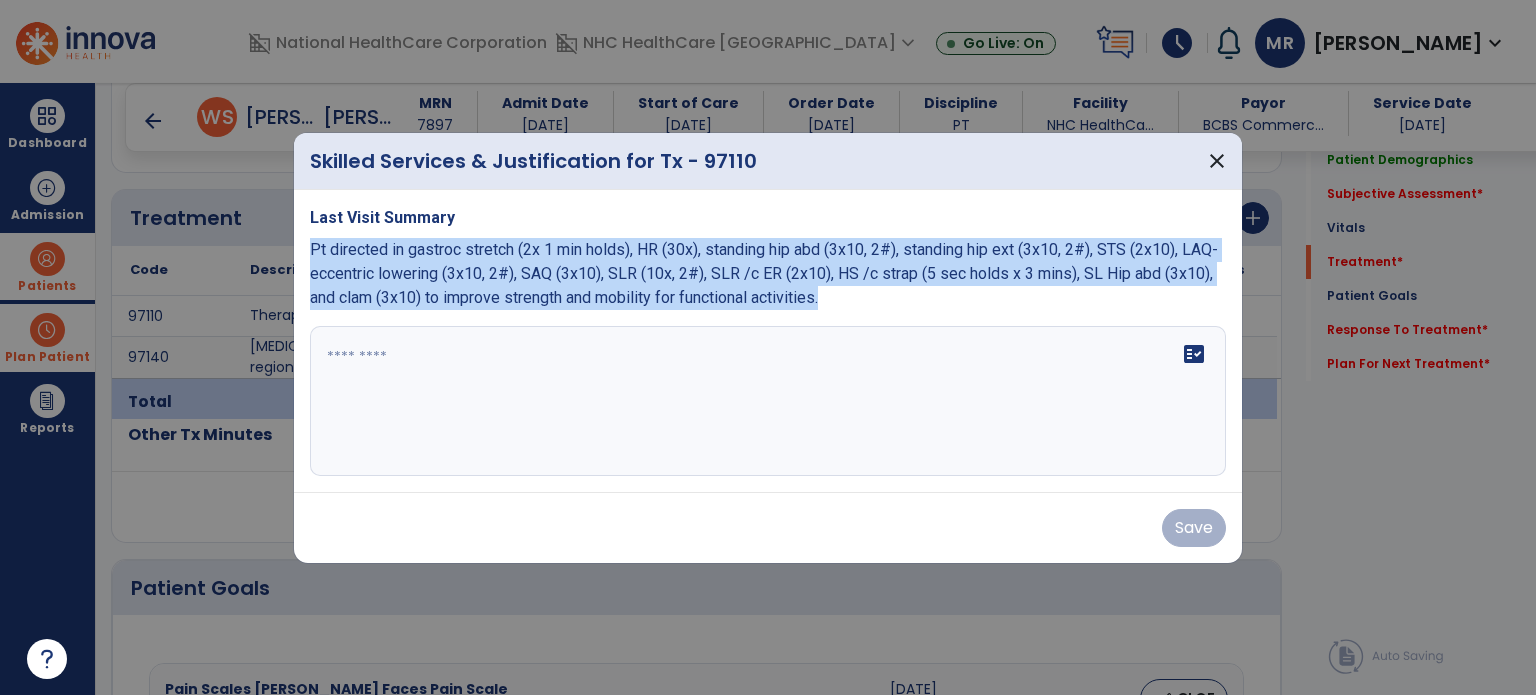 drag, startPoint x: 895, startPoint y: 302, endPoint x: 300, endPoint y: 254, distance: 596.933 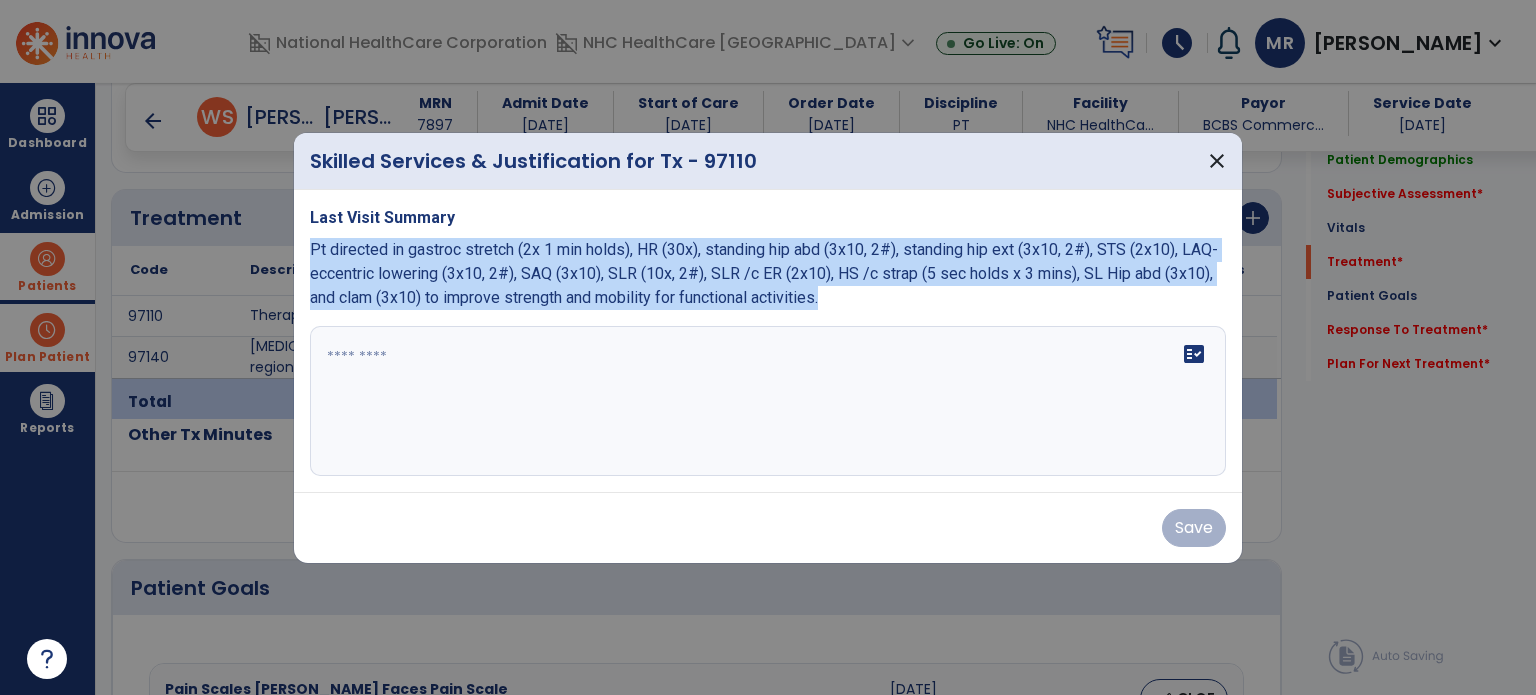 click on "Last Visit Summary Pt directed in gastroc stretch (2x 1 min holds), HR (30x), standing hip abd (3x10, 2#), standing hip ext (3x10, 2#), STS (2x10), LAQ-eccentric lowering (3x10, 2#), SAQ (3x10), SLR (10x, 2#), SLR /c ER (2x10), HS /c strap (5 sec holds x 3 mins), SL Hip abd (3x10), and clam (3x10) to improve strength and mobility for functional activities.    fact_check" at bounding box center [768, 341] 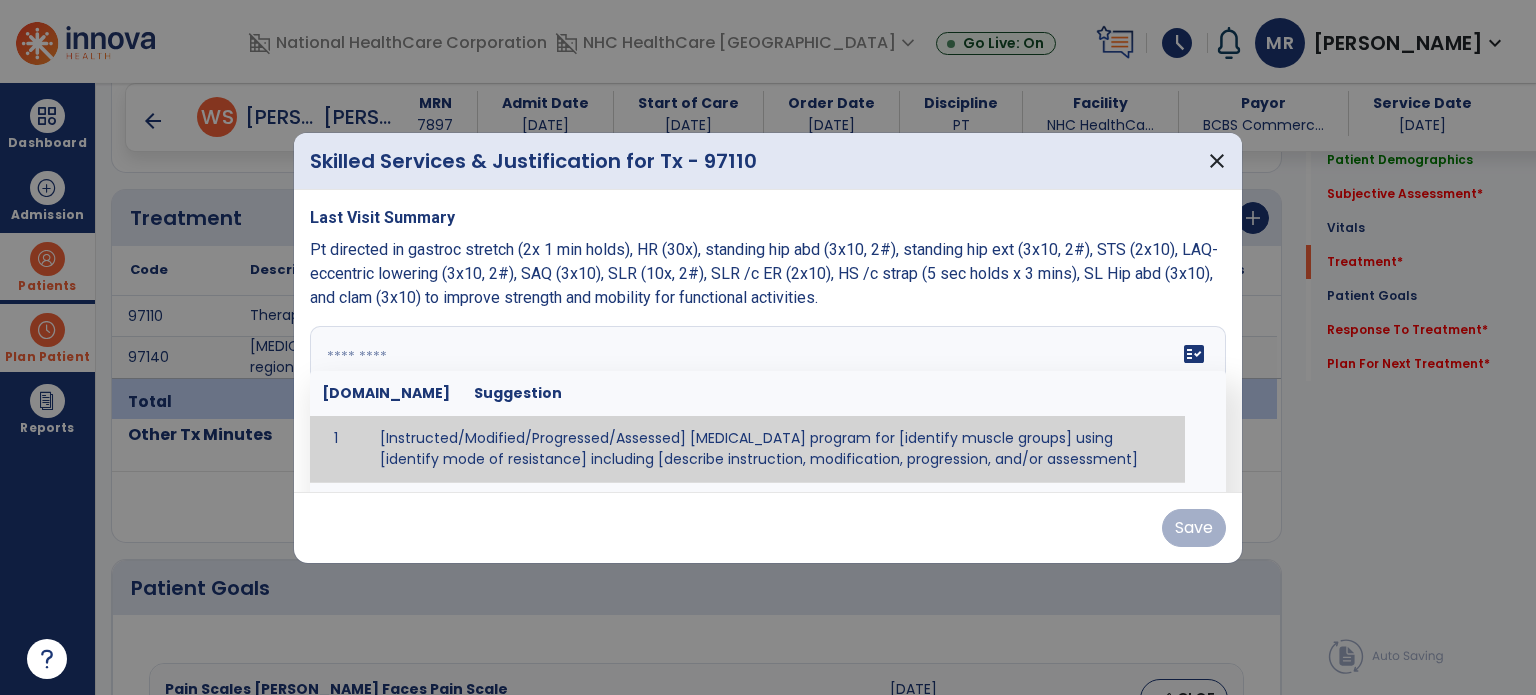 paste on "**********" 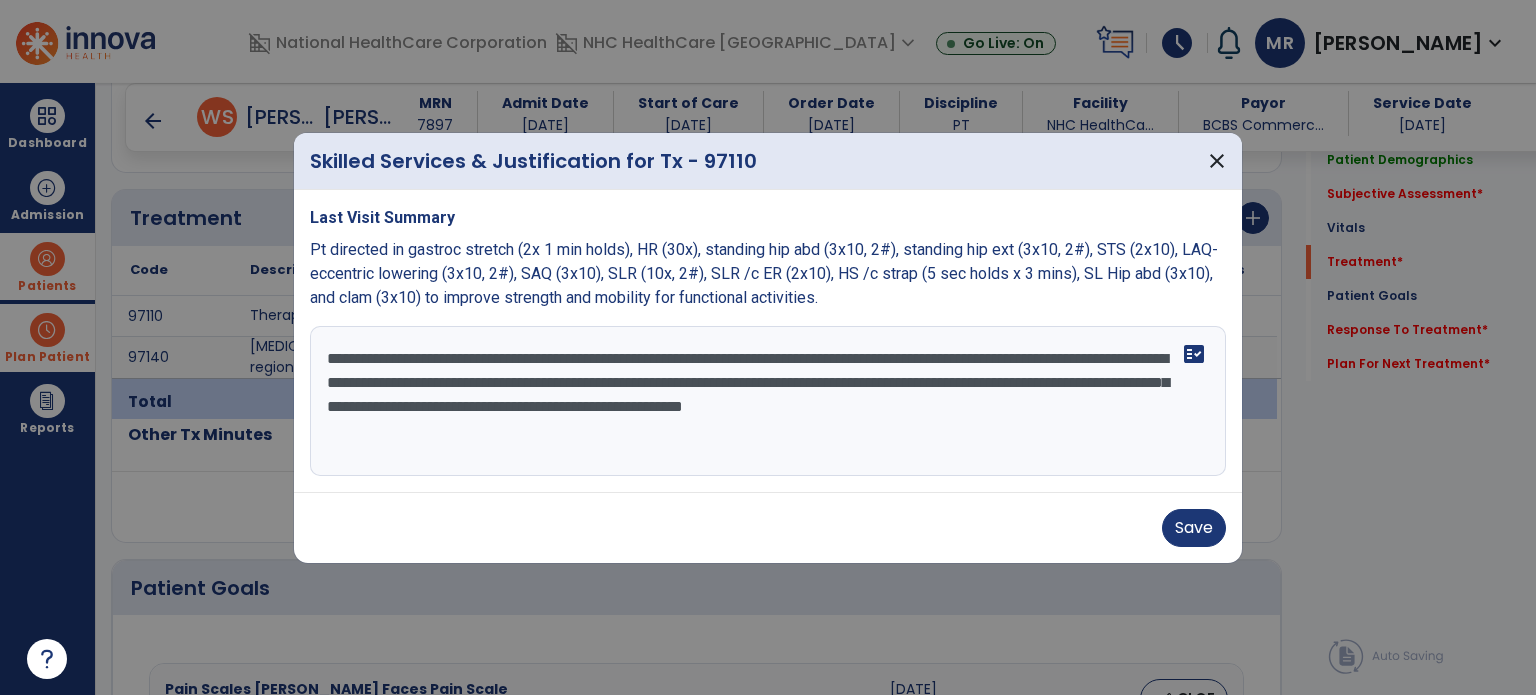 click on "**********" at bounding box center [768, 401] 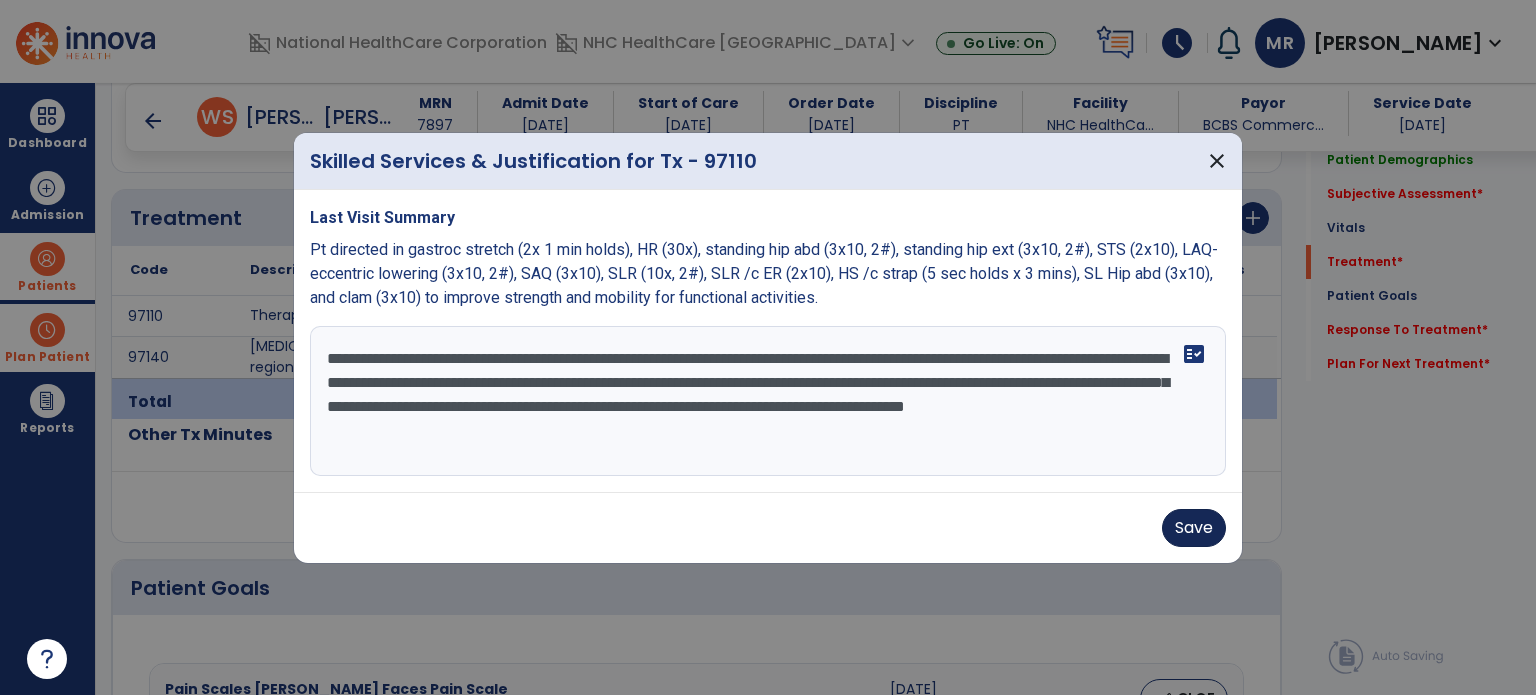 type on "**********" 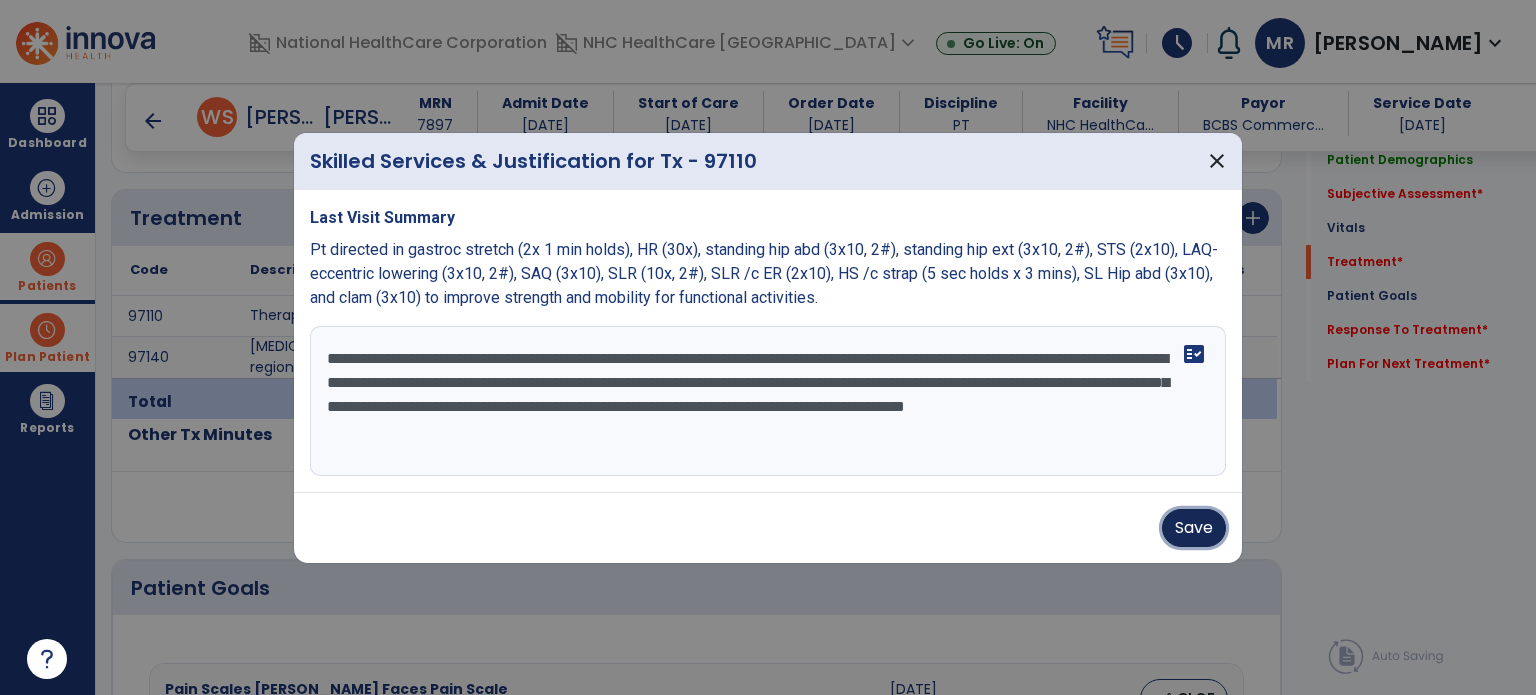 click on "Save" at bounding box center [1194, 528] 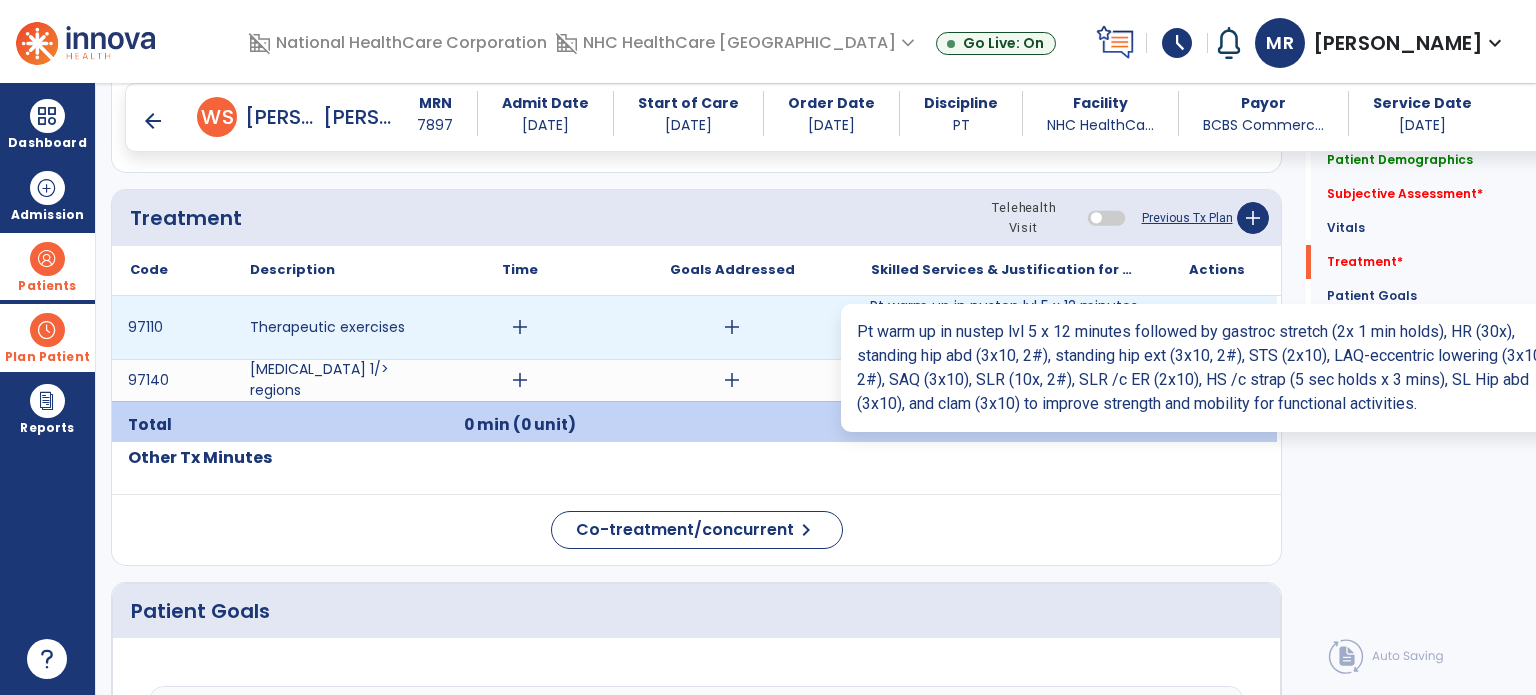 click on "Pt warm up in nustep lvl 5 x 12 minutes followed by gastroc stretch (2x 1 min holds), HR (30x), [PERSON_NAME]..." at bounding box center [1004, 327] 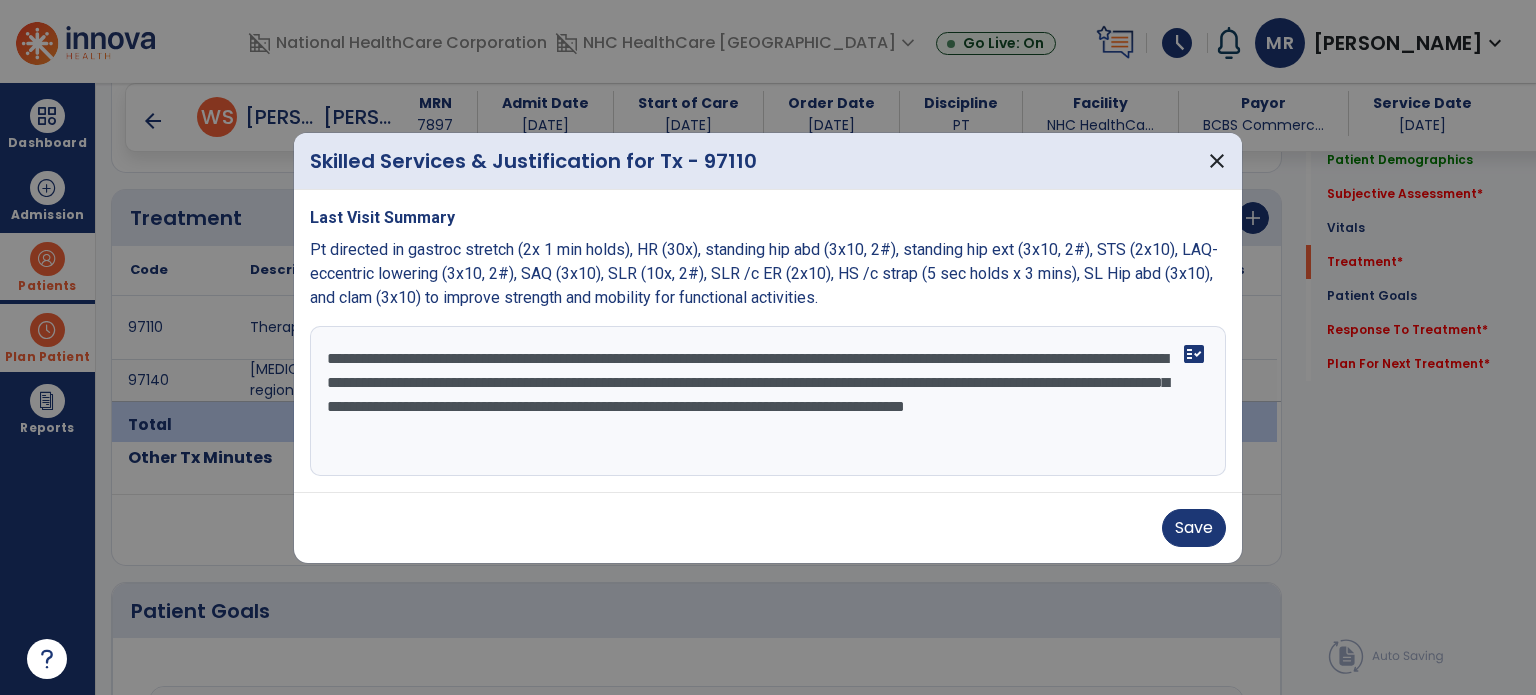 click on "**********" at bounding box center [768, 401] 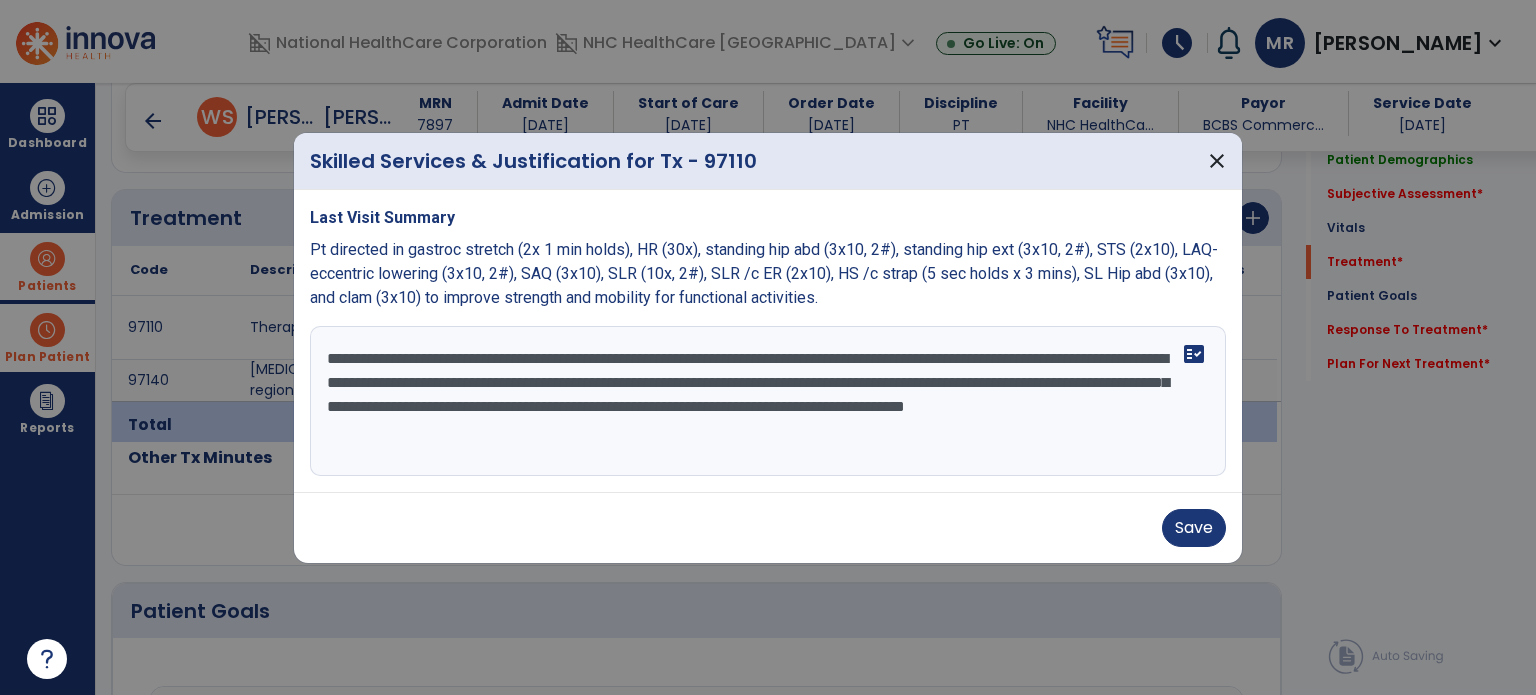 click on "**********" at bounding box center [768, 401] 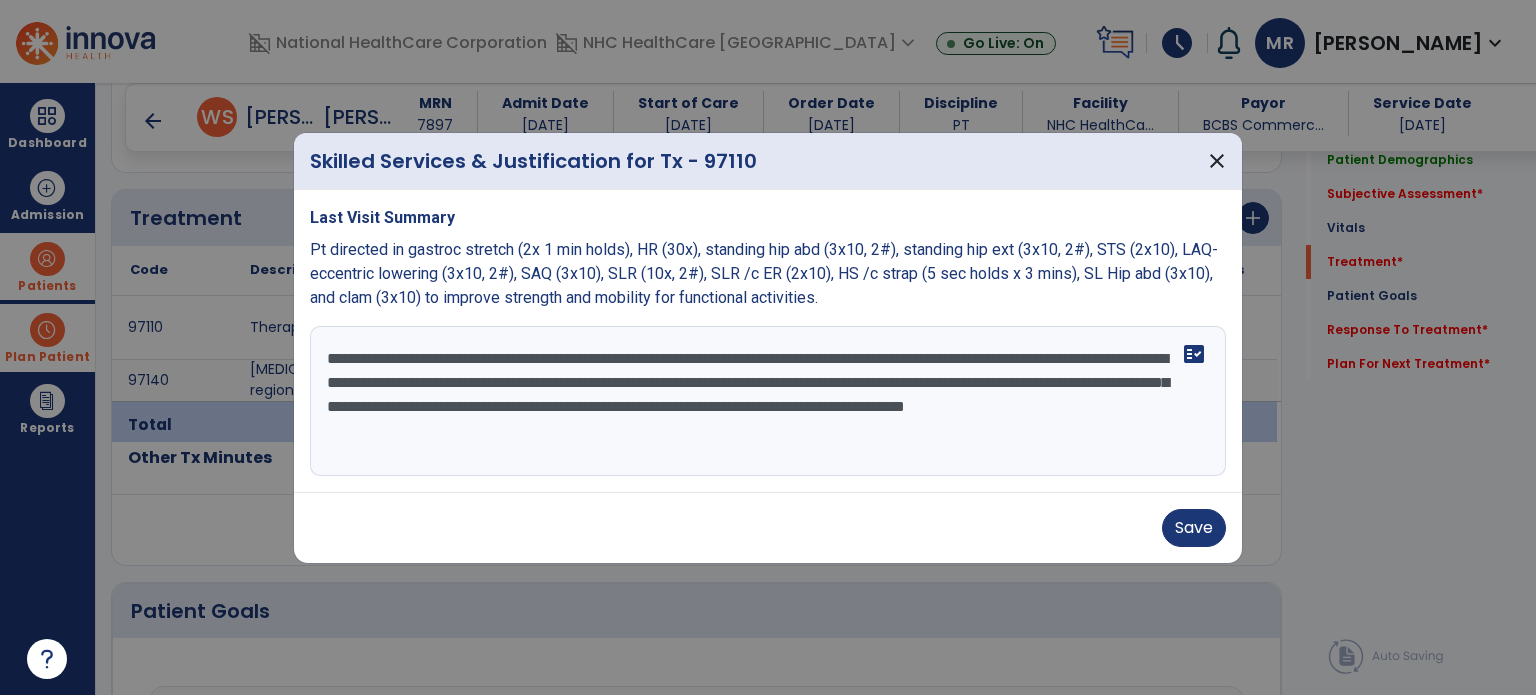 click on "**********" at bounding box center [768, 401] 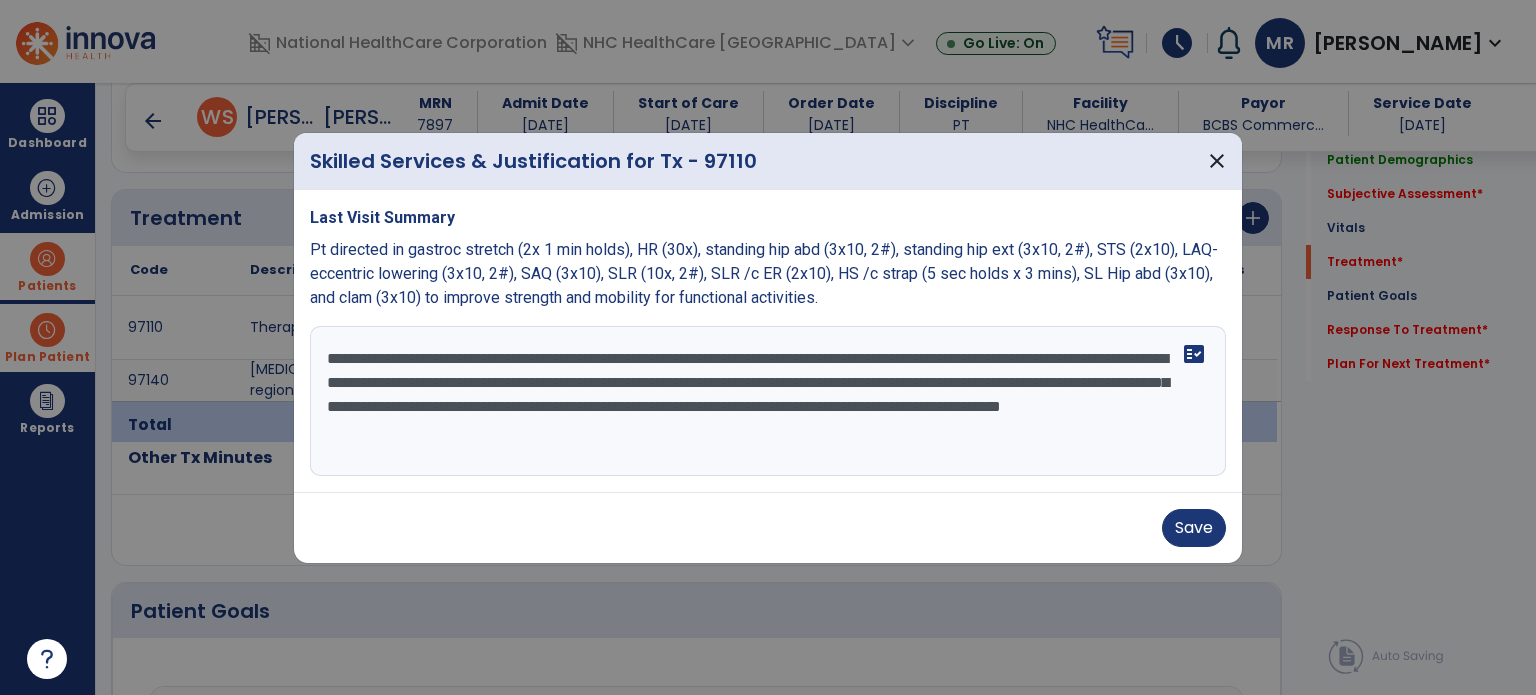 click on "**********" at bounding box center [768, 401] 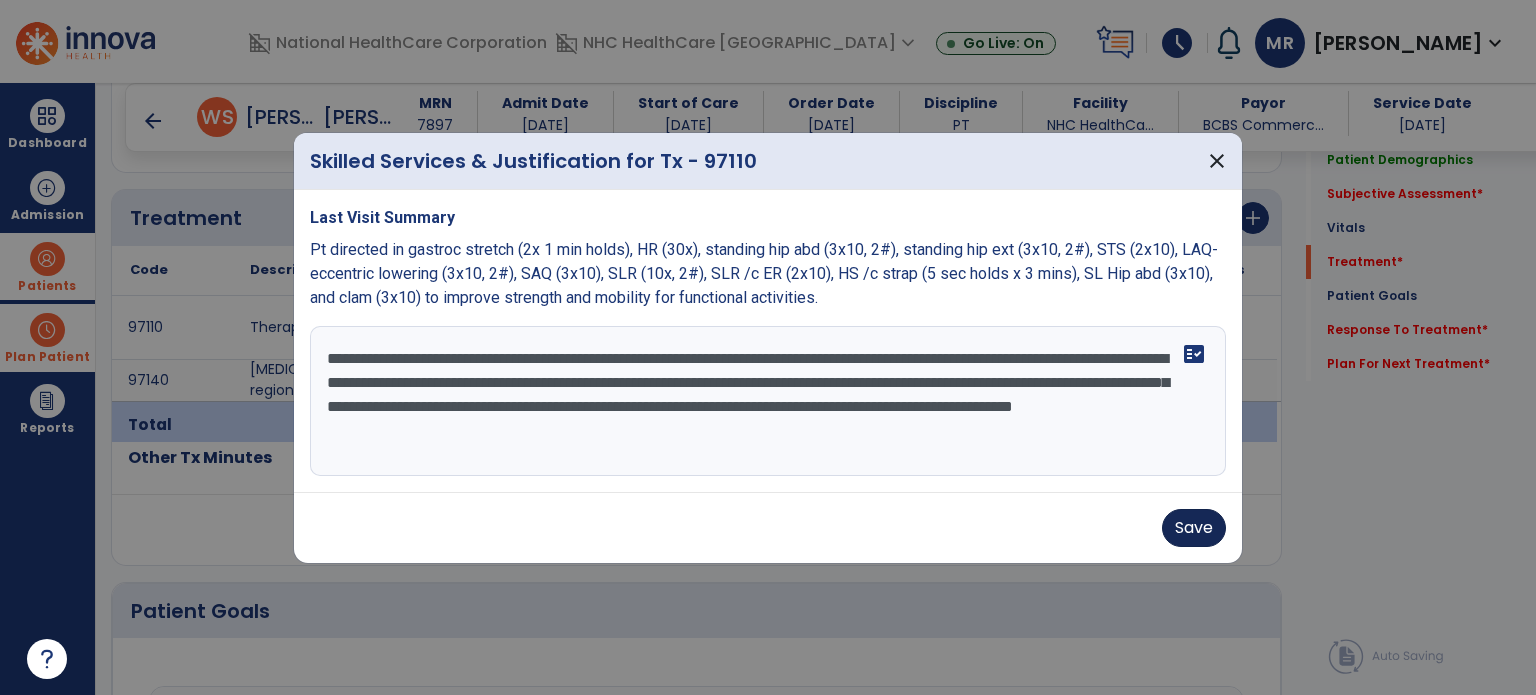 type on "**********" 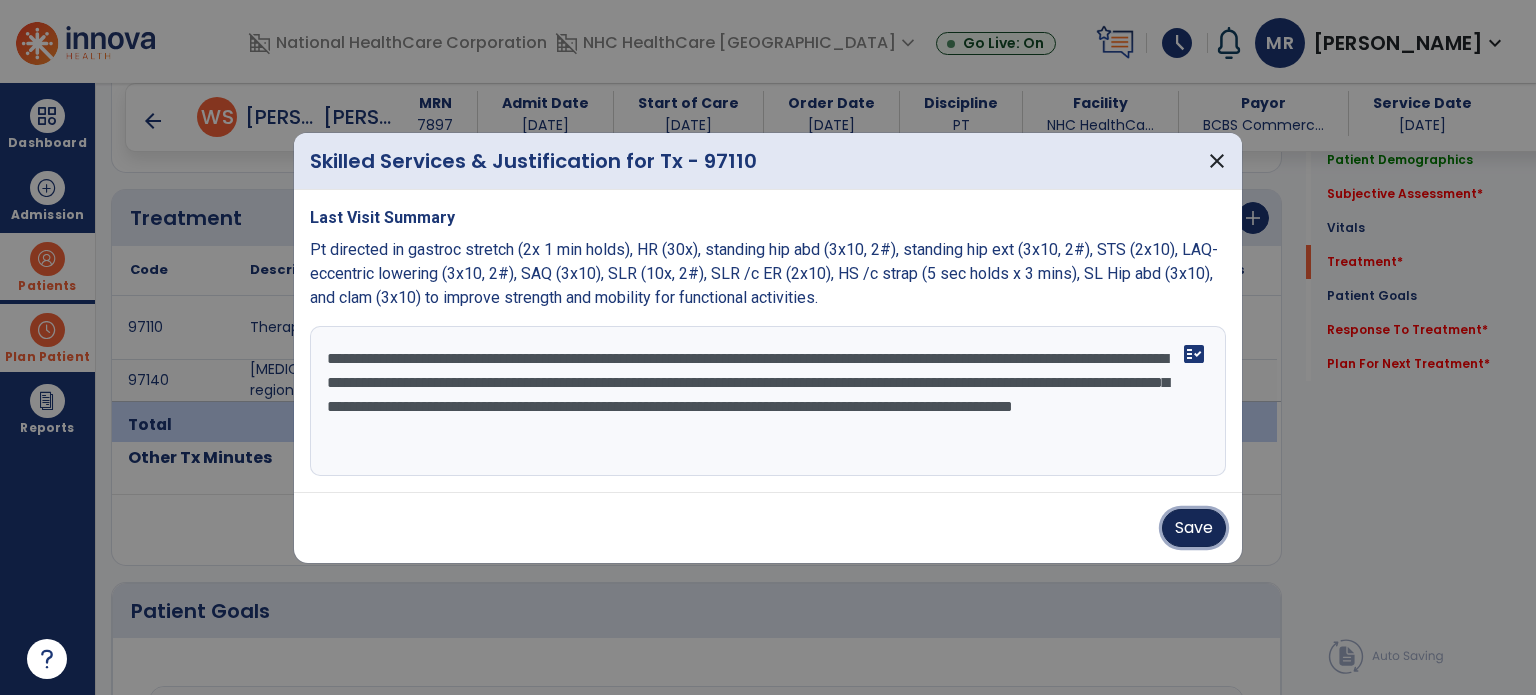 click on "Save" at bounding box center (1194, 528) 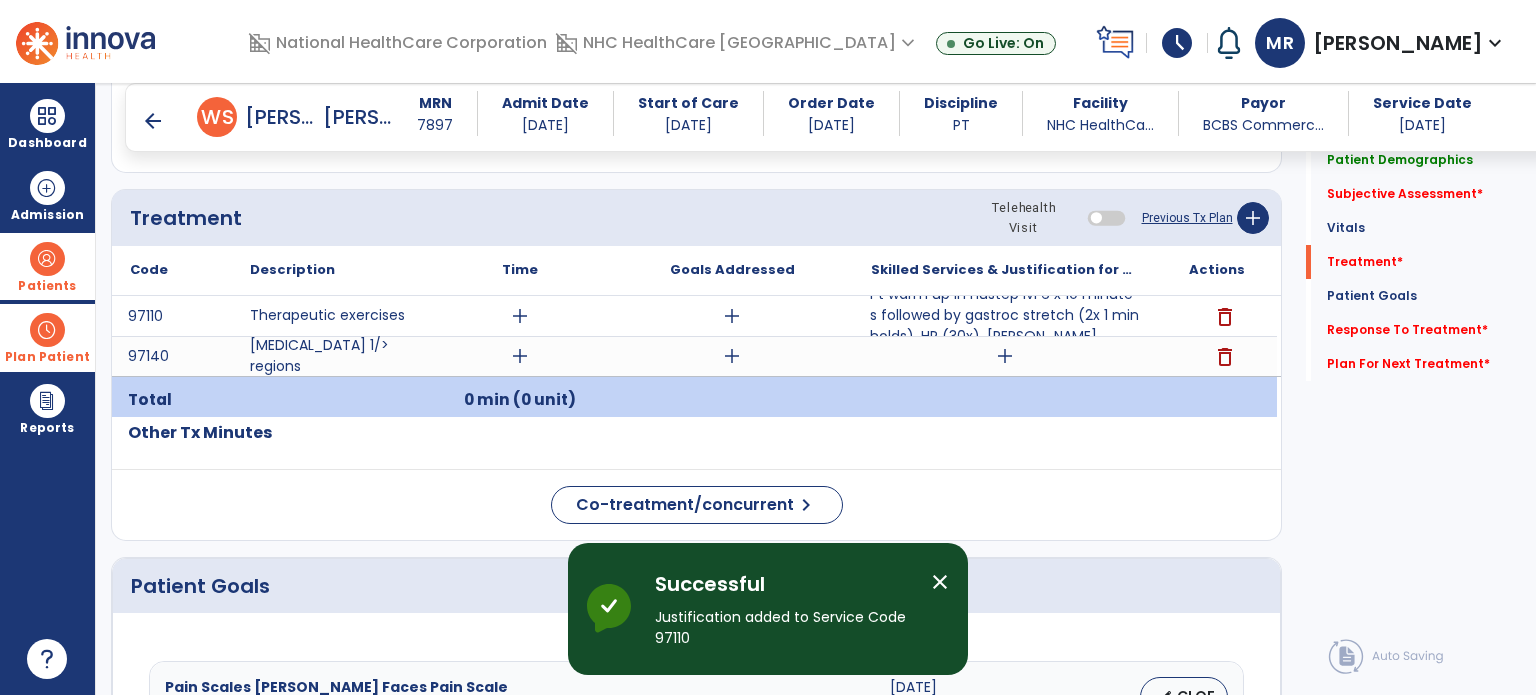 click on "Treatment Telehealth Visit  Previous Tx Plan   add
Code
Description
Time" 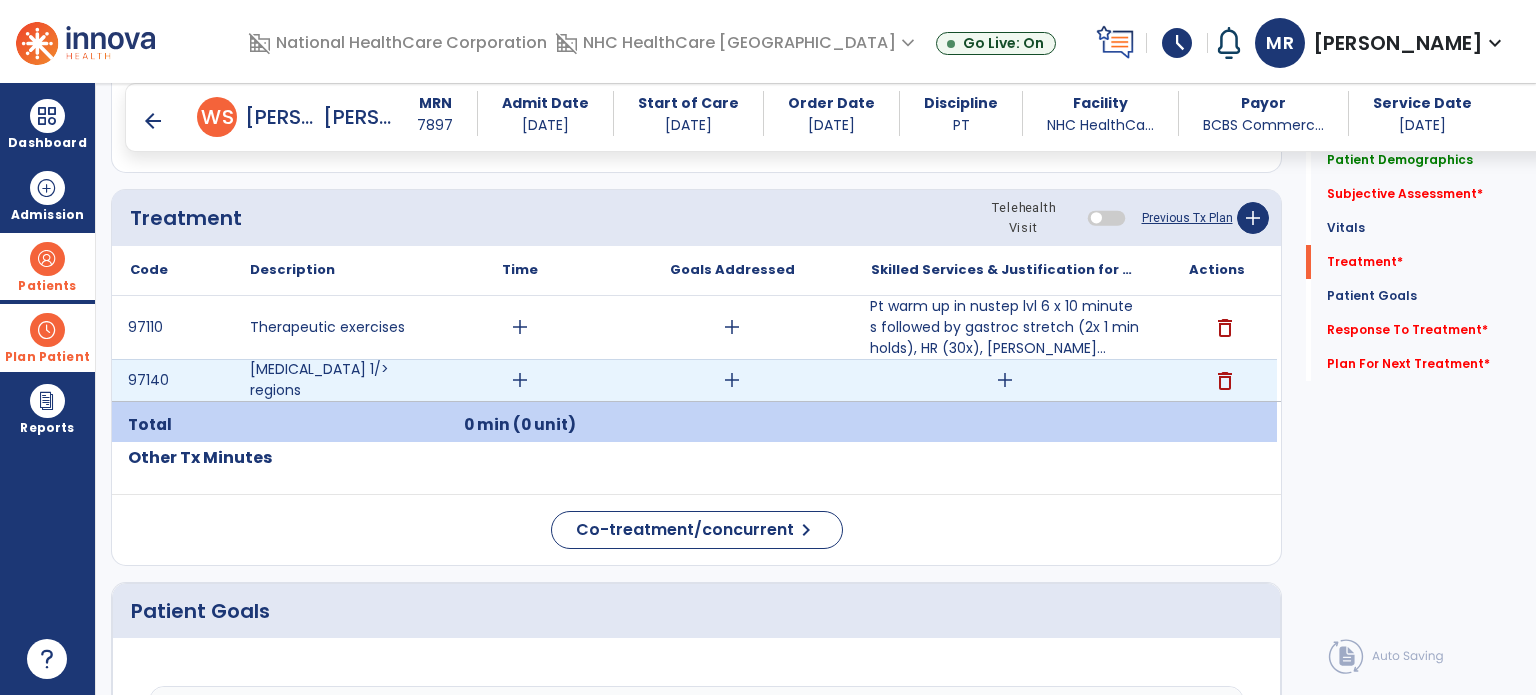 click on "add" at bounding box center (1005, 380) 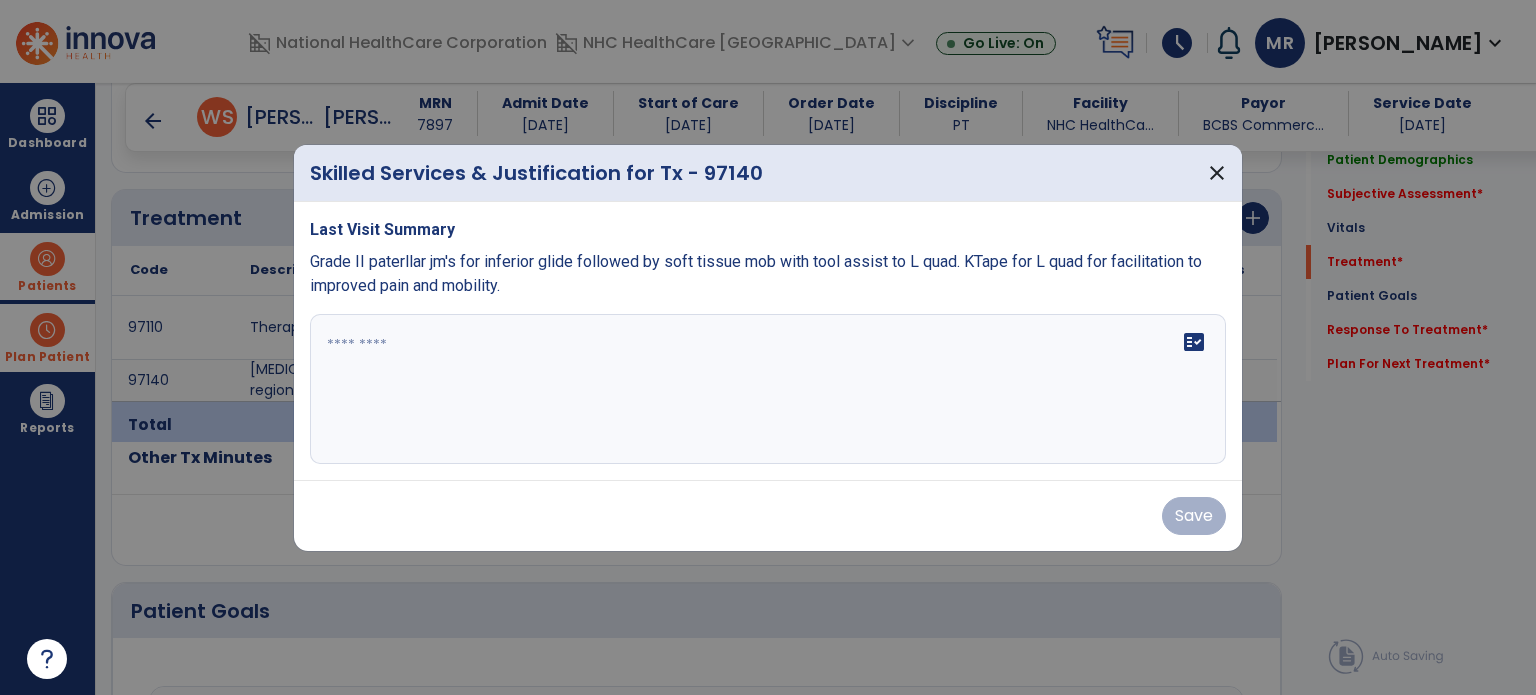 click on "fact_check" at bounding box center (768, 389) 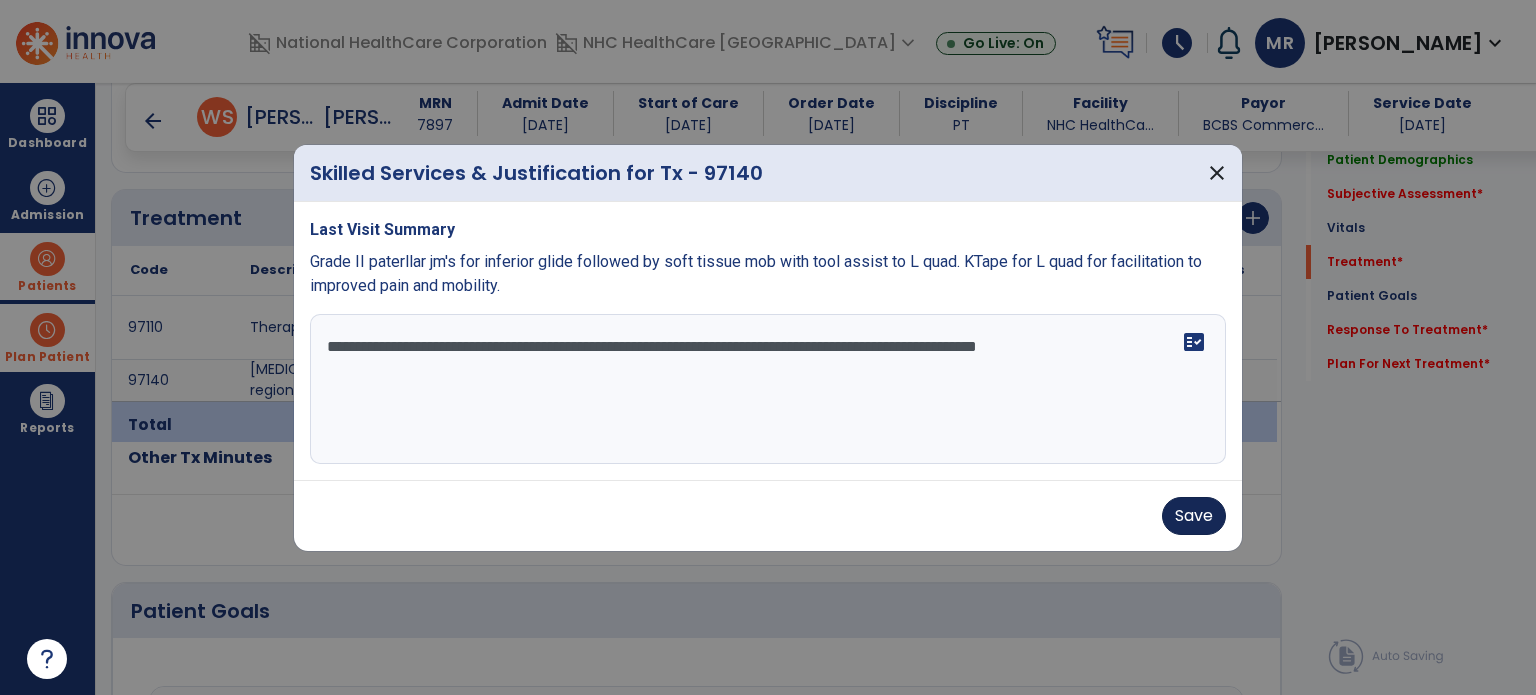 type on "**********" 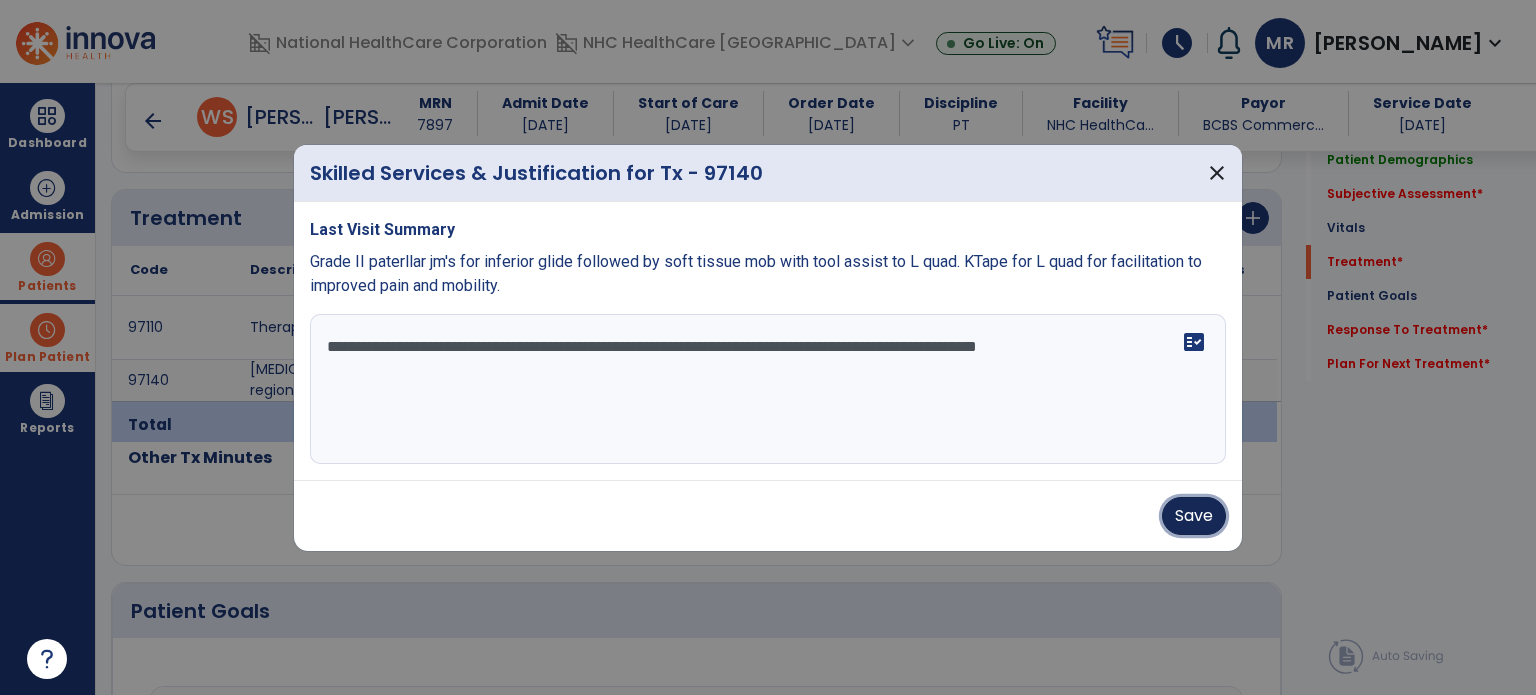 click on "Save" at bounding box center (1194, 516) 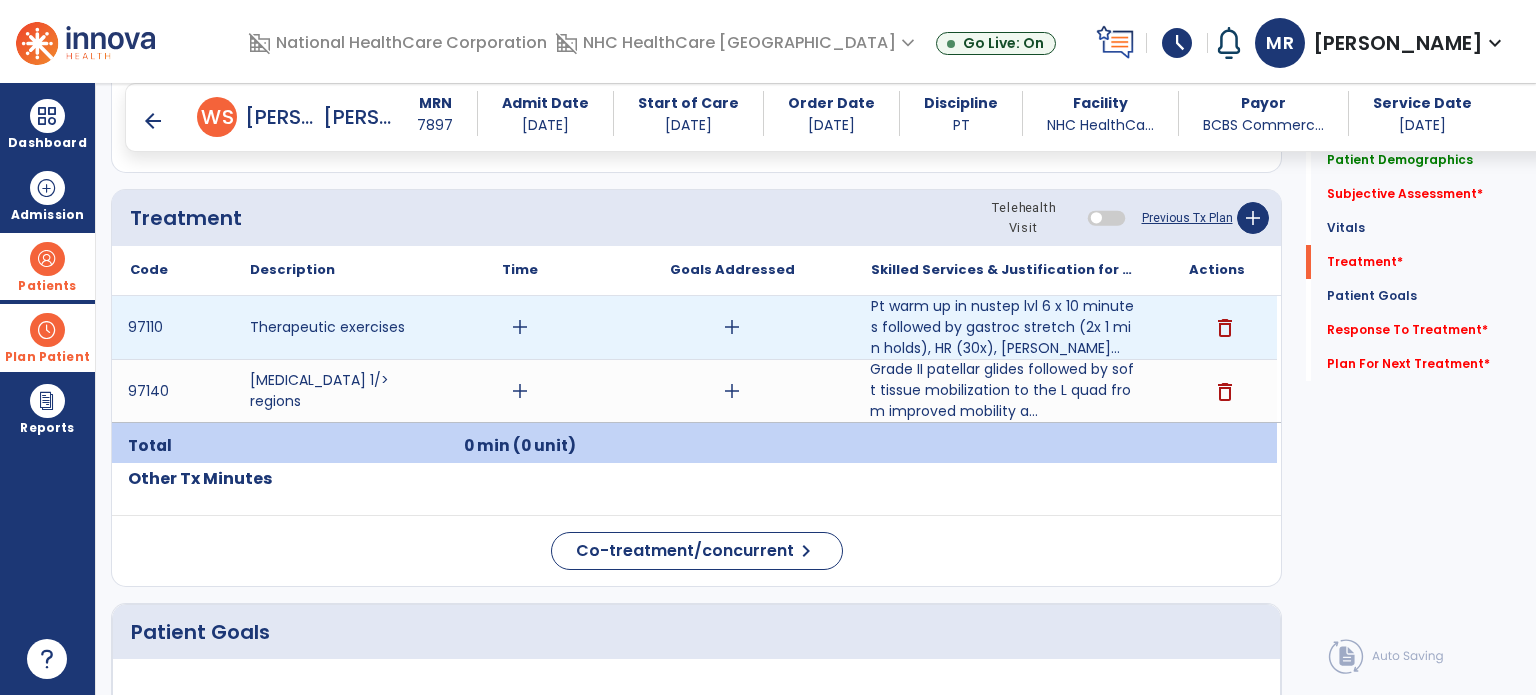 click on "add" at bounding box center [520, 327] 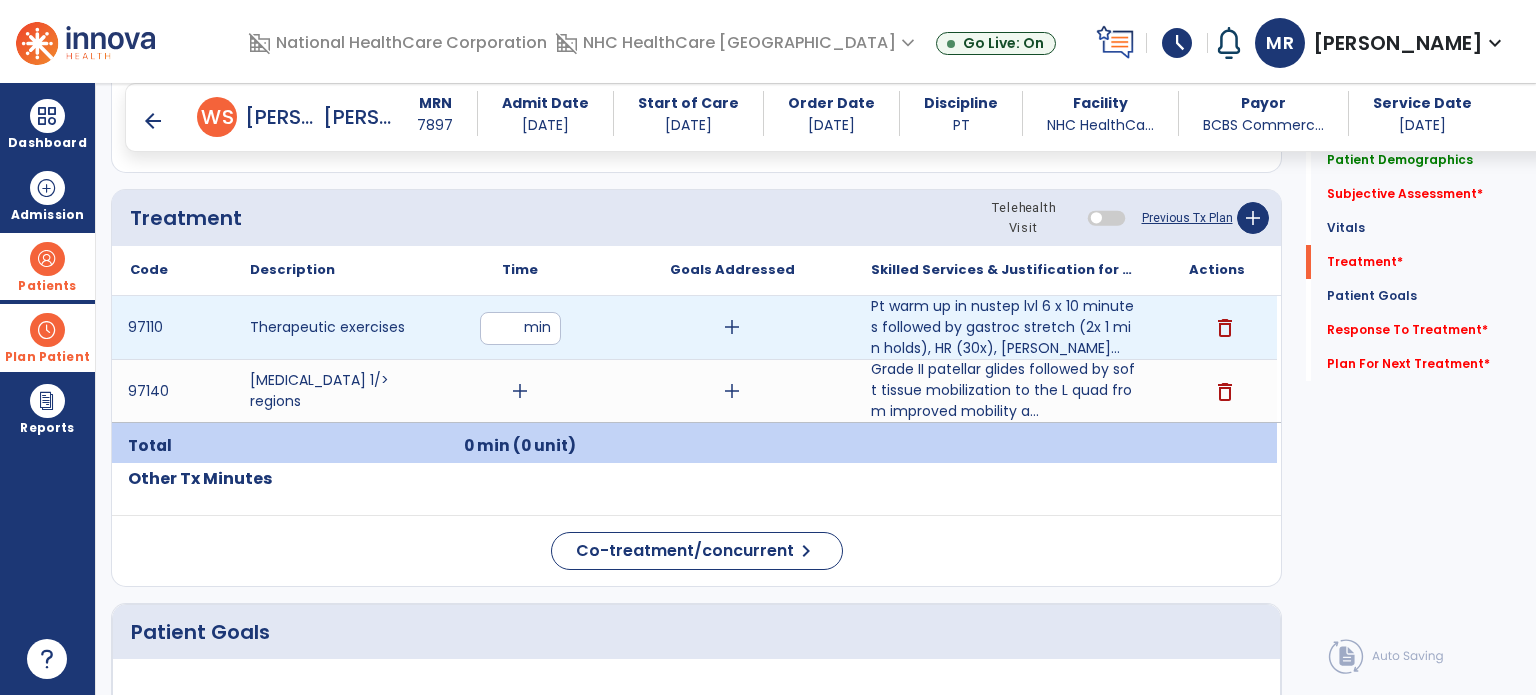type on "*" 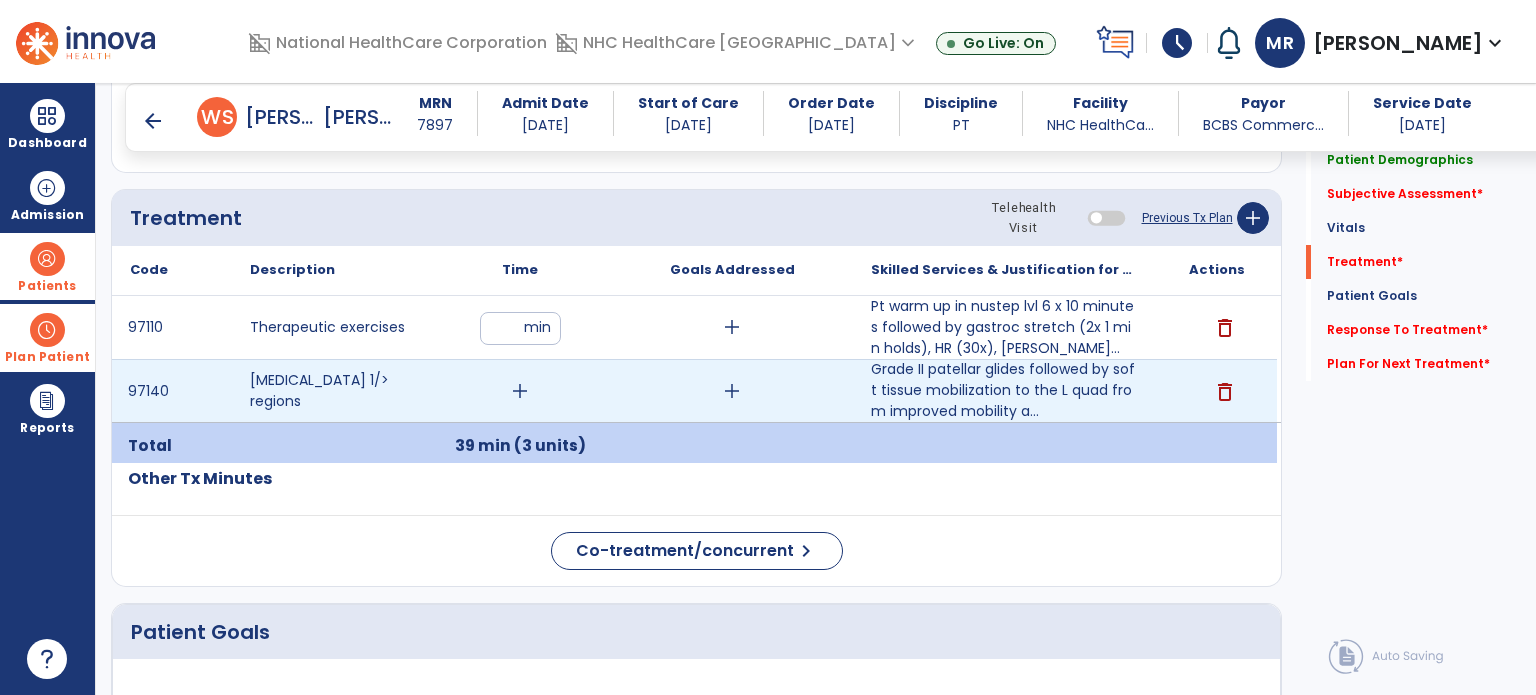 click on "add" at bounding box center [520, 391] 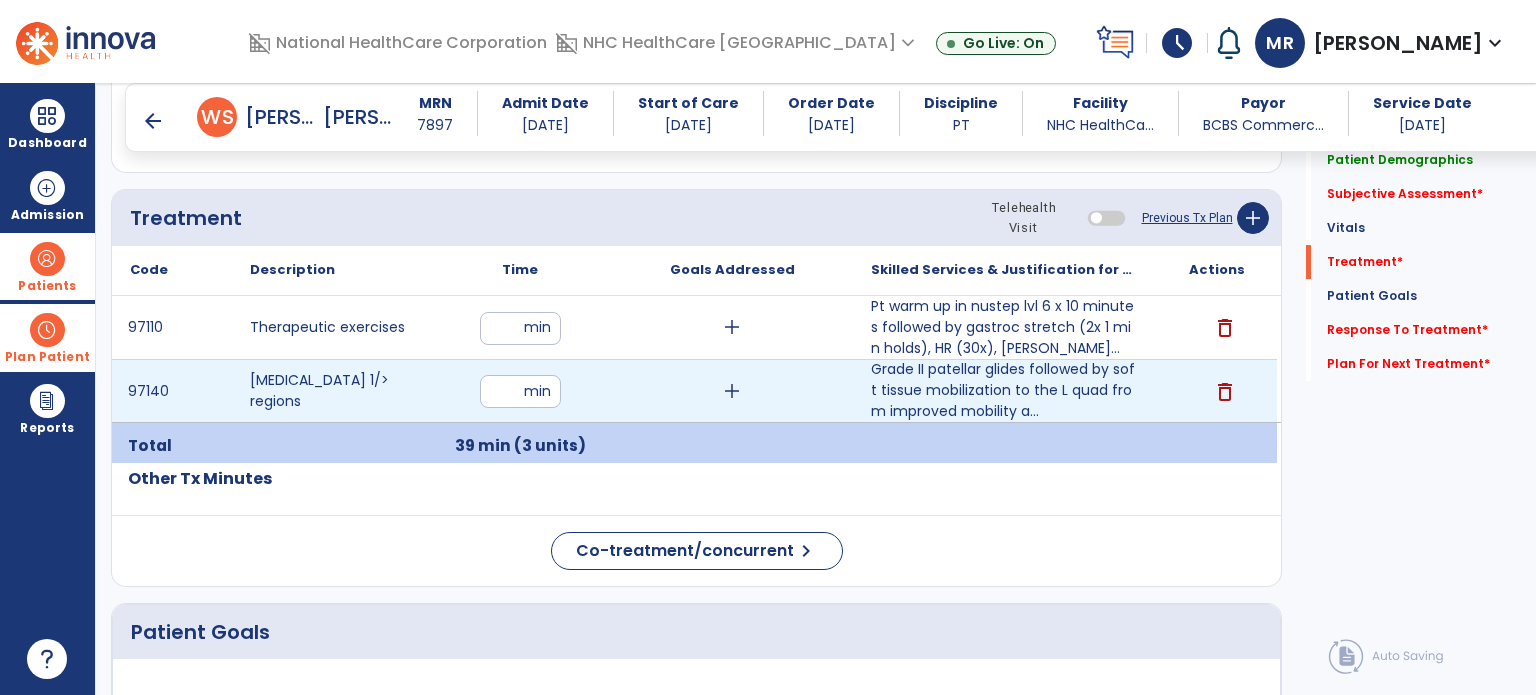 type on "**" 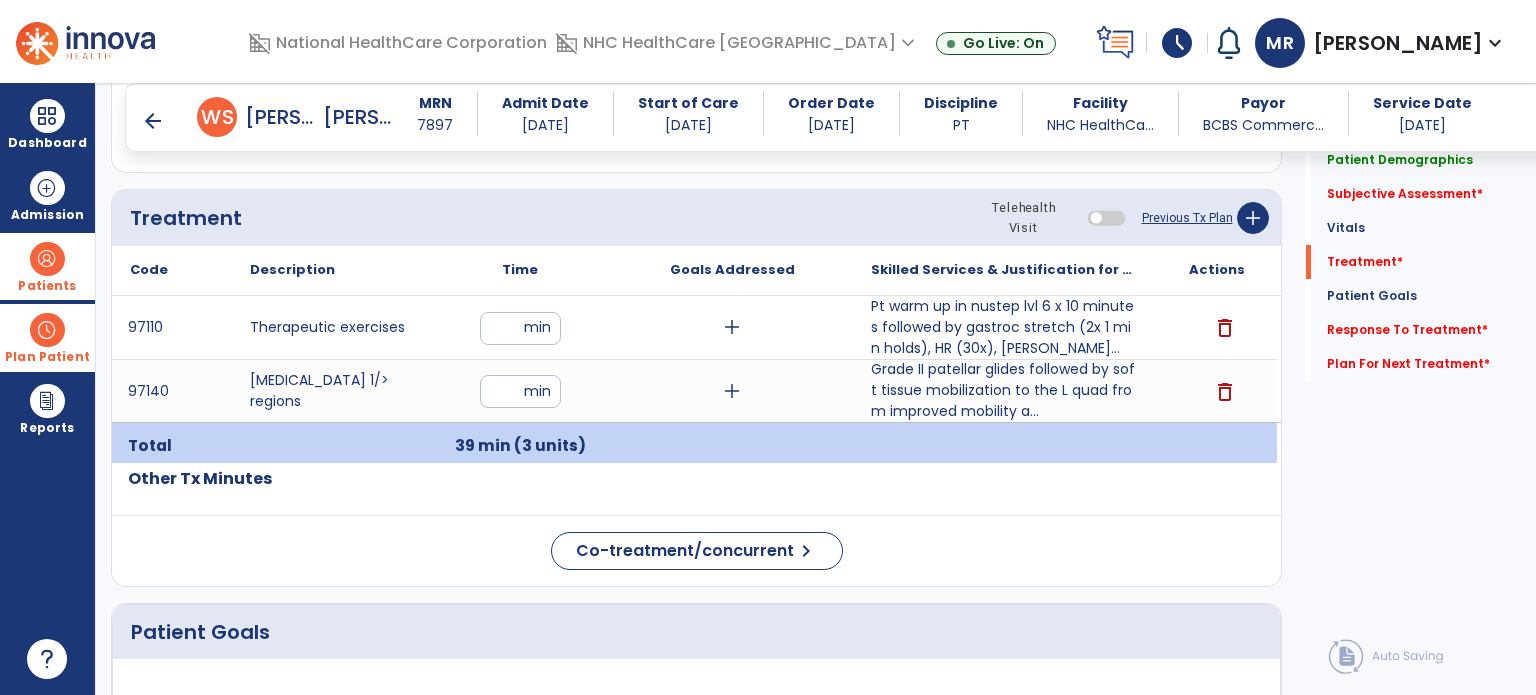 click on "Code
Description
Time" 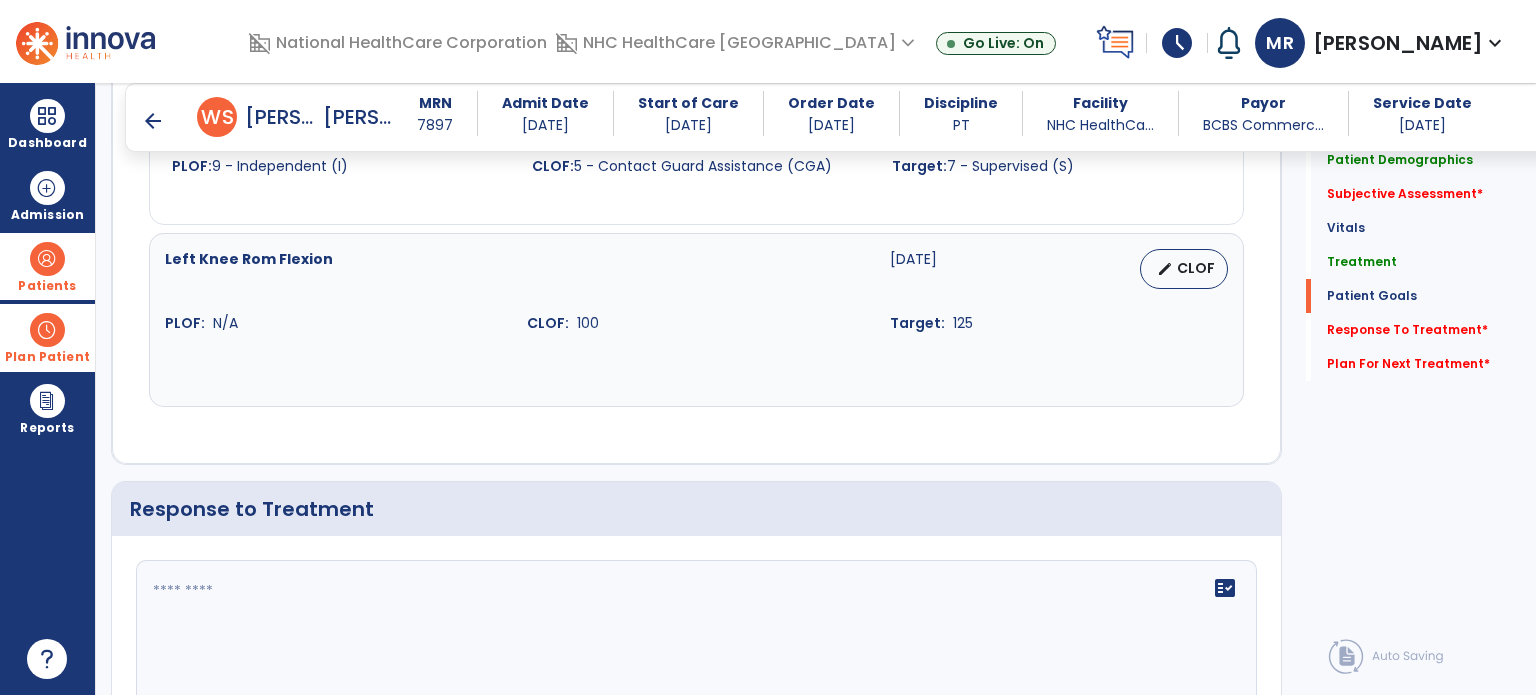 scroll, scrollTop: 2454, scrollLeft: 0, axis: vertical 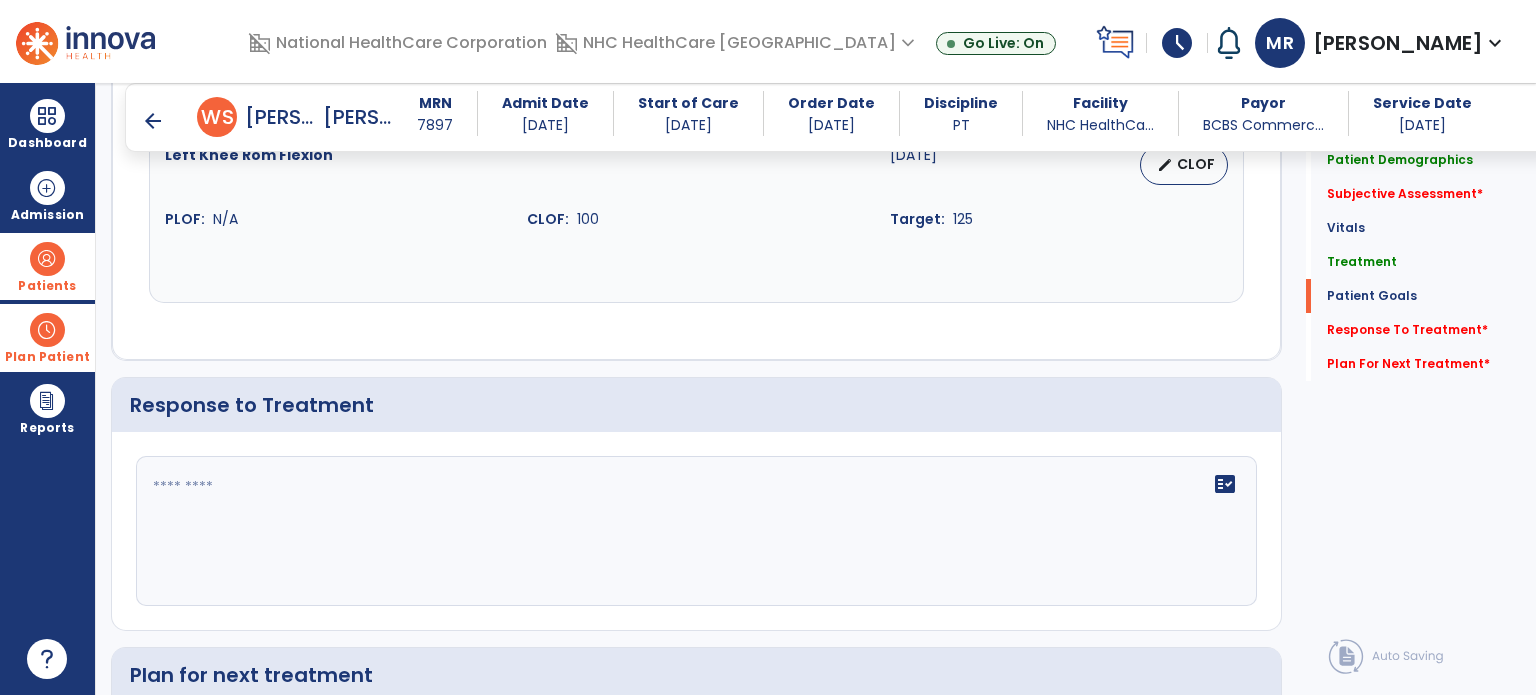 click on "fact_check" 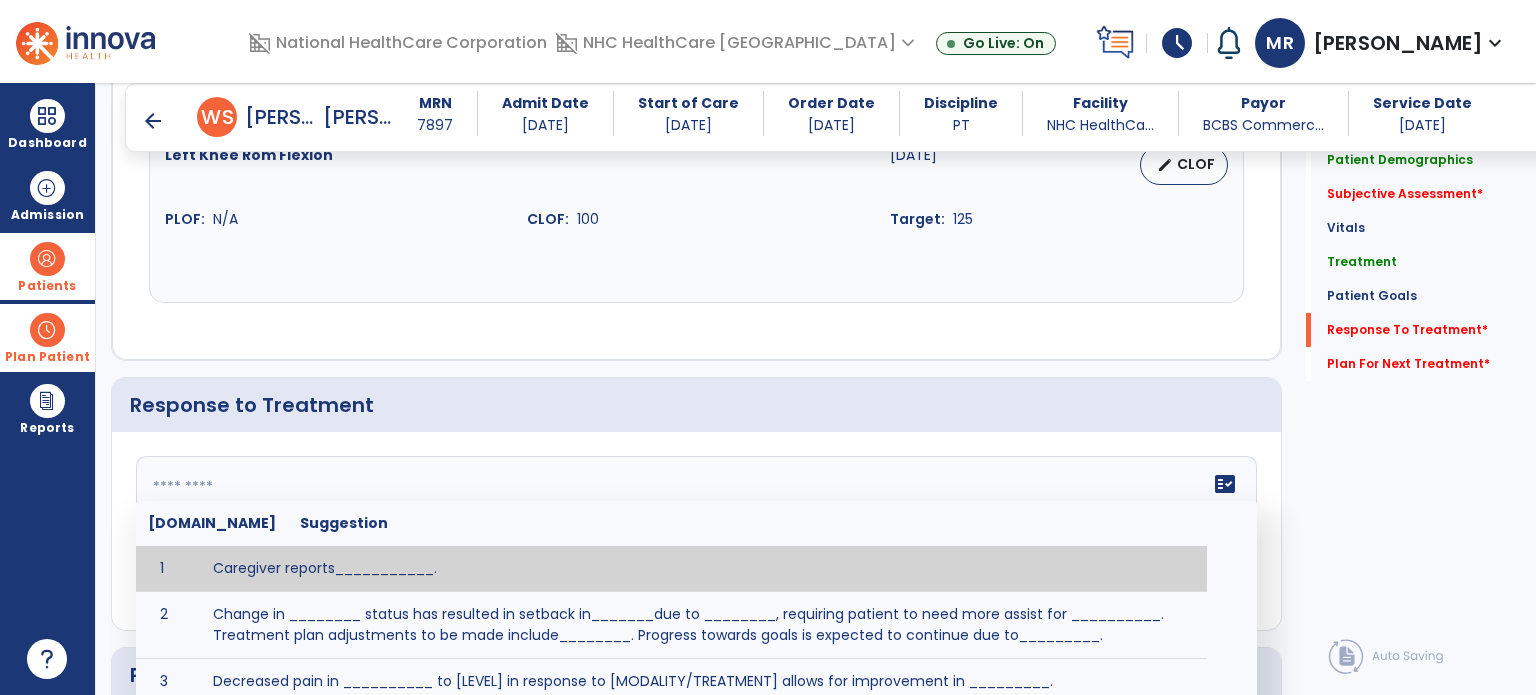 scroll, scrollTop: 2719, scrollLeft: 0, axis: vertical 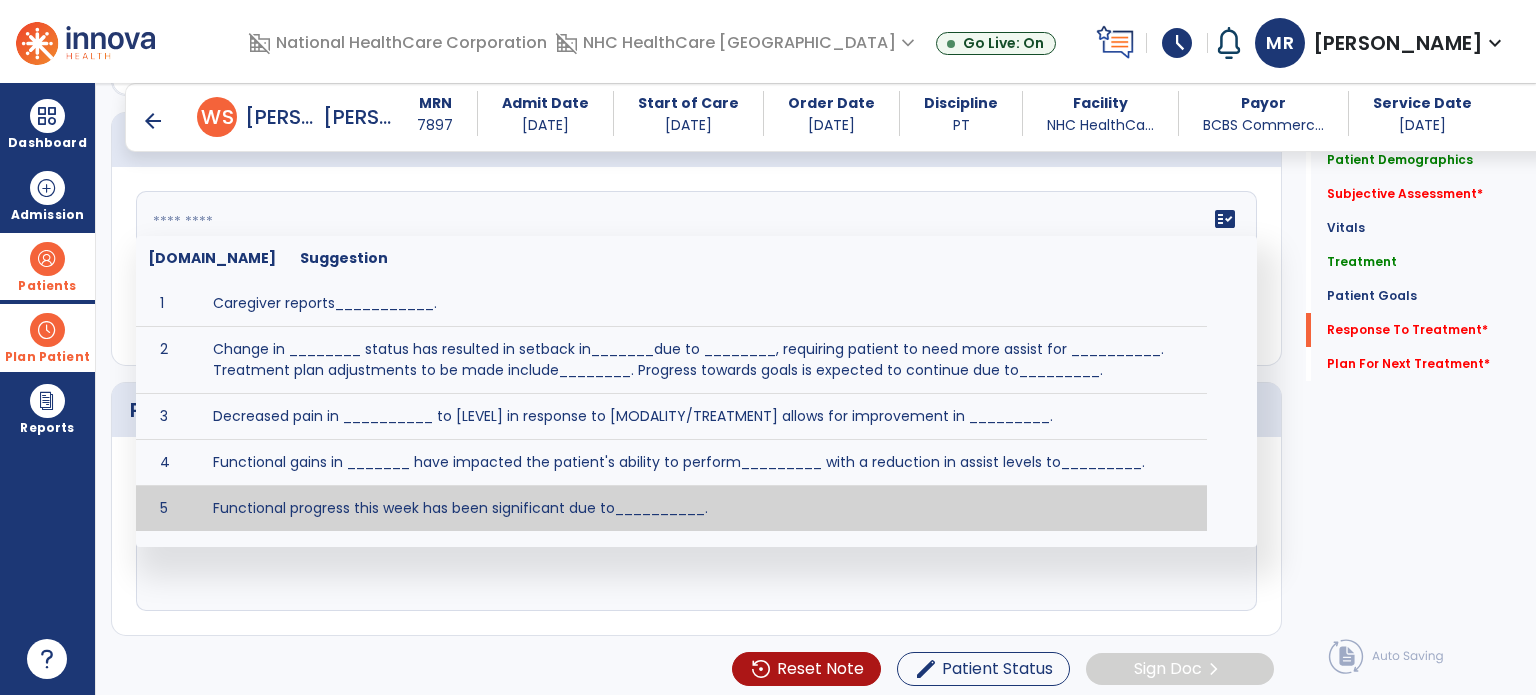 click on "settings_backup_restore  Reset Note  edit  Patient Status Sign Doc  chevron_right" 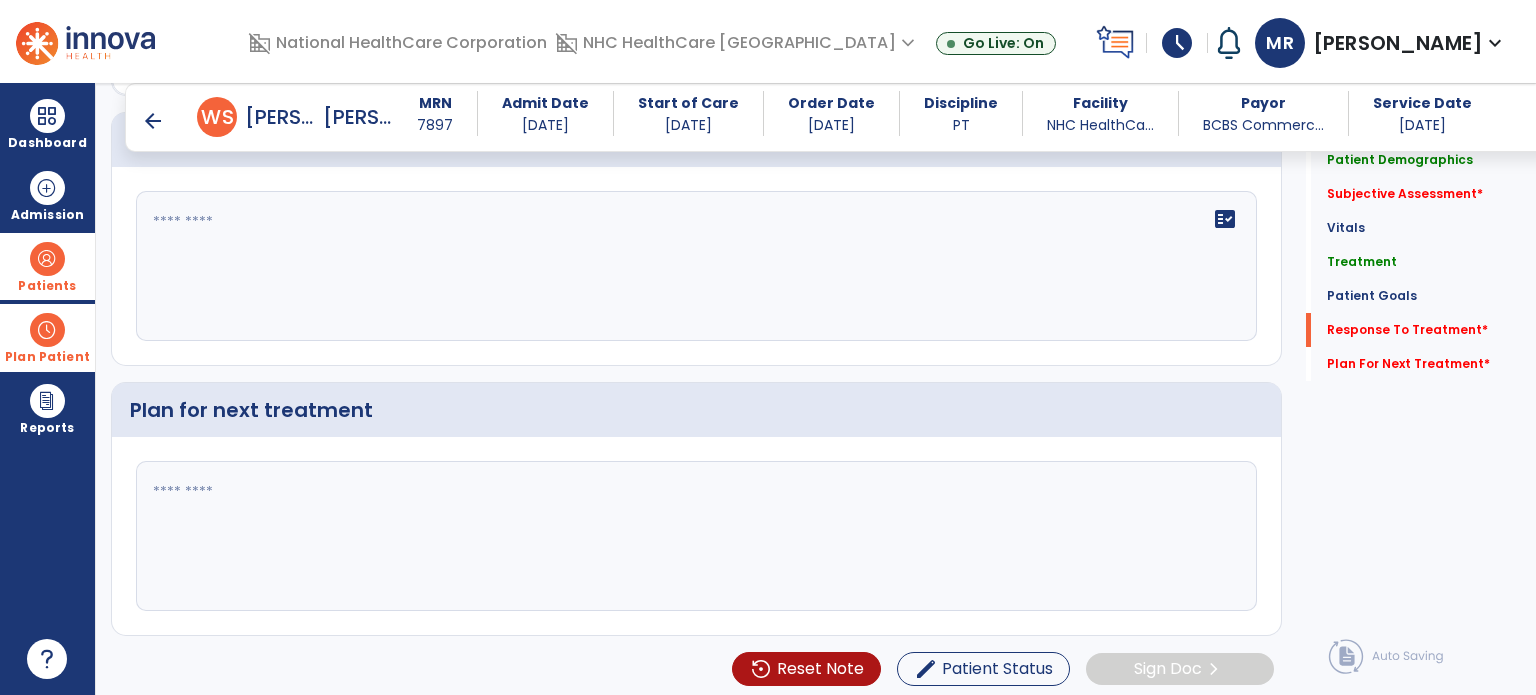 click 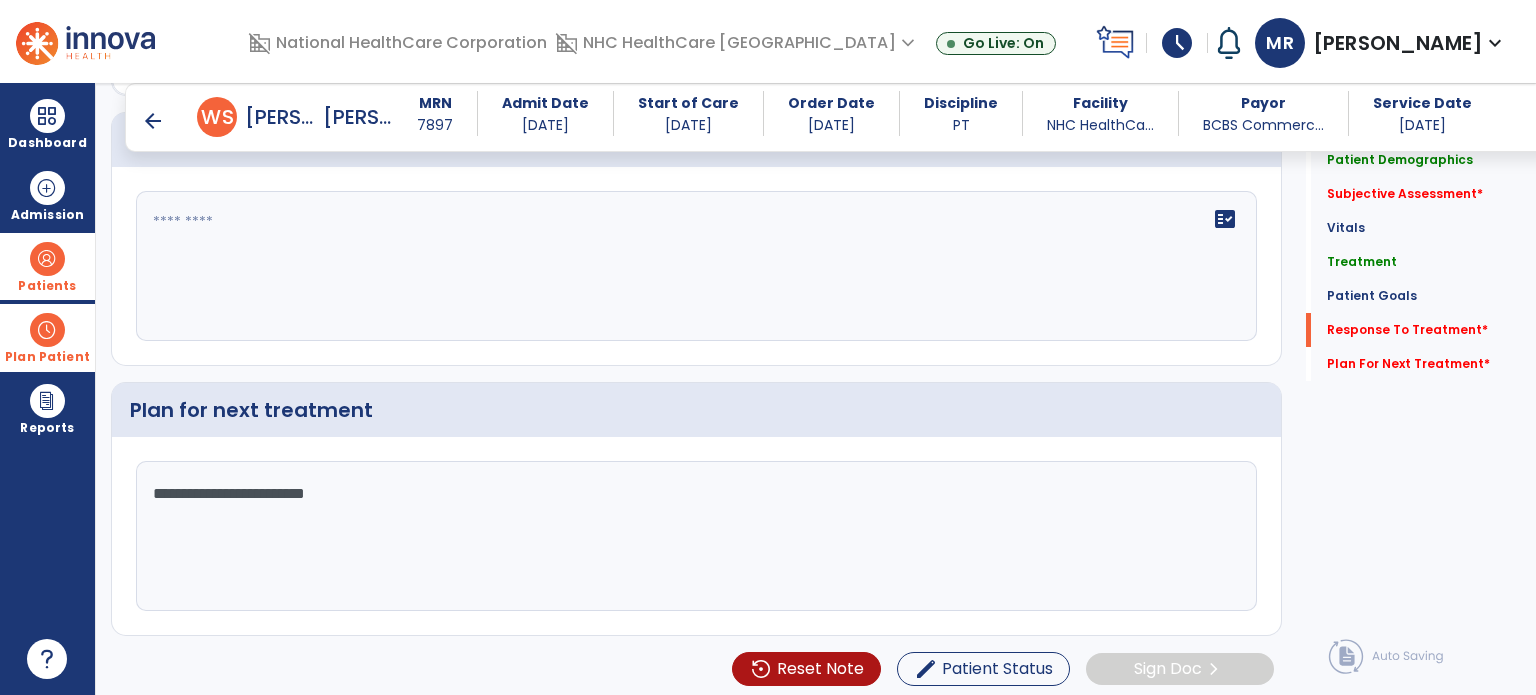 type on "**********" 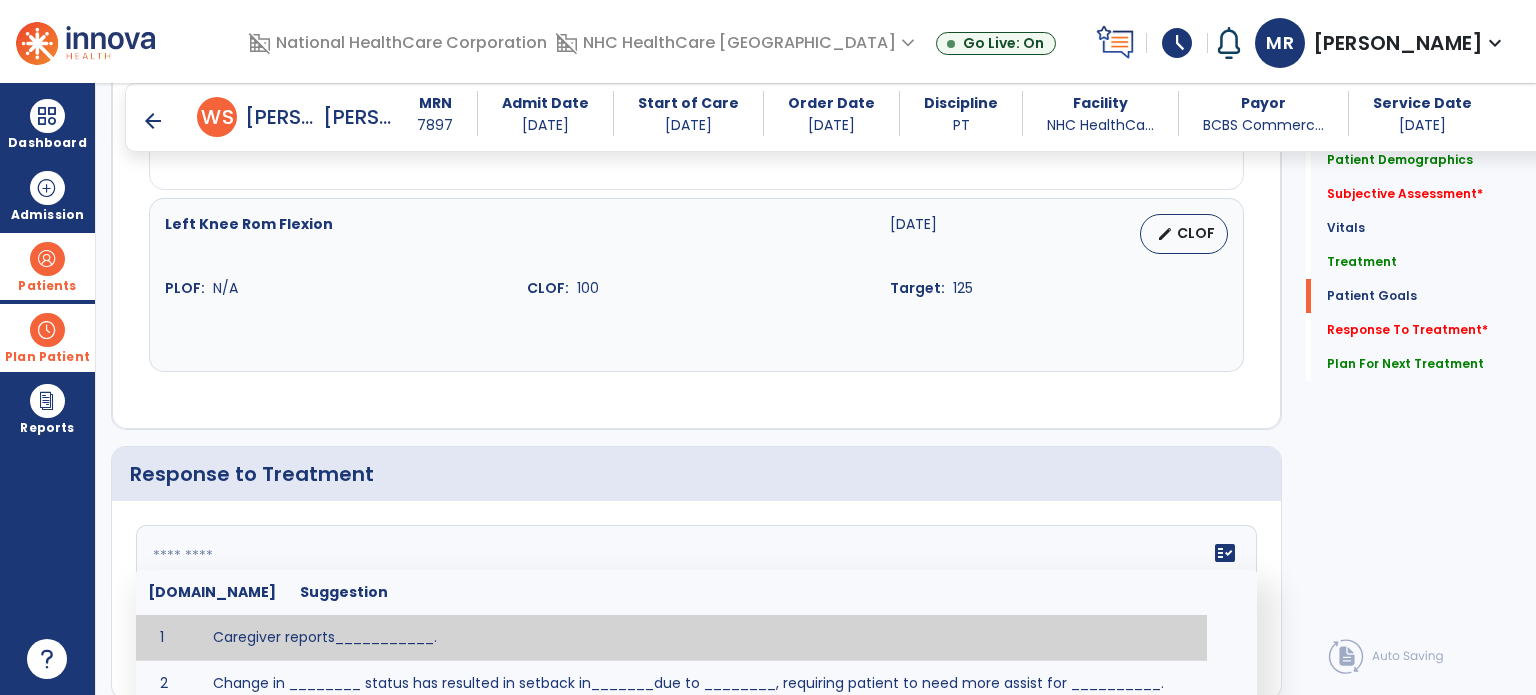 scroll, scrollTop: 2201, scrollLeft: 0, axis: vertical 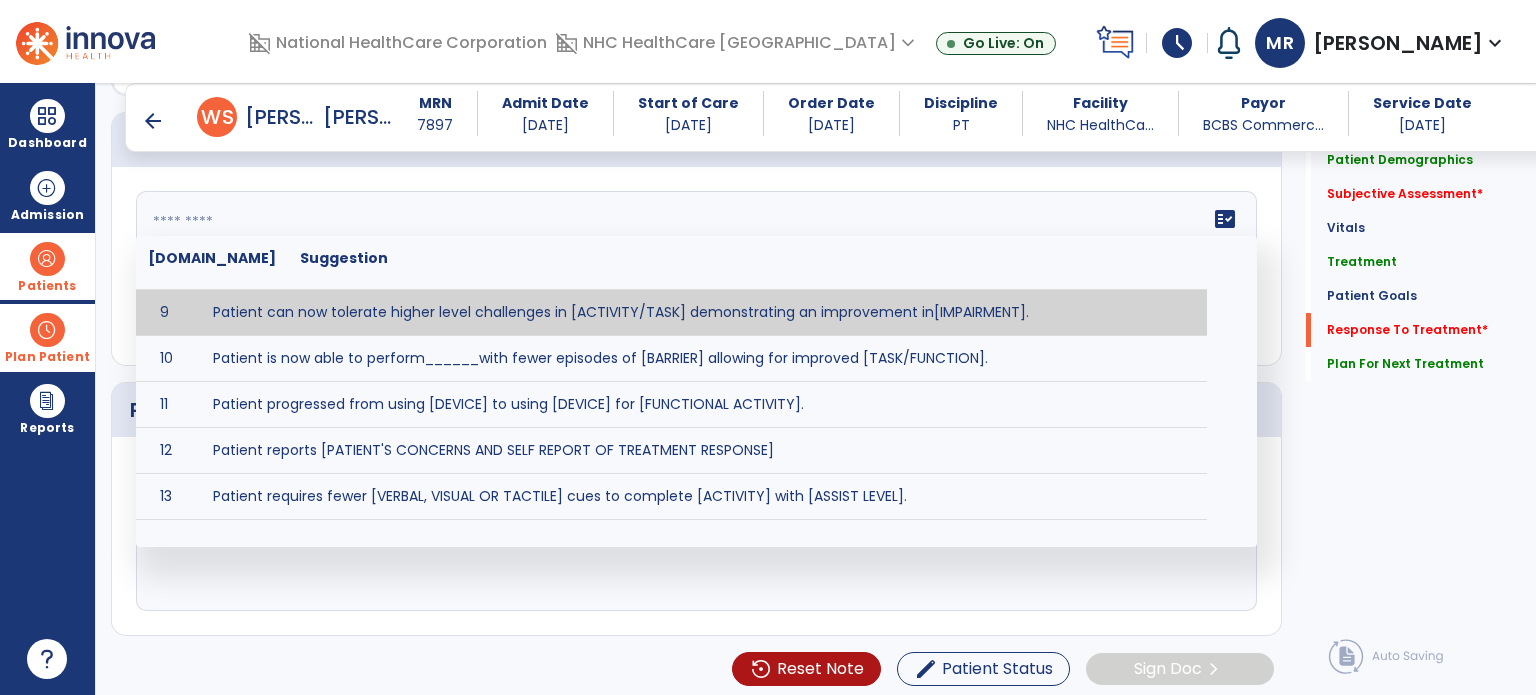 click on "Patient Demographics  Medical Diagnosis   Treatment Diagnosis   Precautions   Contraindications
Code
Description
Pdpm Clinical Category
S83.005D" 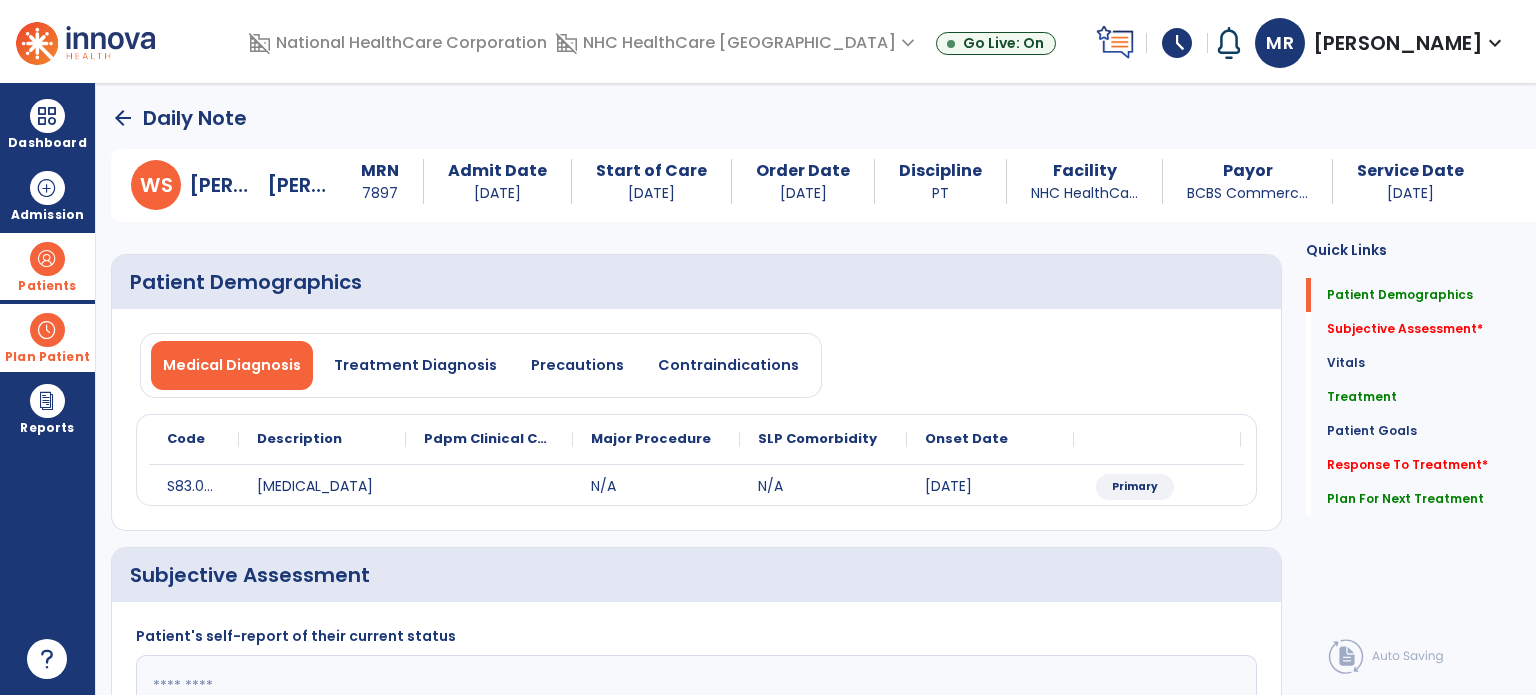 scroll, scrollTop: 12, scrollLeft: 0, axis: vertical 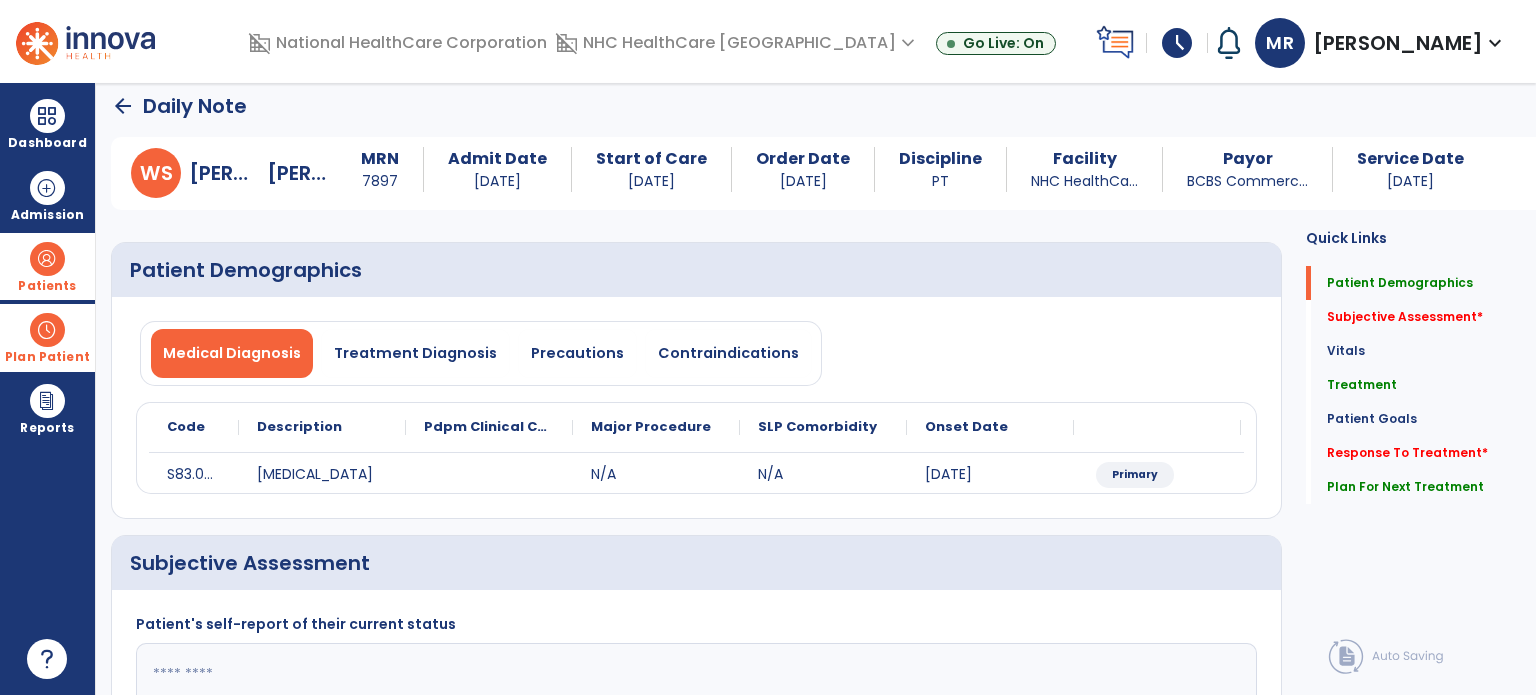 click on "arrow_back" 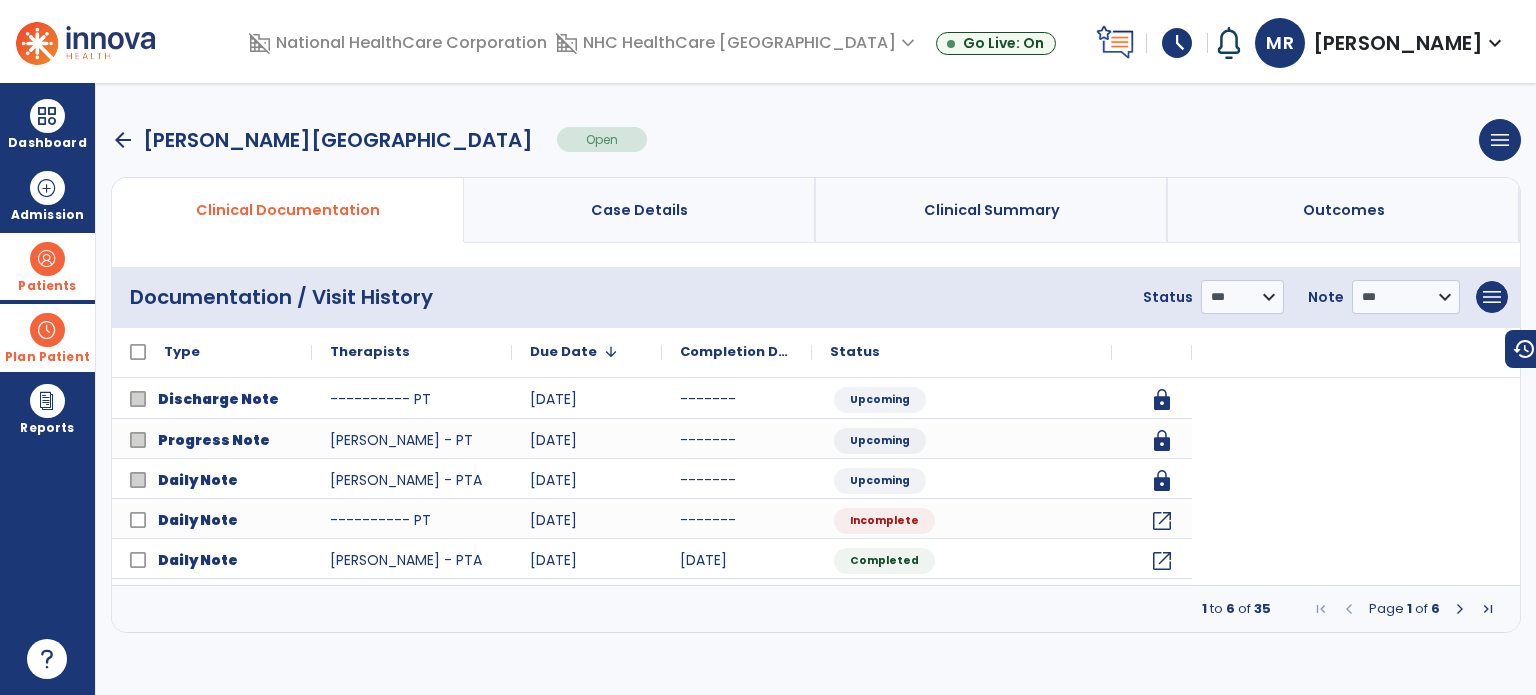 scroll, scrollTop: 0, scrollLeft: 0, axis: both 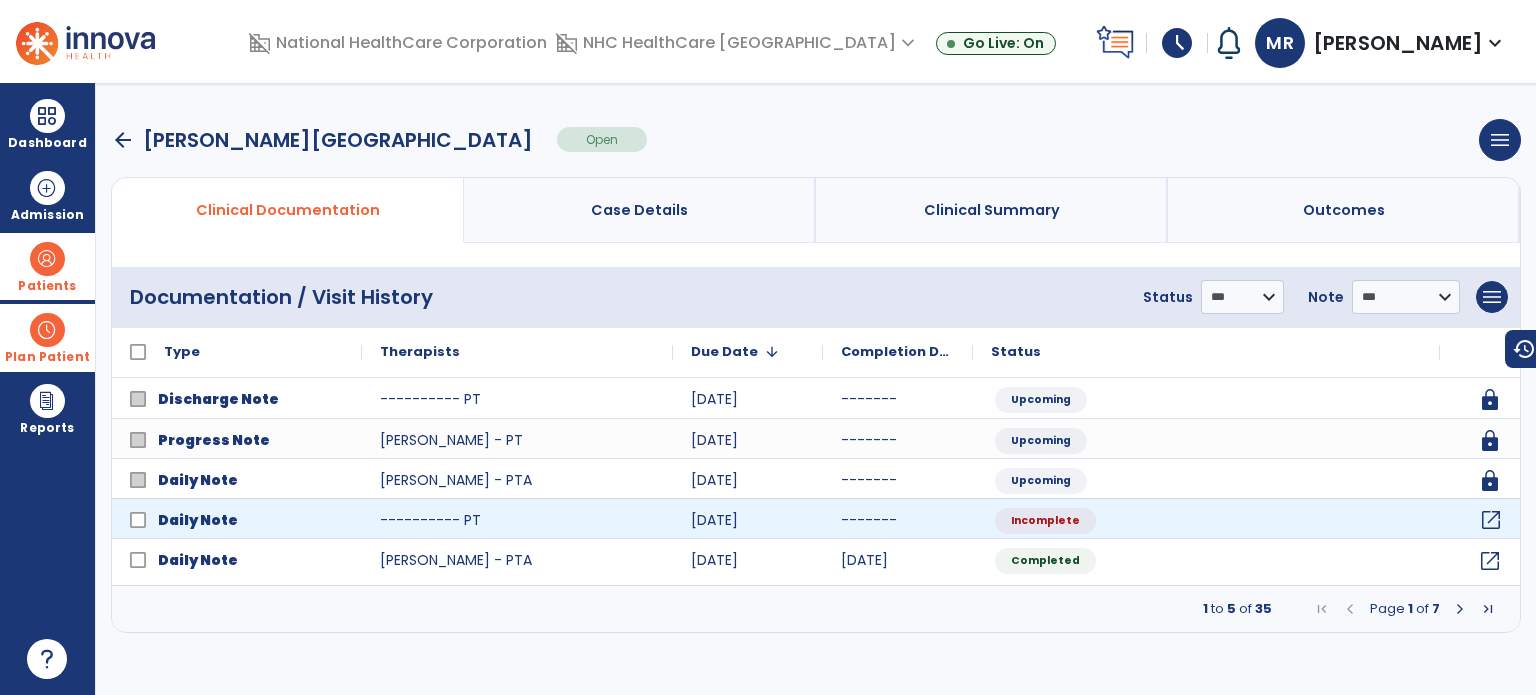 click on "open_in_new" 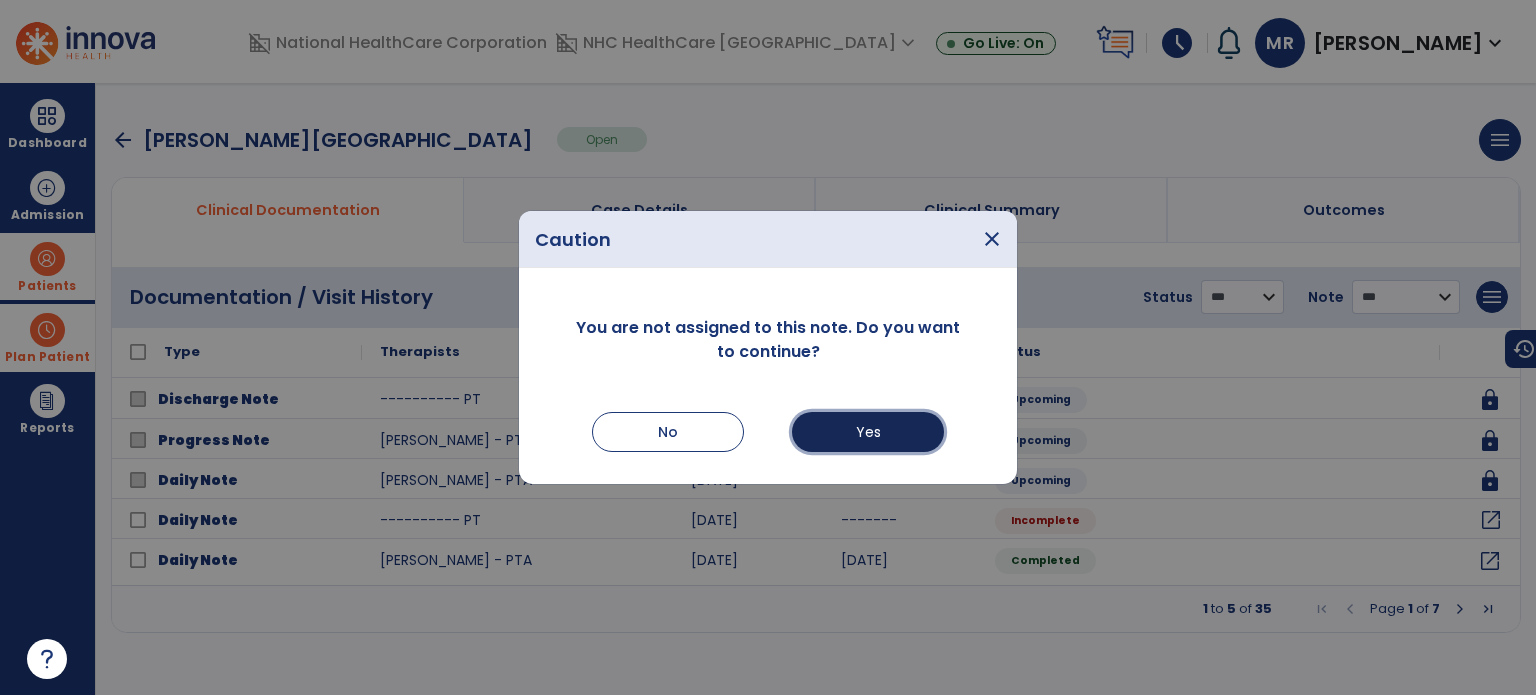 click on "Yes" at bounding box center (868, 432) 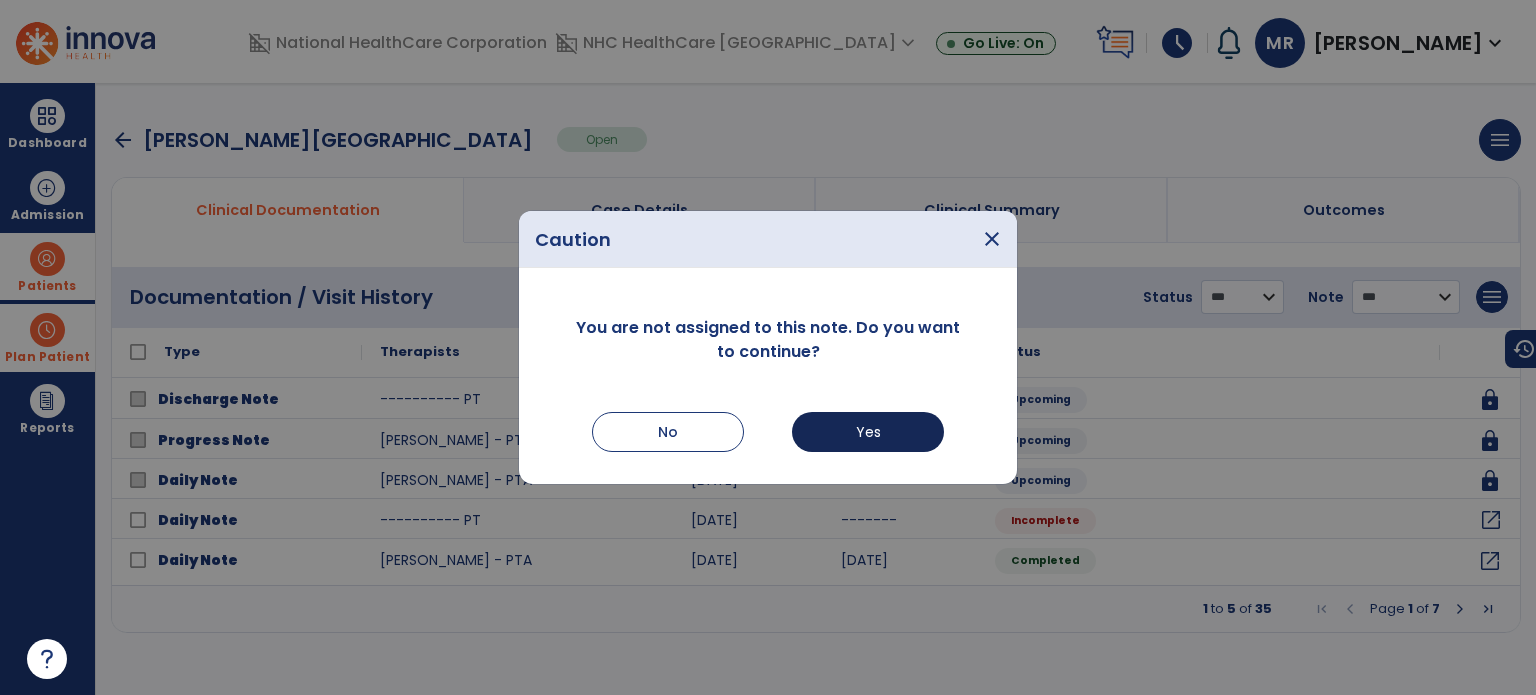 select on "*" 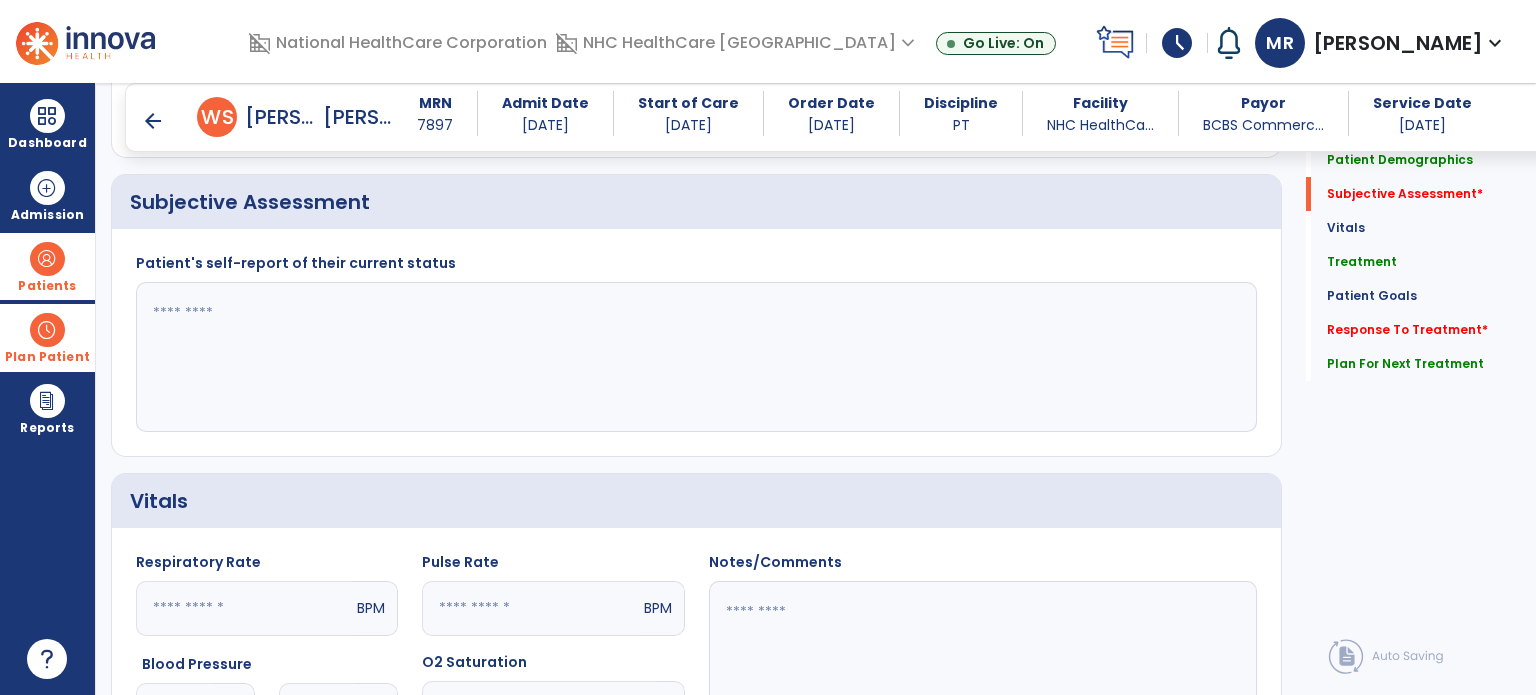 scroll, scrollTop: 356, scrollLeft: 0, axis: vertical 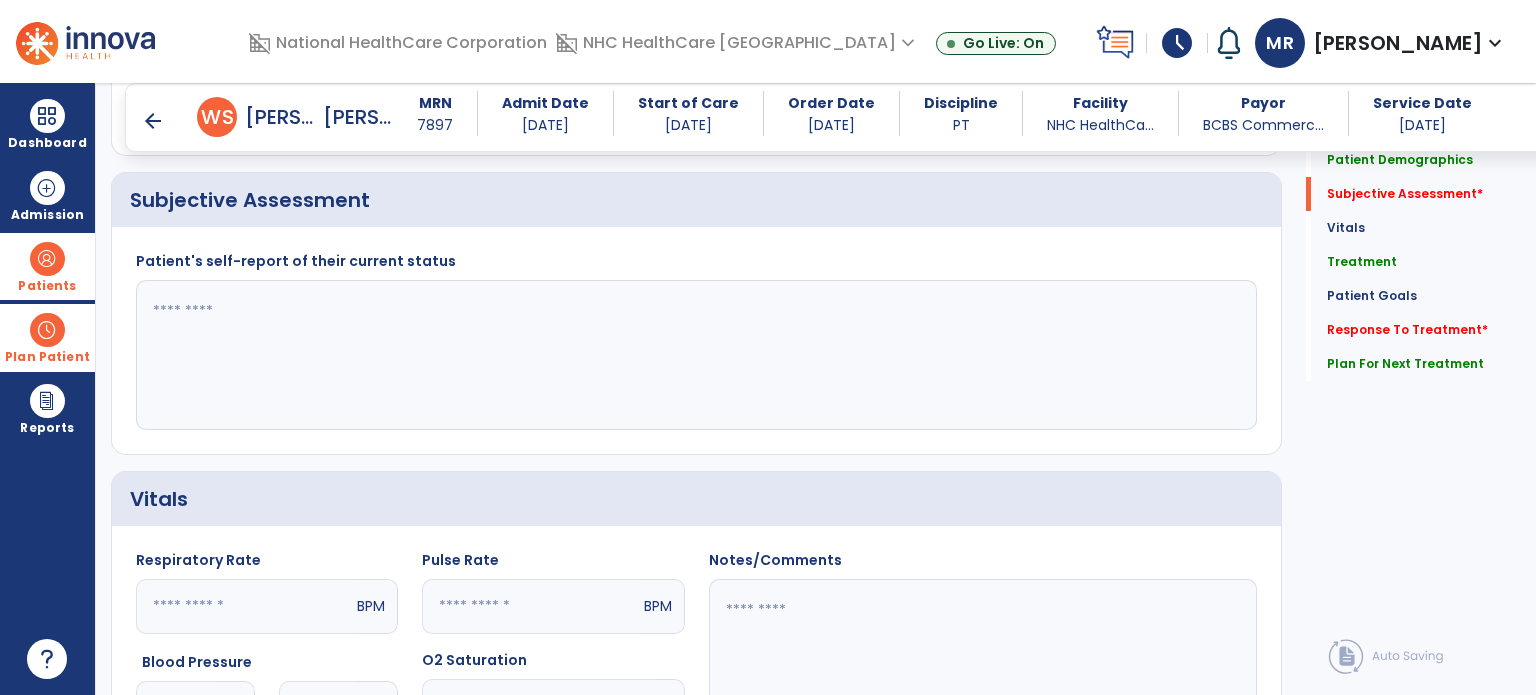 click 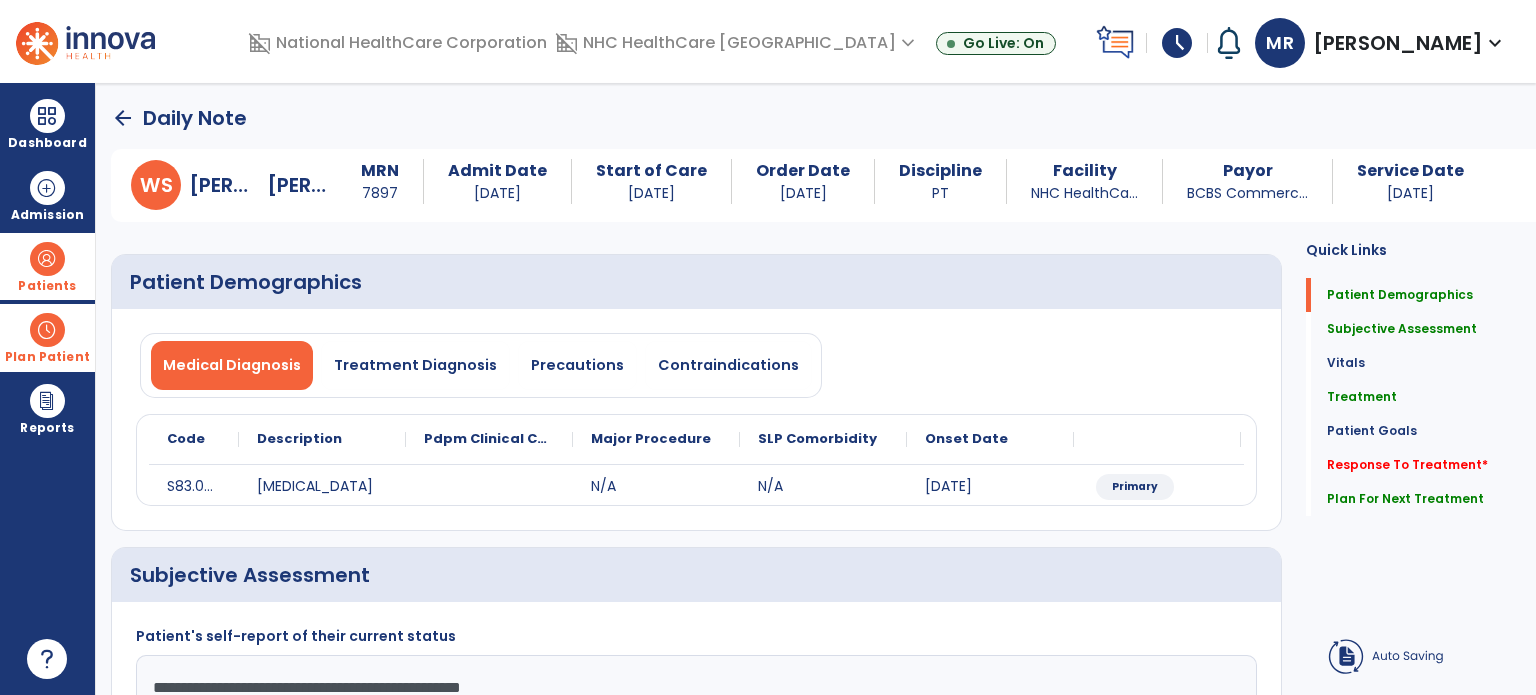 scroll, scrollTop: 6, scrollLeft: 0, axis: vertical 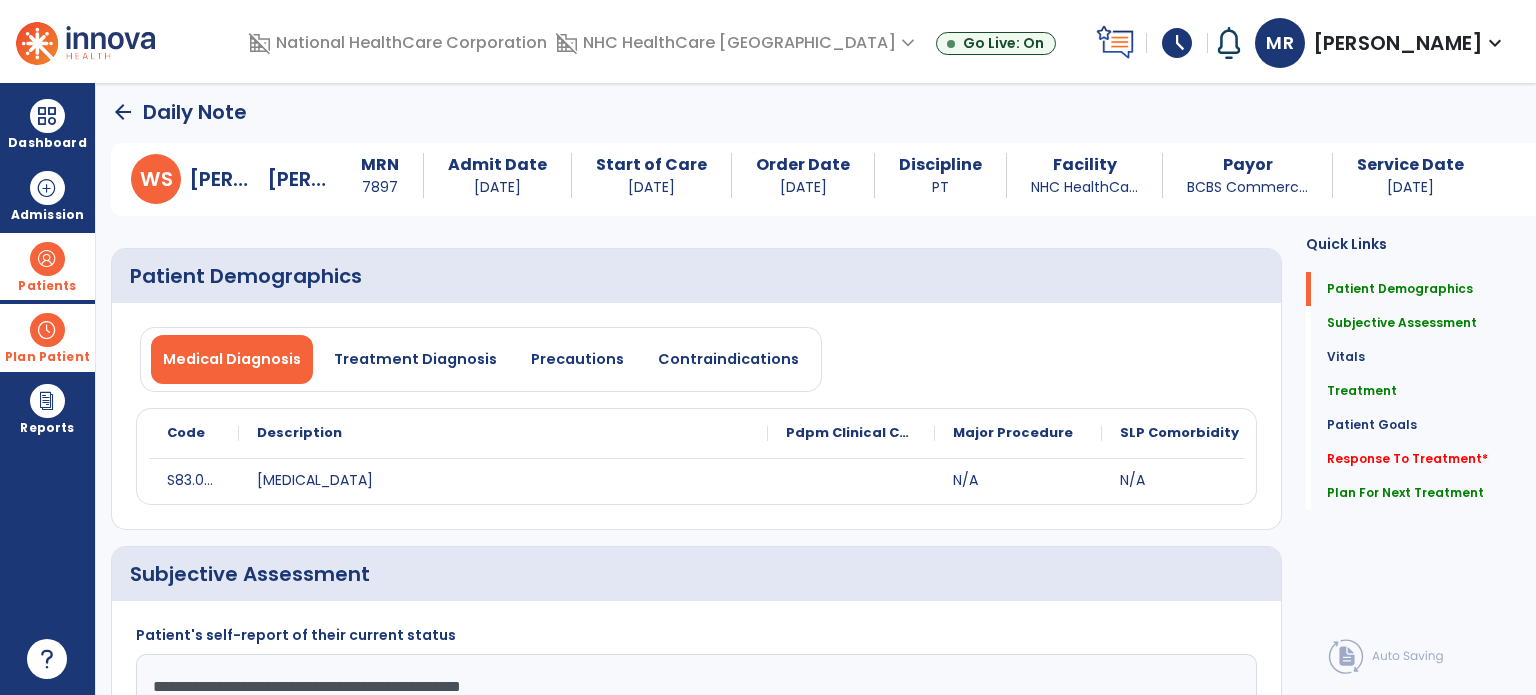 drag, startPoint x: 403, startPoint y: 430, endPoint x: 765, endPoint y: 438, distance: 362.08838 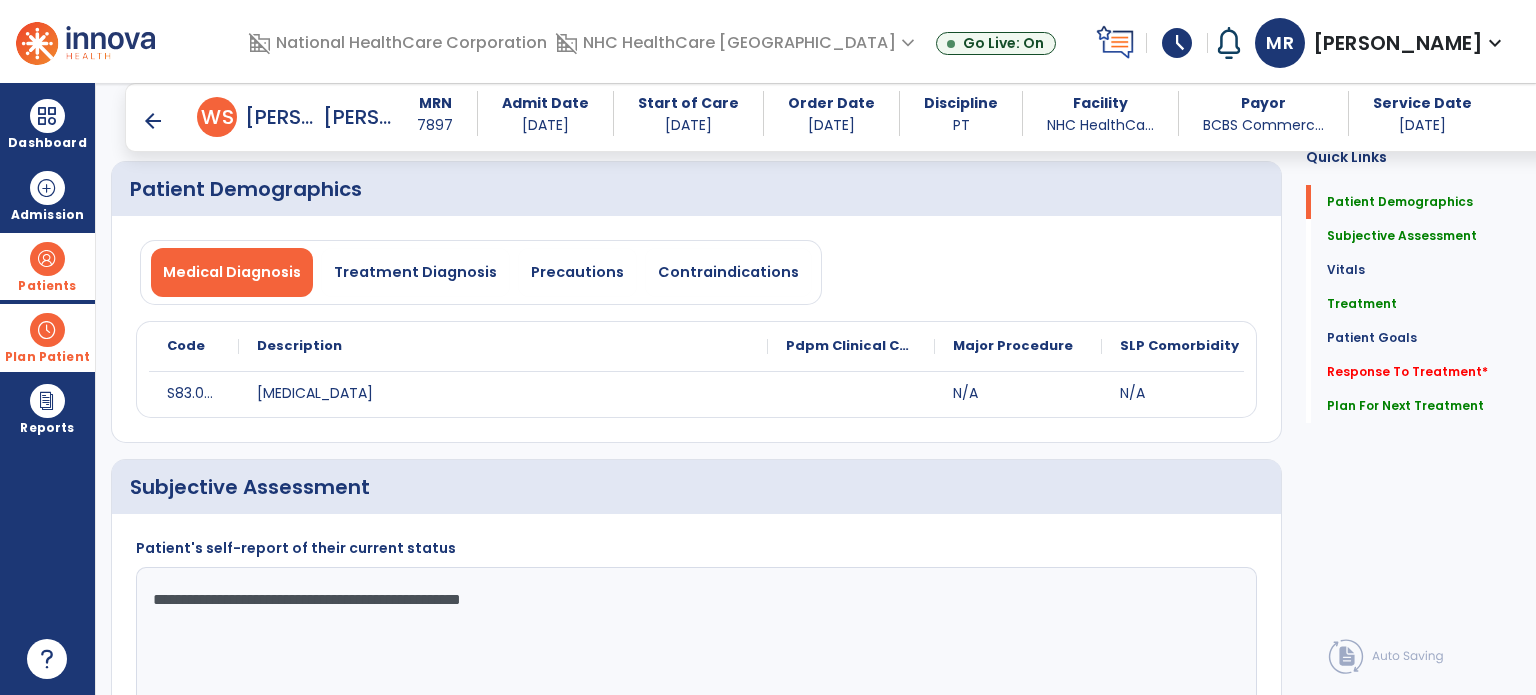 scroll, scrollTop: 116, scrollLeft: 0, axis: vertical 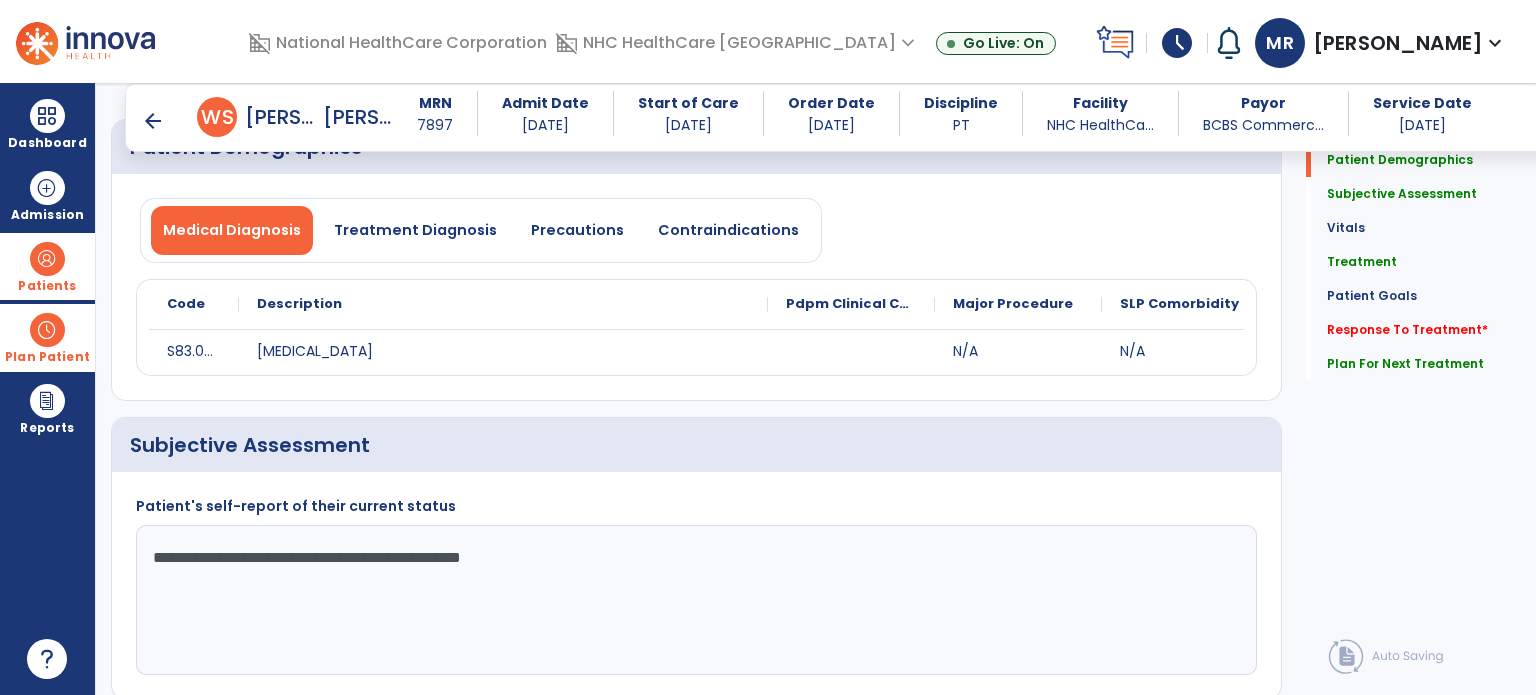 click on "**********" 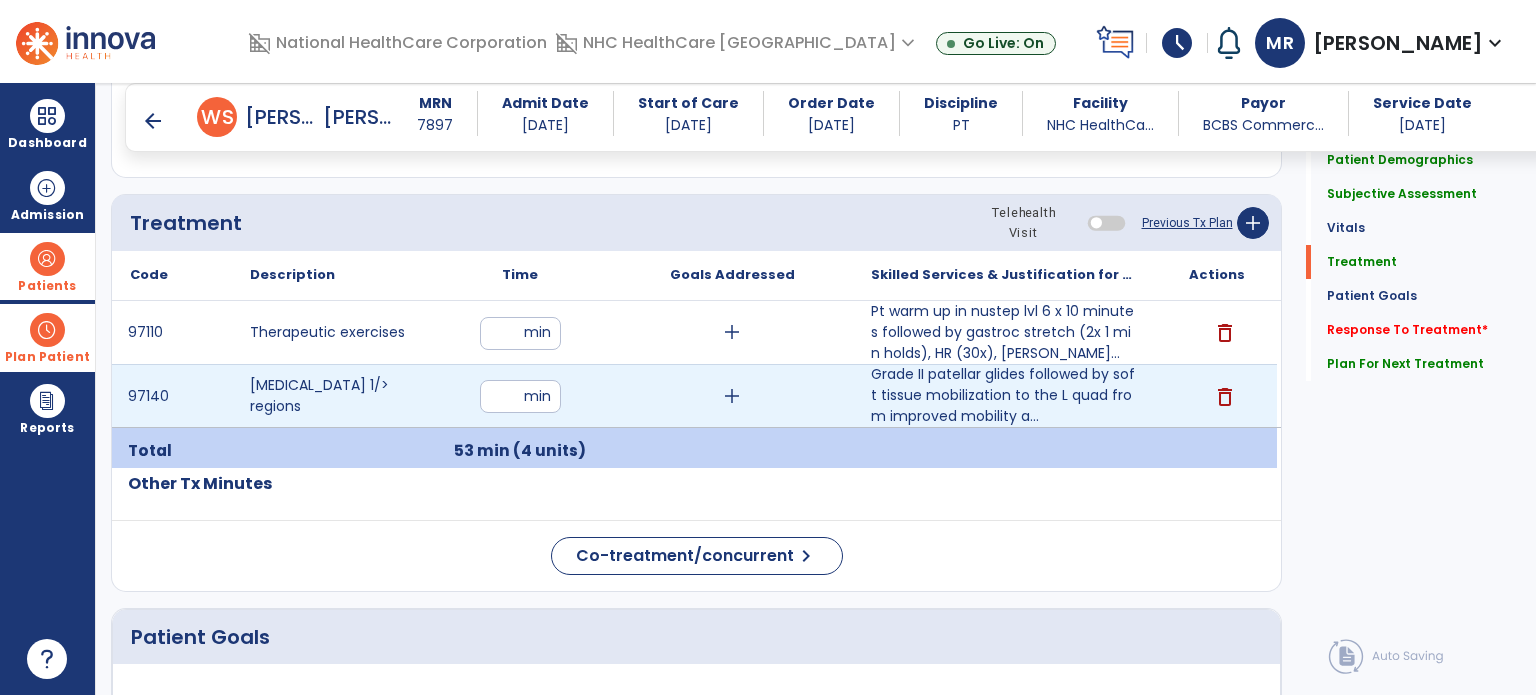 scroll, scrollTop: 1085, scrollLeft: 0, axis: vertical 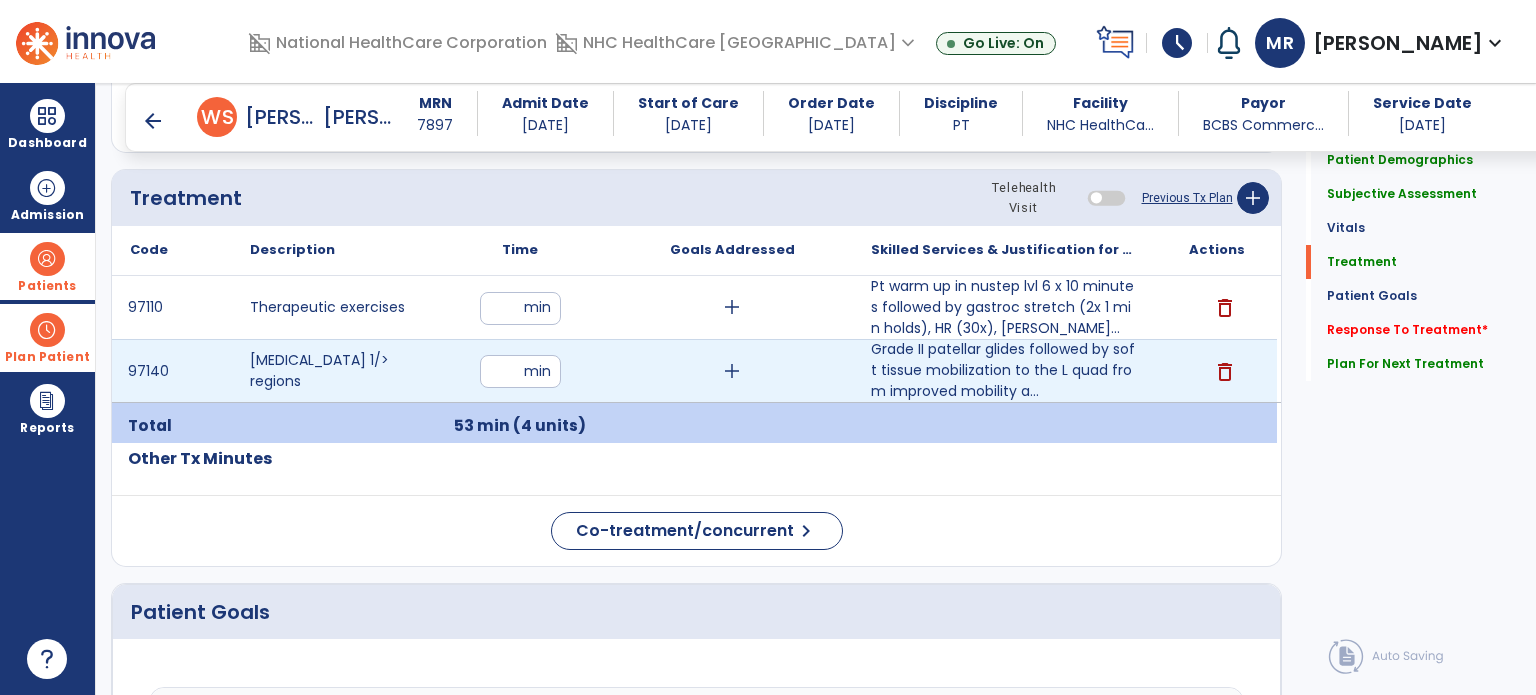type on "**********" 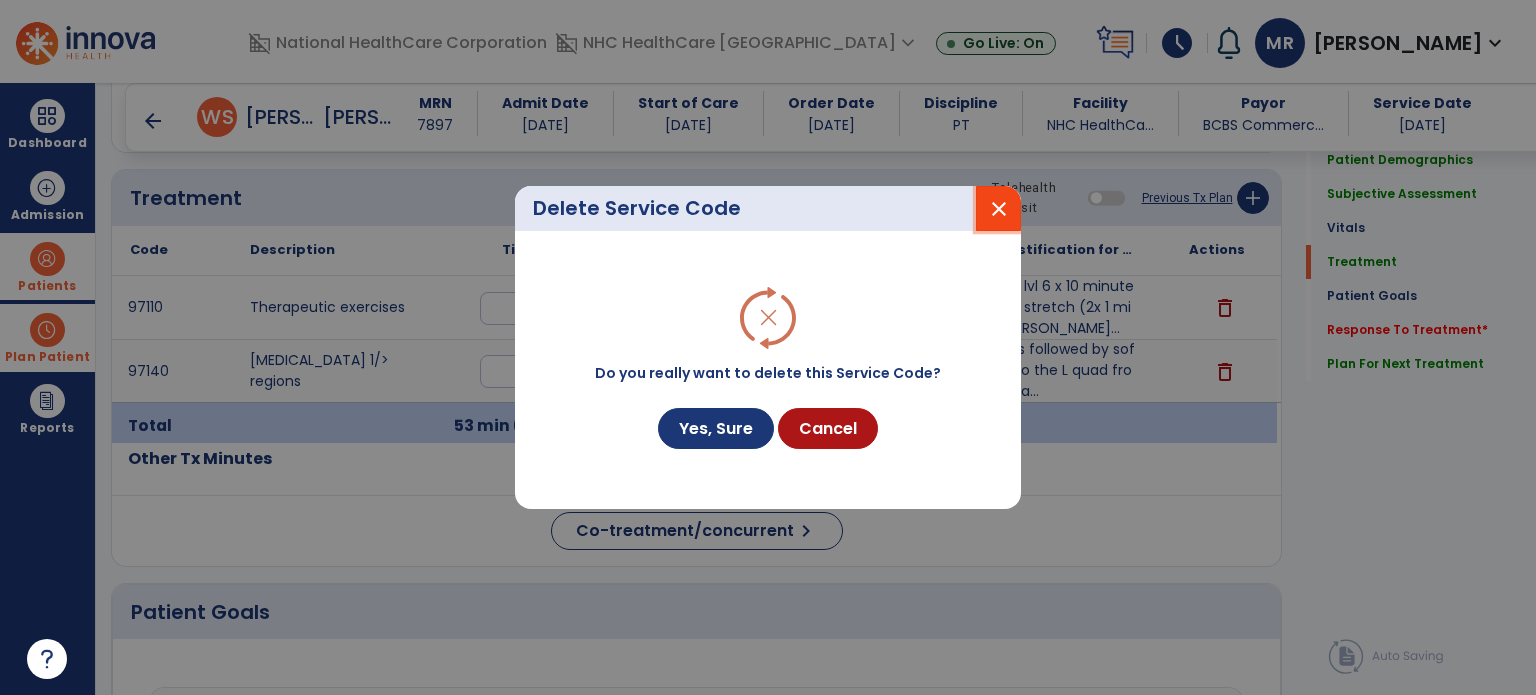 click on "close" at bounding box center (998, 208) 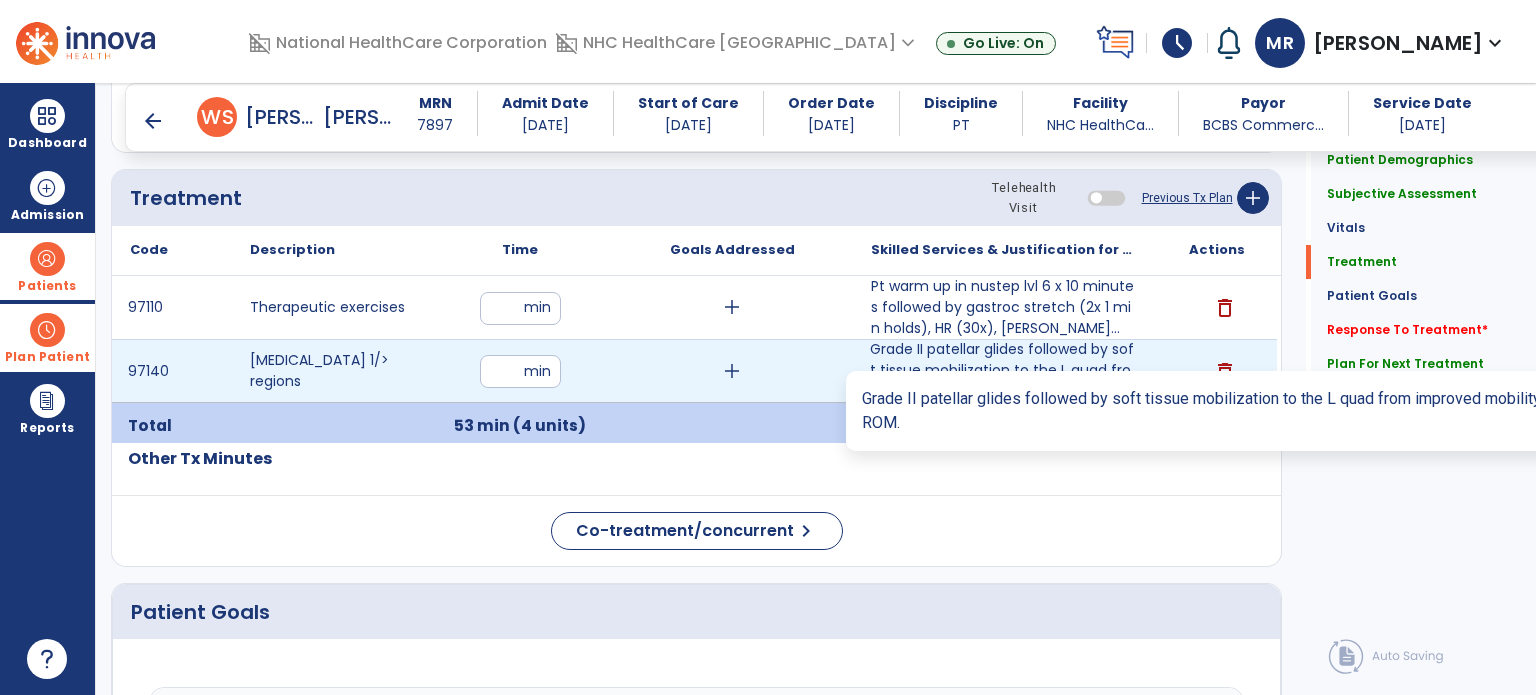 click on "Grade II patellar glides followed by soft tissue mobilization to the L quad from improved mobility a..." at bounding box center [1004, 370] 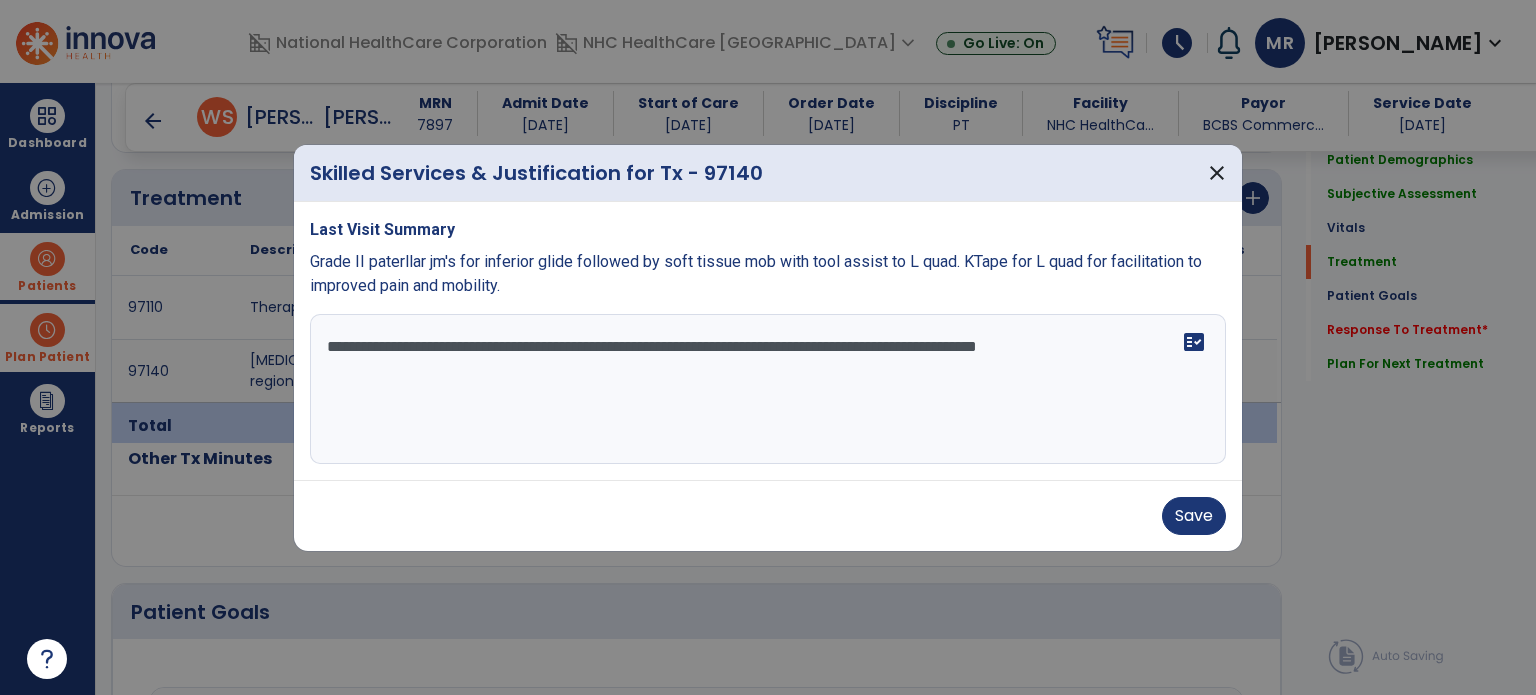 drag, startPoint x: 584, startPoint y: 345, endPoint x: 1246, endPoint y: 363, distance: 662.2447 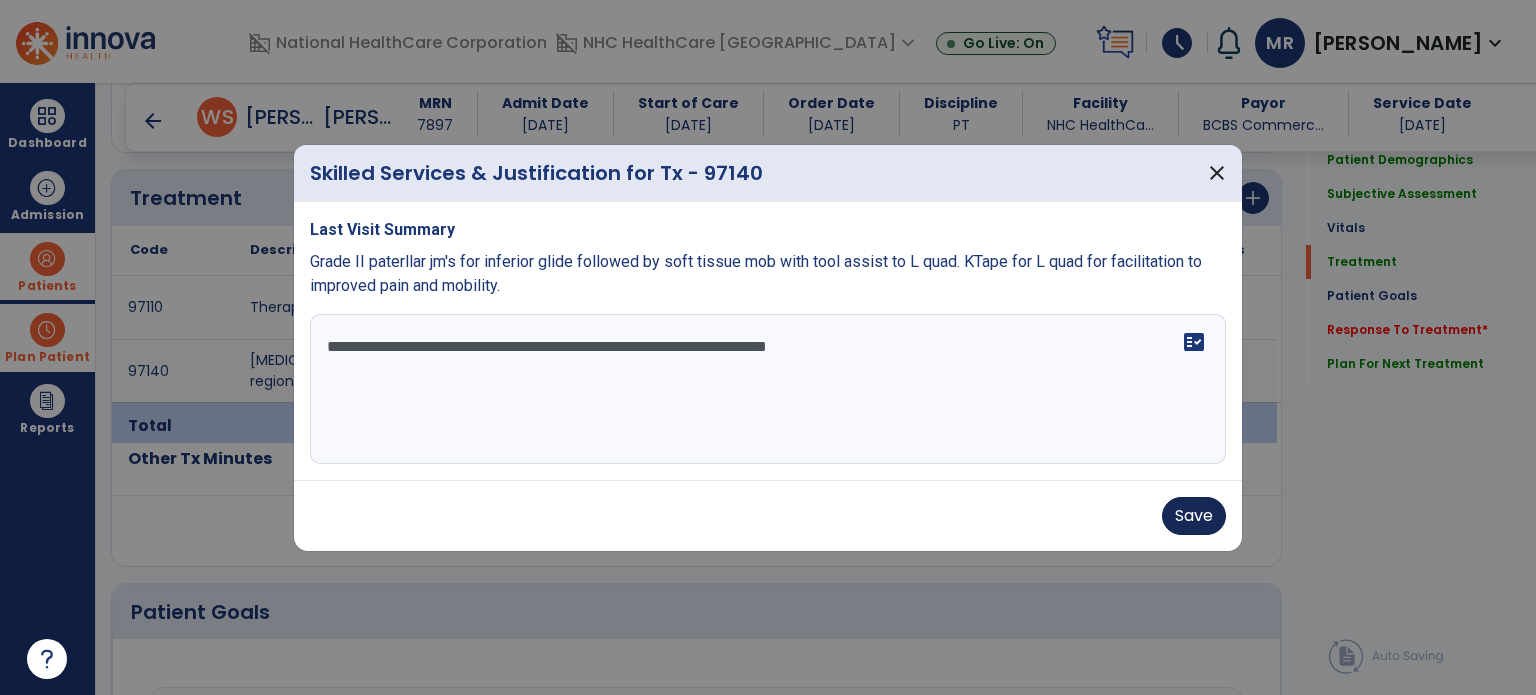 type on "**********" 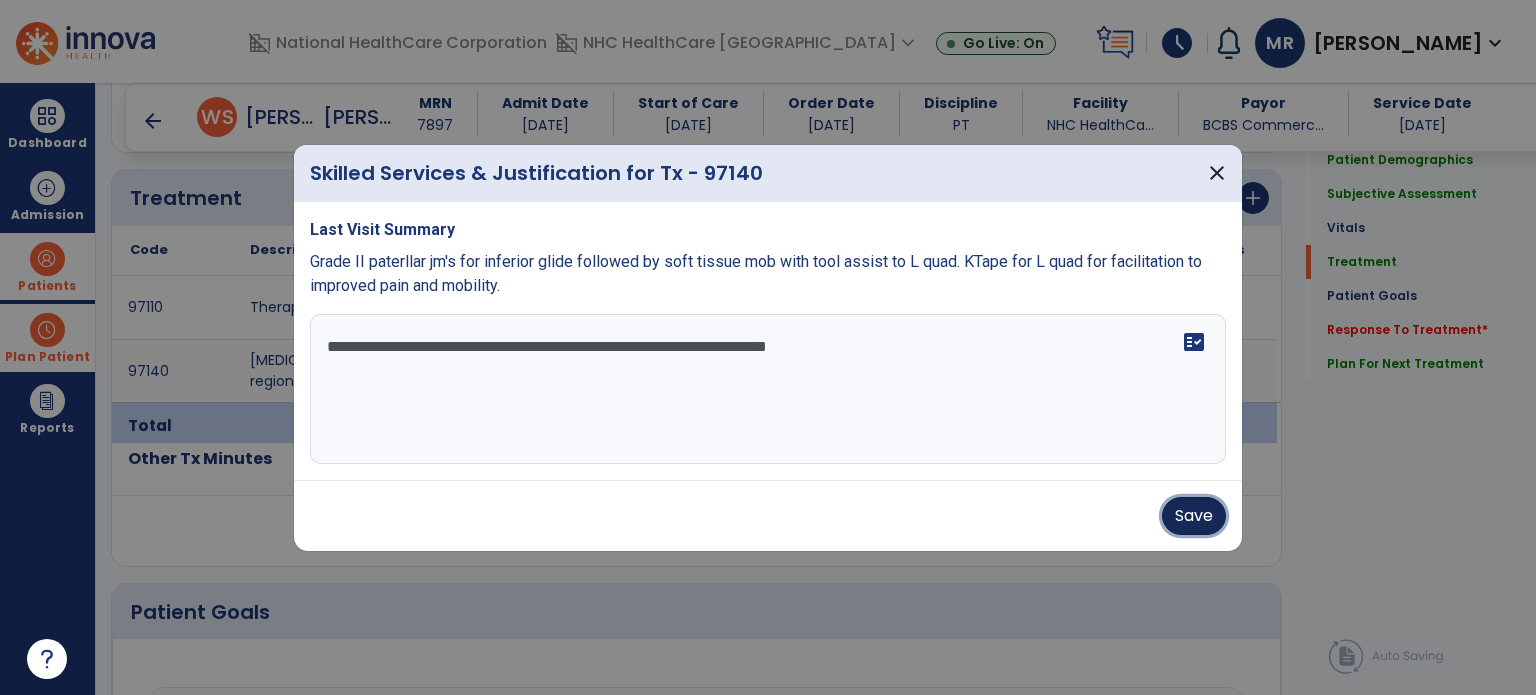 click on "Save" at bounding box center (1194, 516) 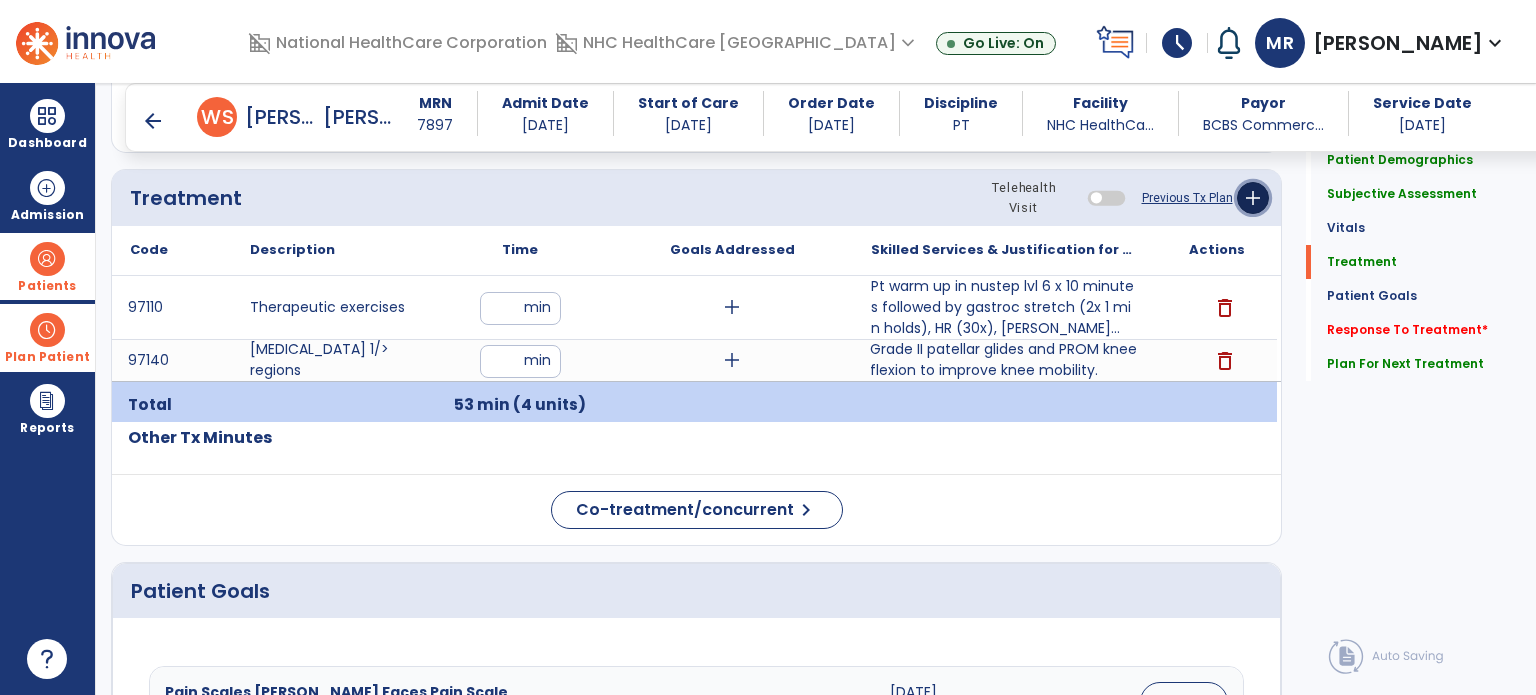click on "add" 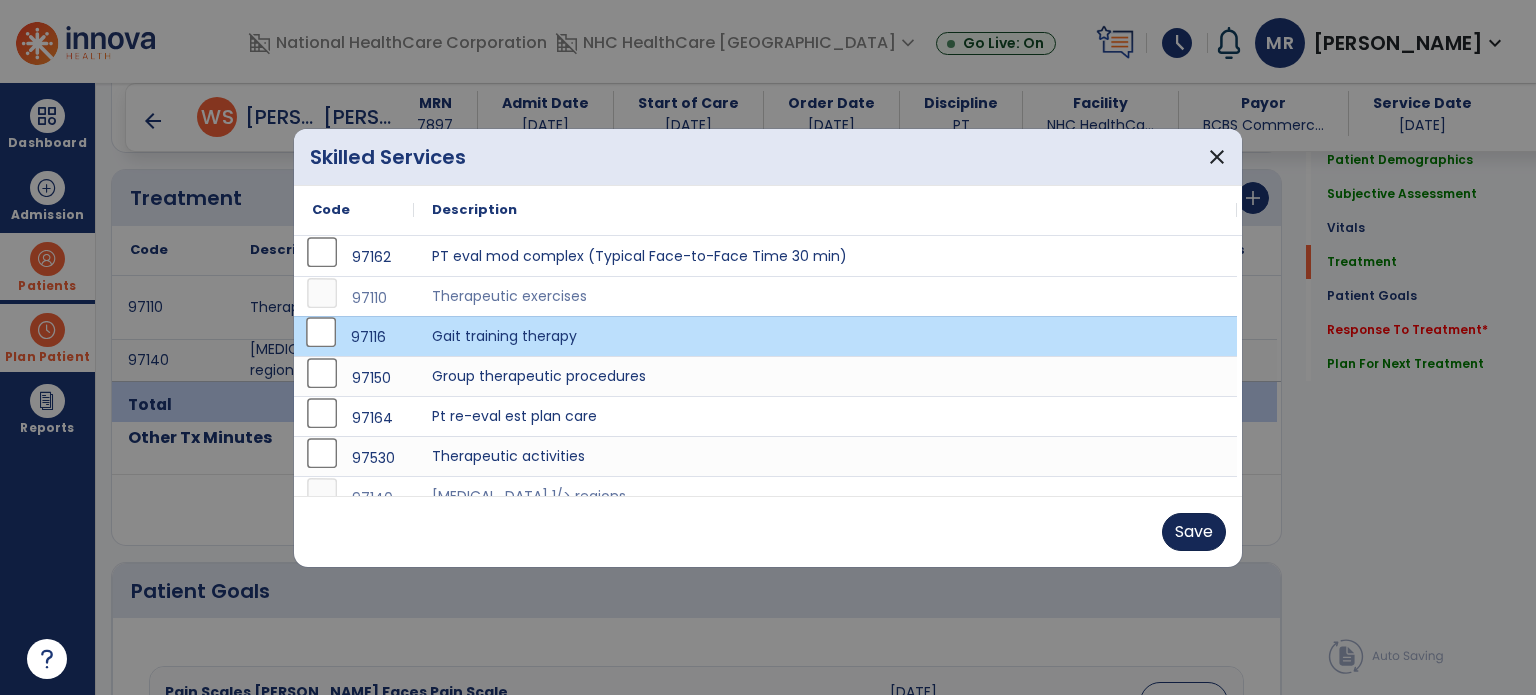 click on "Save" at bounding box center [1194, 532] 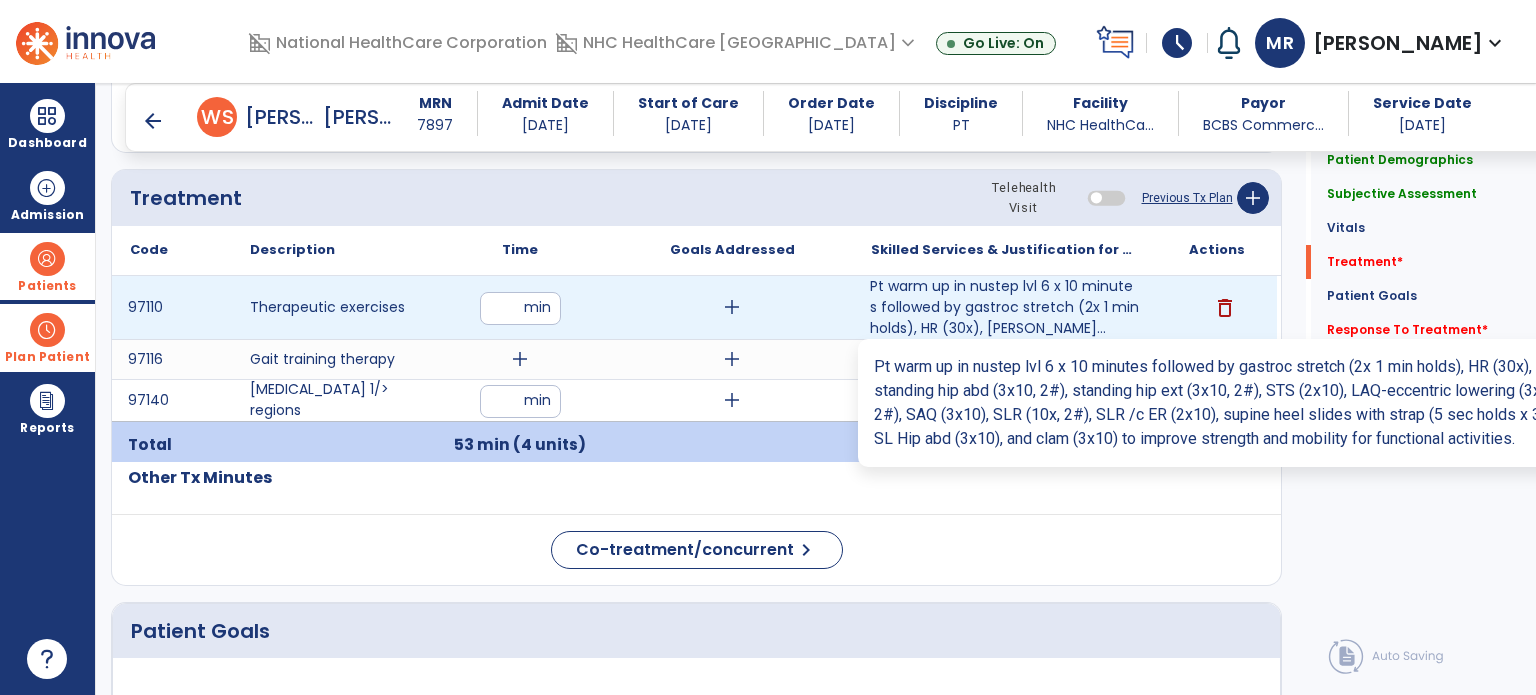 click on "Pt warm up in nustep lvl 6 x 10 minutes followed by gastroc stretch (2x 1 min holds), HR (30x), [PERSON_NAME]..." at bounding box center [1004, 307] 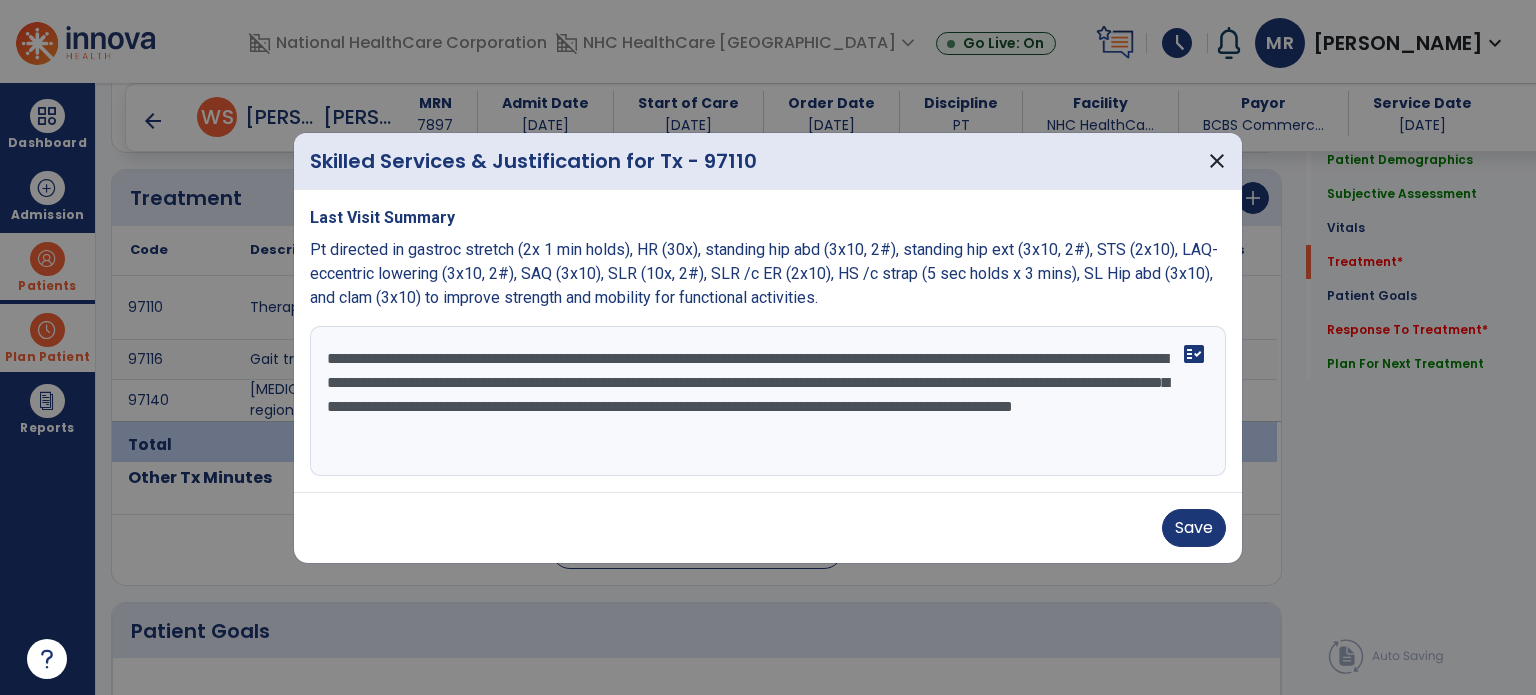 click on "**********" at bounding box center [768, 401] 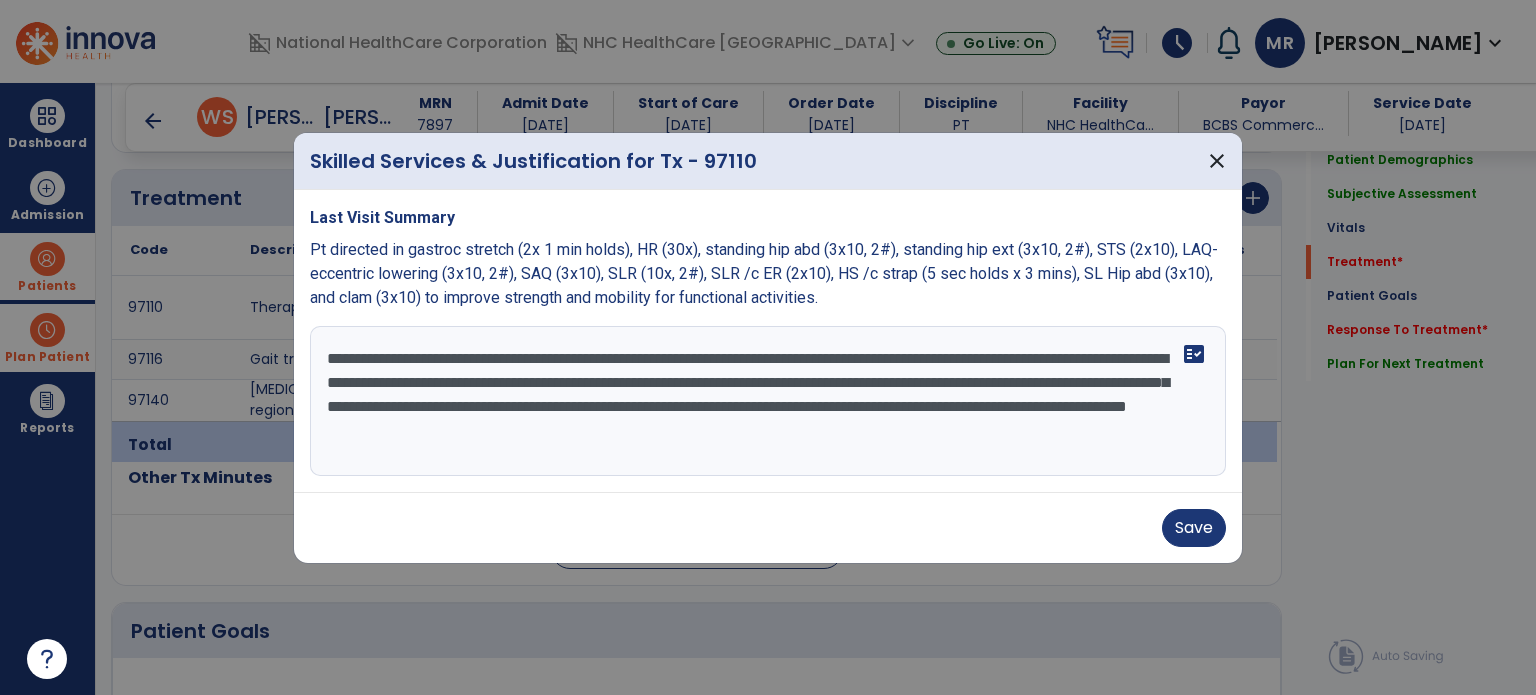 click on "**********" at bounding box center [768, 401] 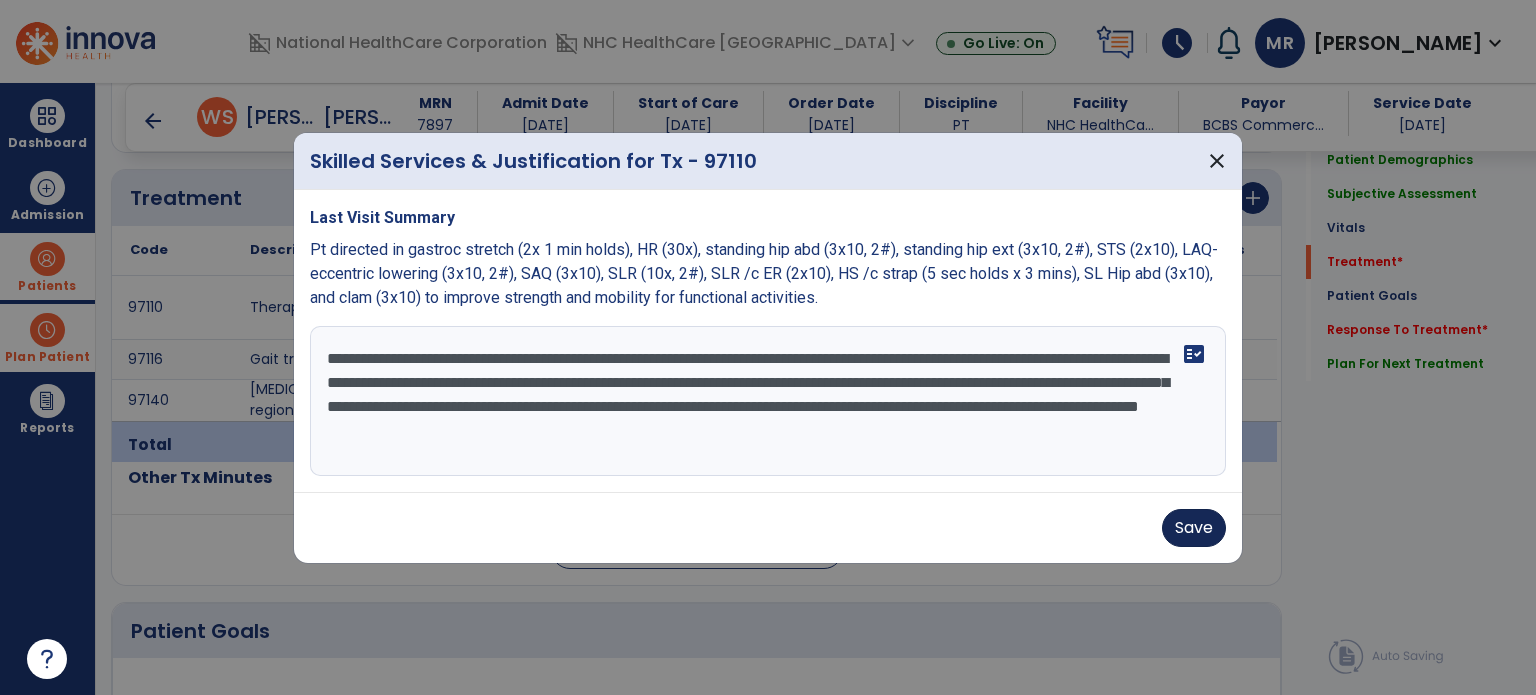 type on "**********" 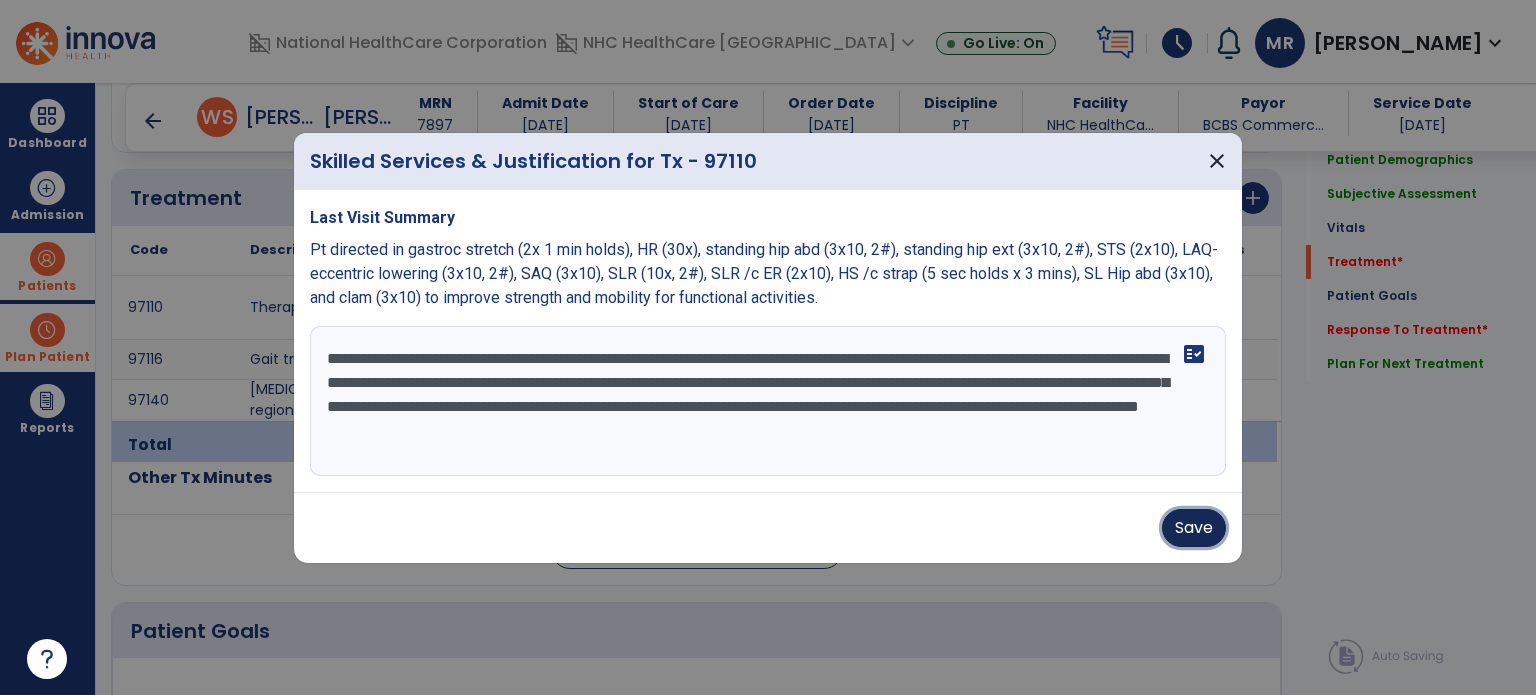 click on "Save" at bounding box center (1194, 528) 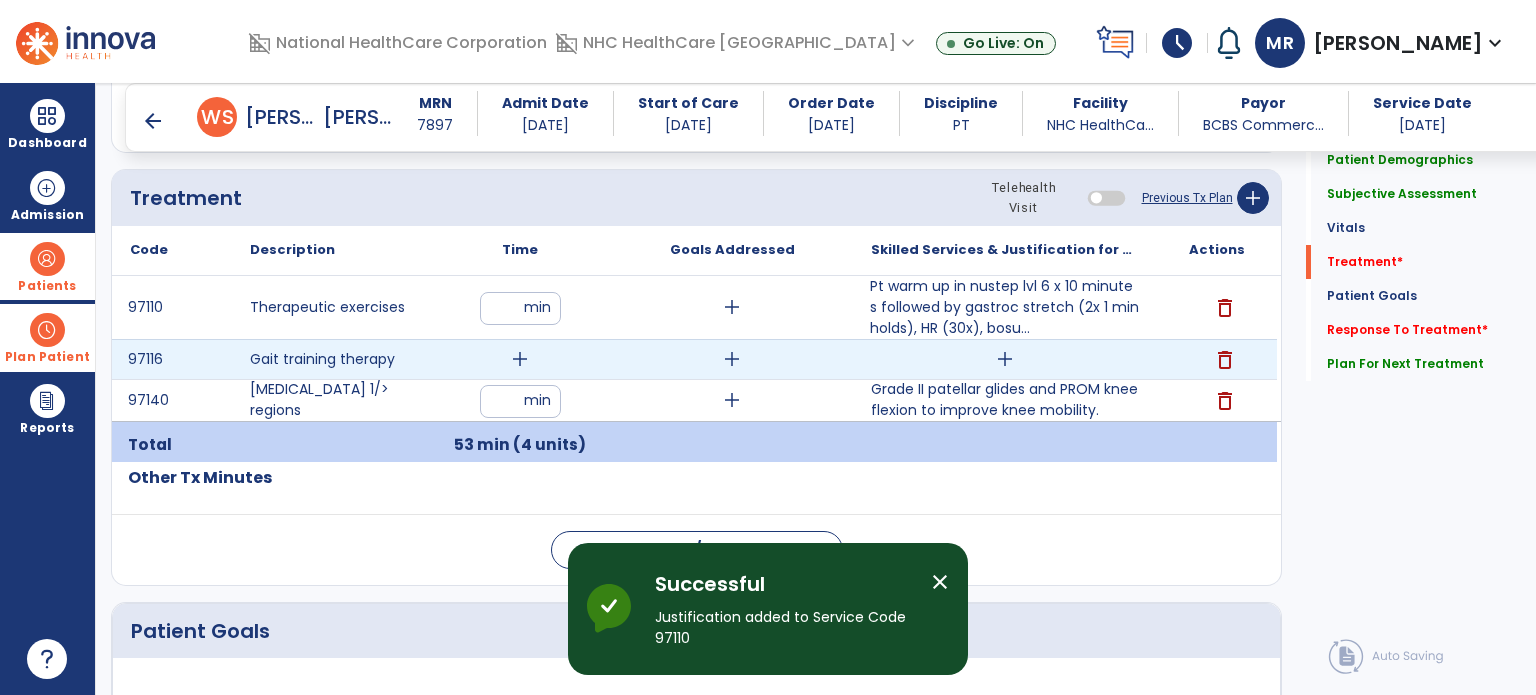 click on "delete" at bounding box center (1225, 360) 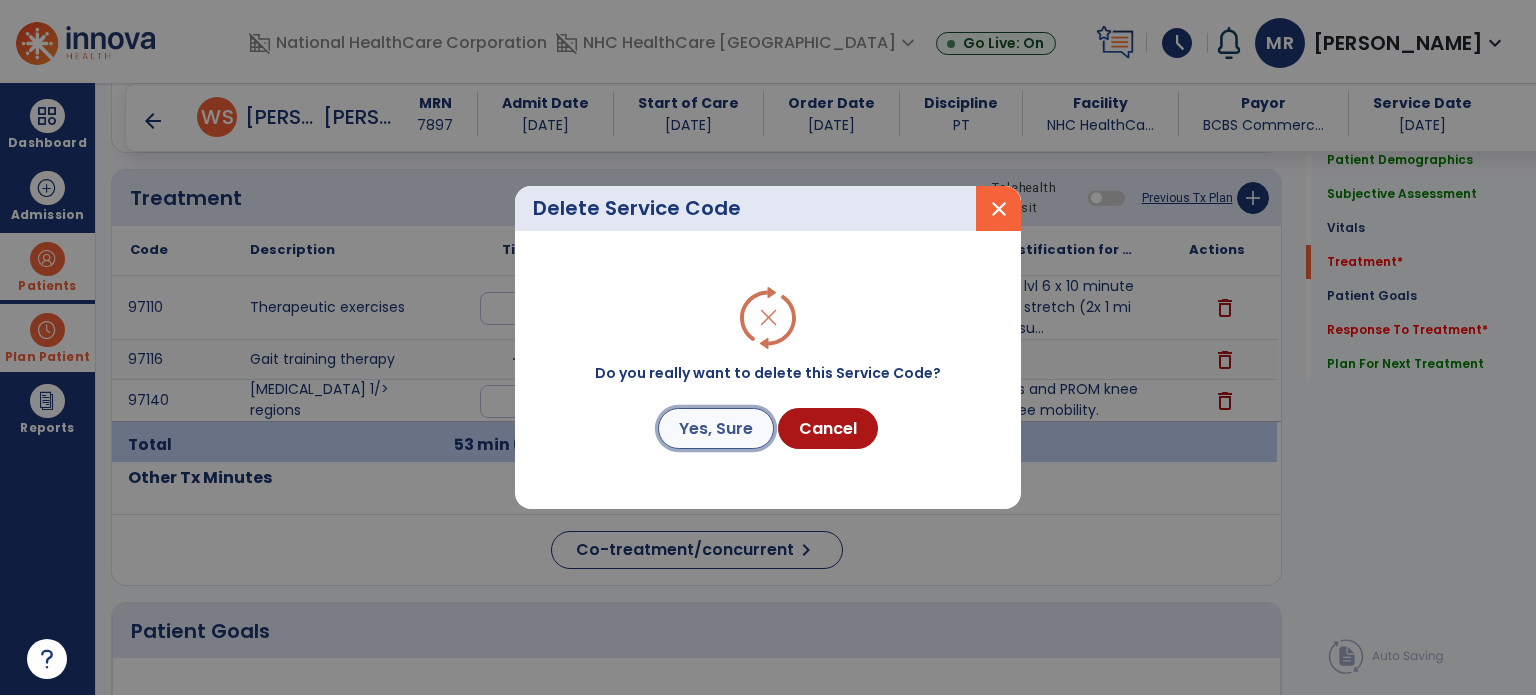 click on "Yes, Sure" at bounding box center (716, 428) 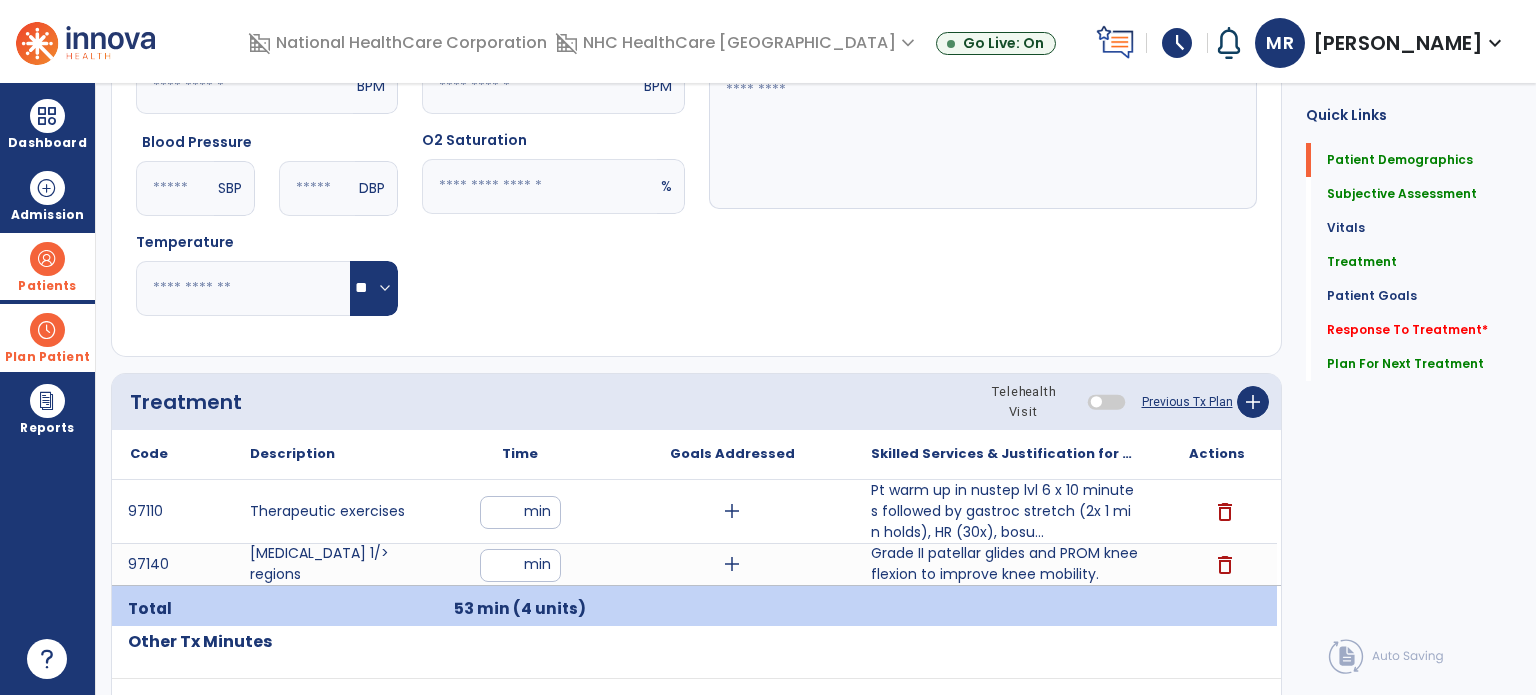 scroll, scrollTop: 0, scrollLeft: 0, axis: both 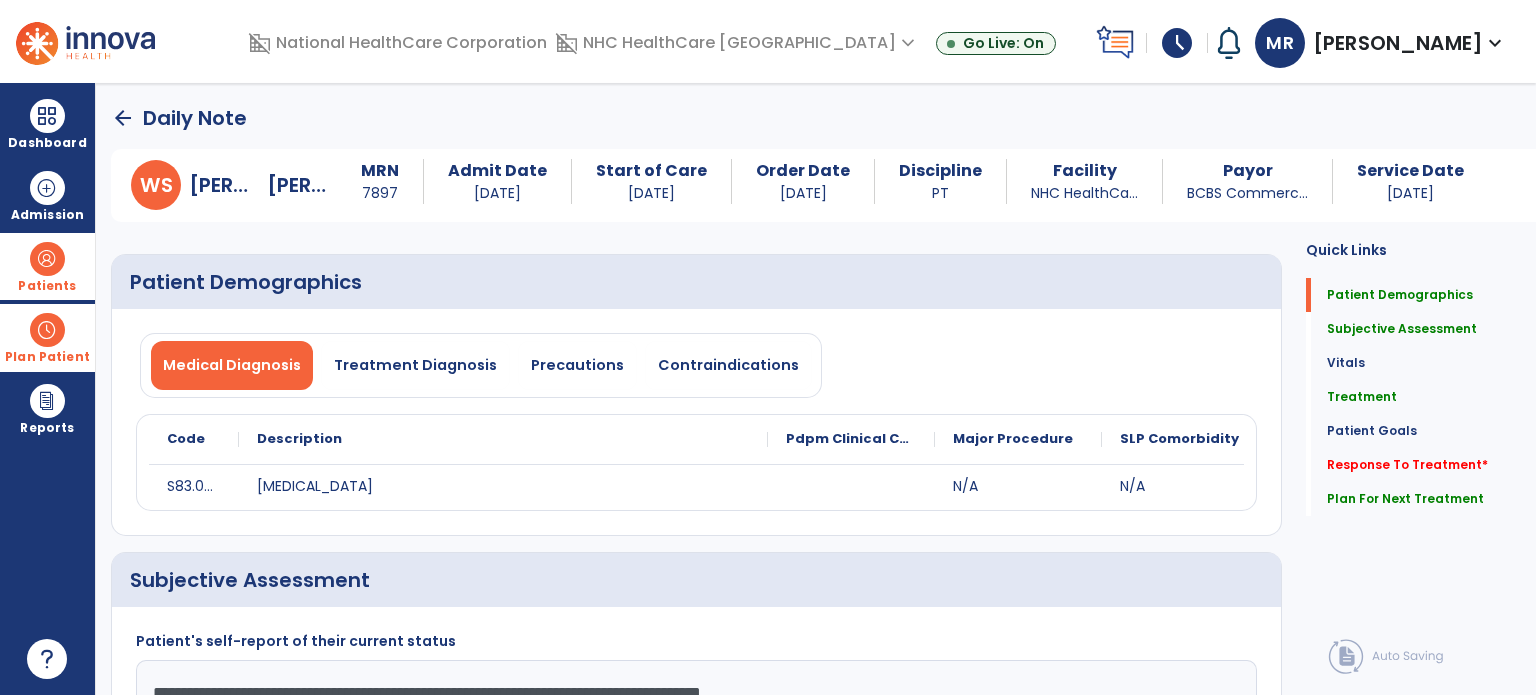 click on "arrow_back" 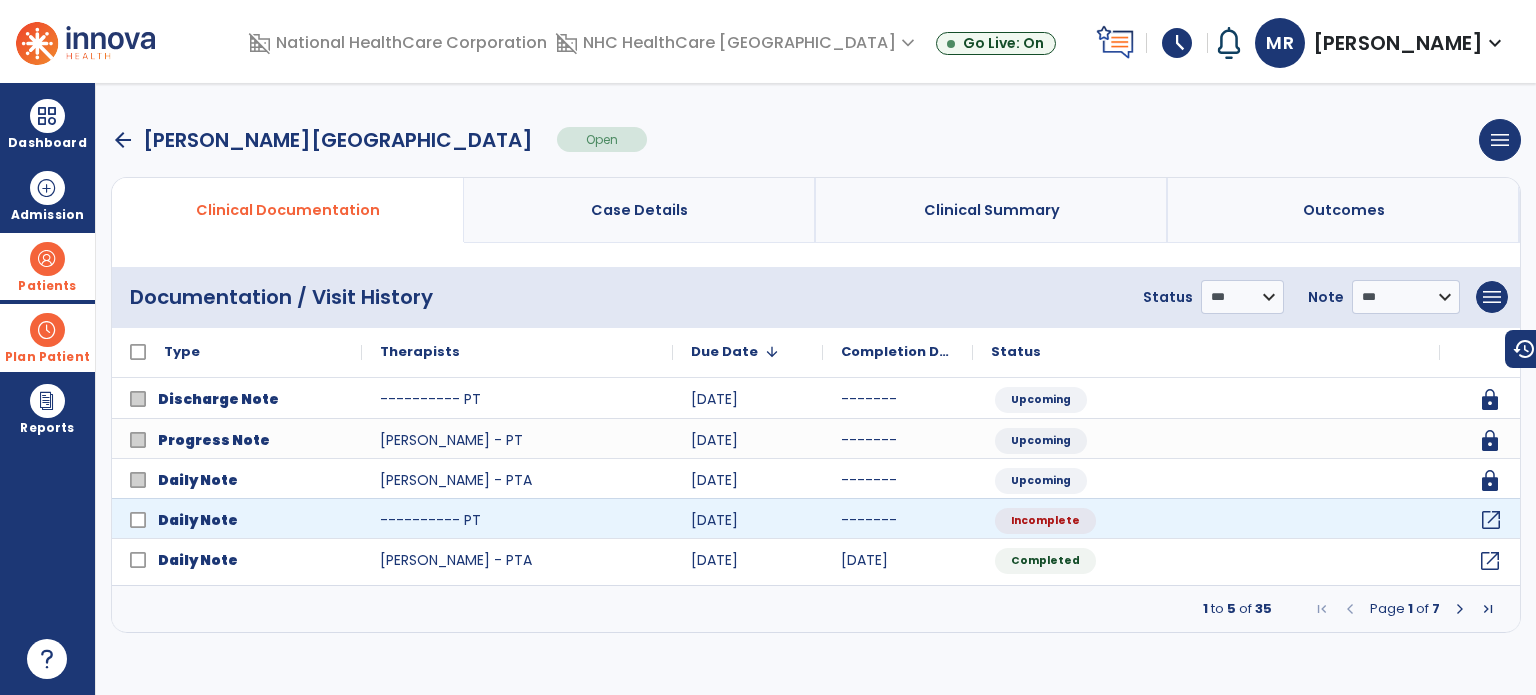 click on "open_in_new" 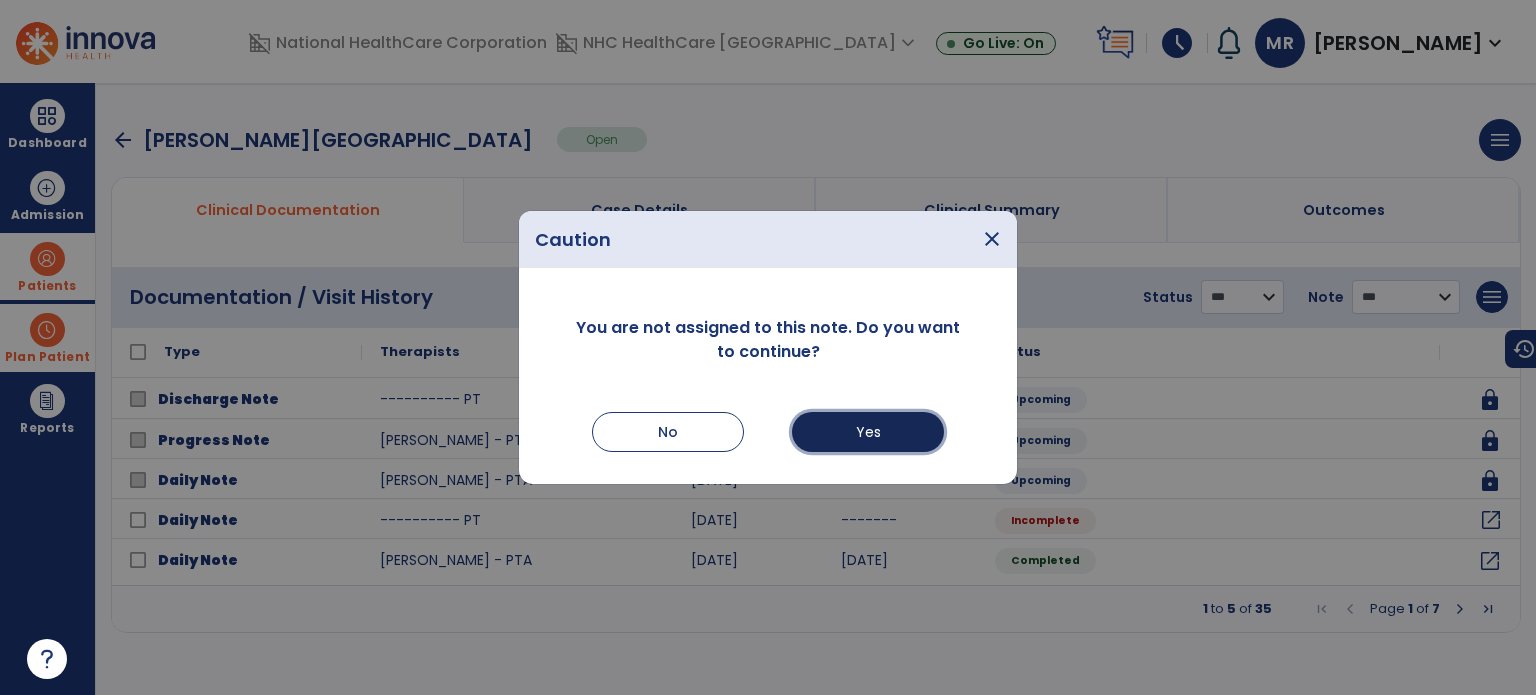 click on "Yes" at bounding box center [868, 432] 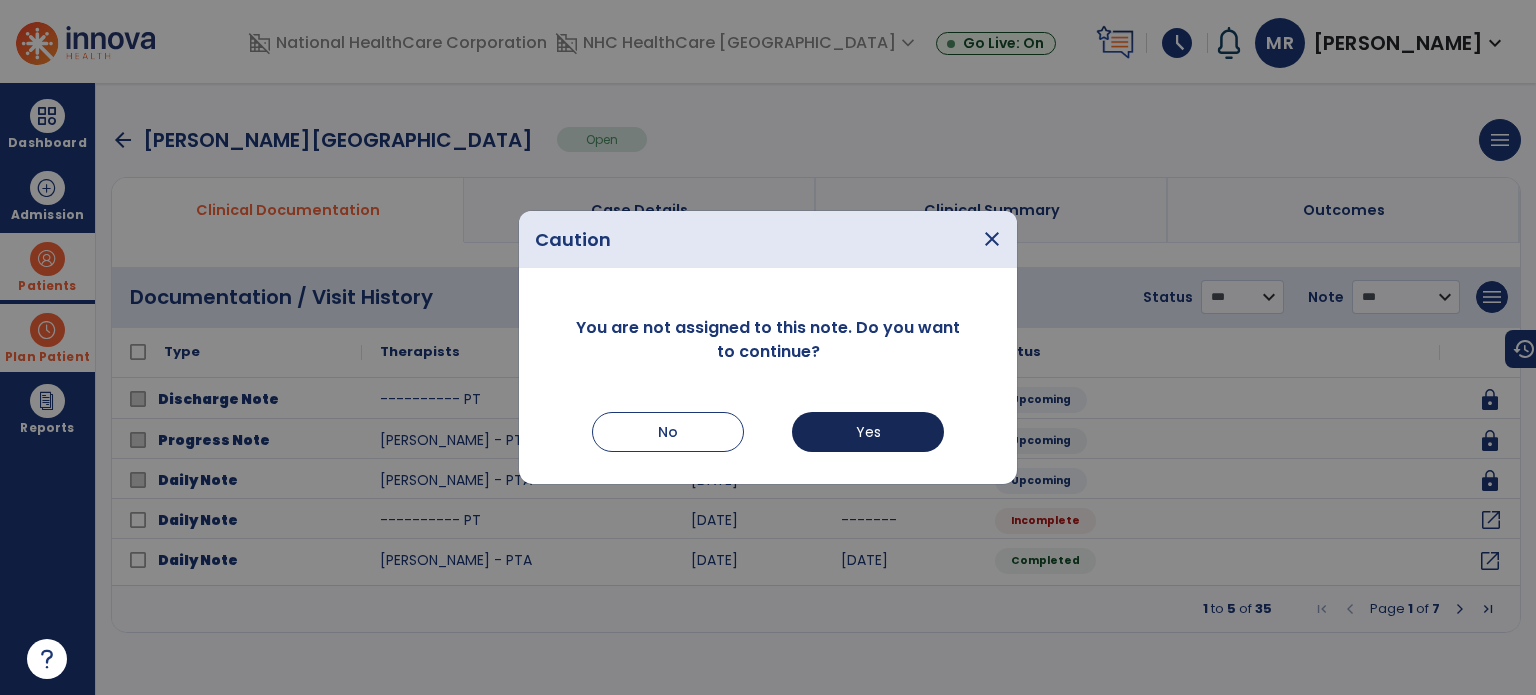 select on "*" 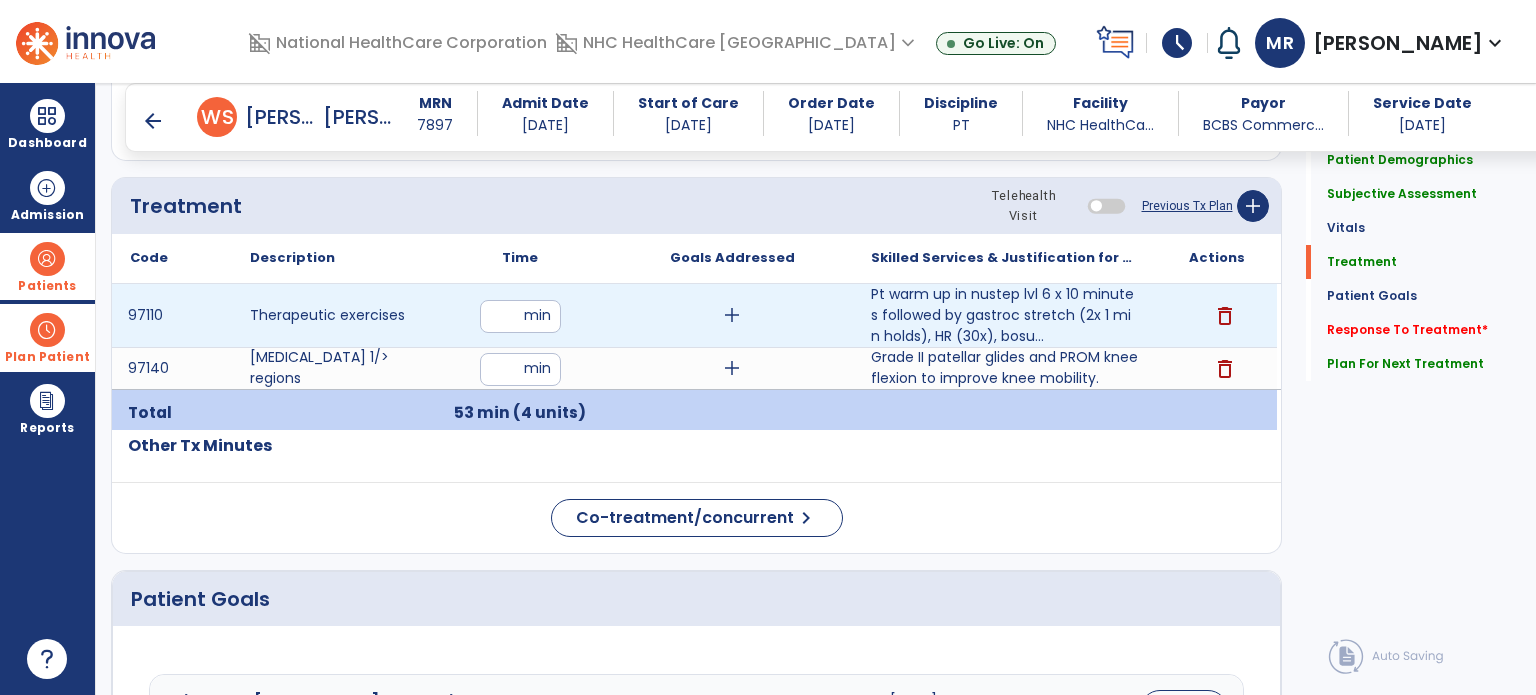 scroll, scrollTop: 1074, scrollLeft: 0, axis: vertical 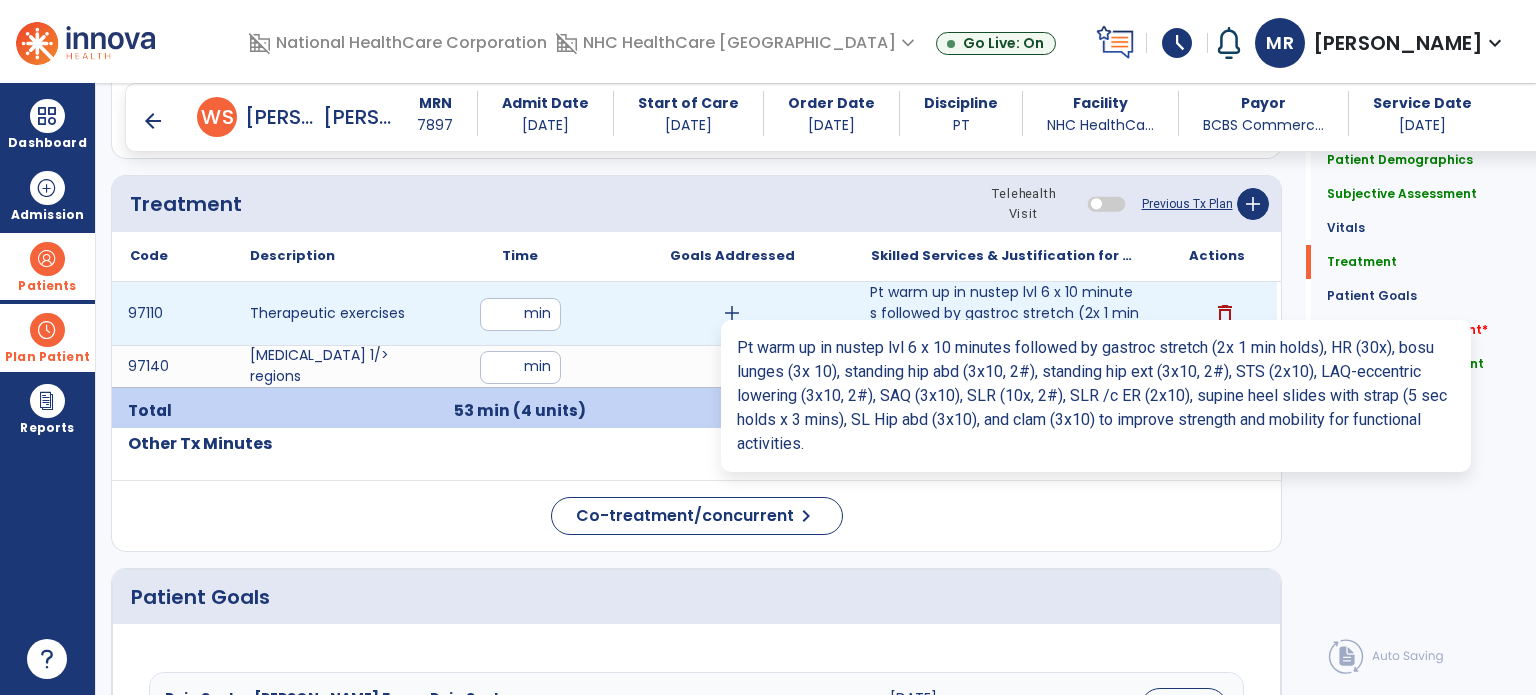 click on "Pt warm up in nustep lvl 6 x 10 minutes followed by gastroc stretch (2x 1 min holds), HR (30x), bosu..." at bounding box center (1004, 313) 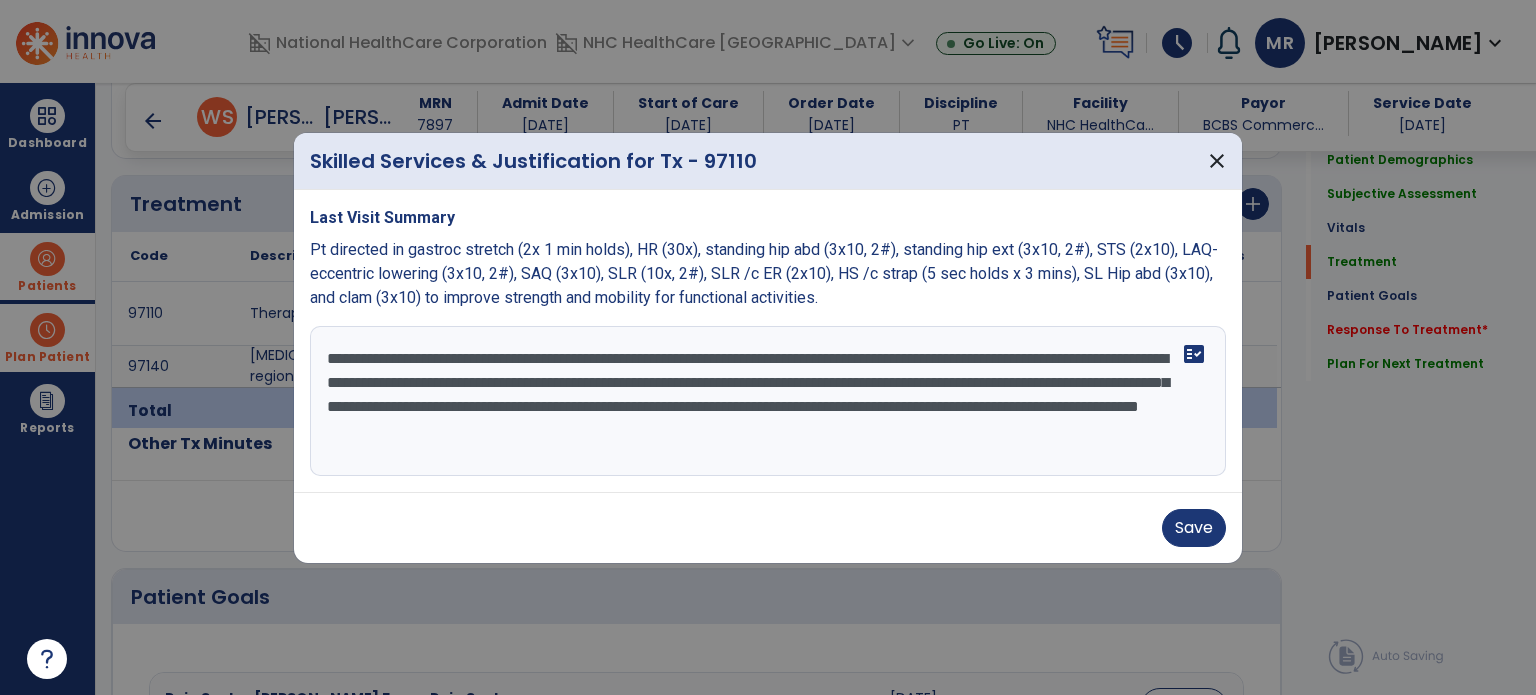 click on "**********" at bounding box center (768, 401) 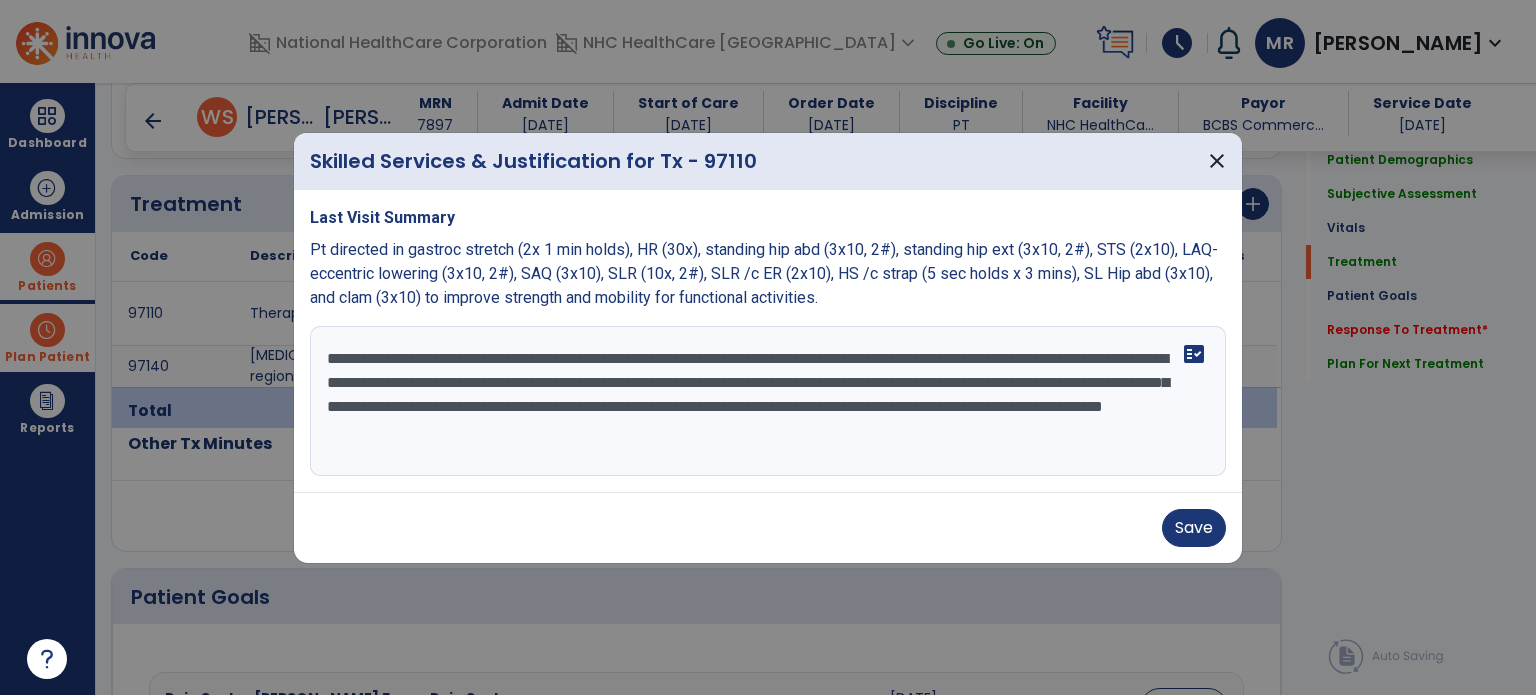 click on "**********" at bounding box center [768, 401] 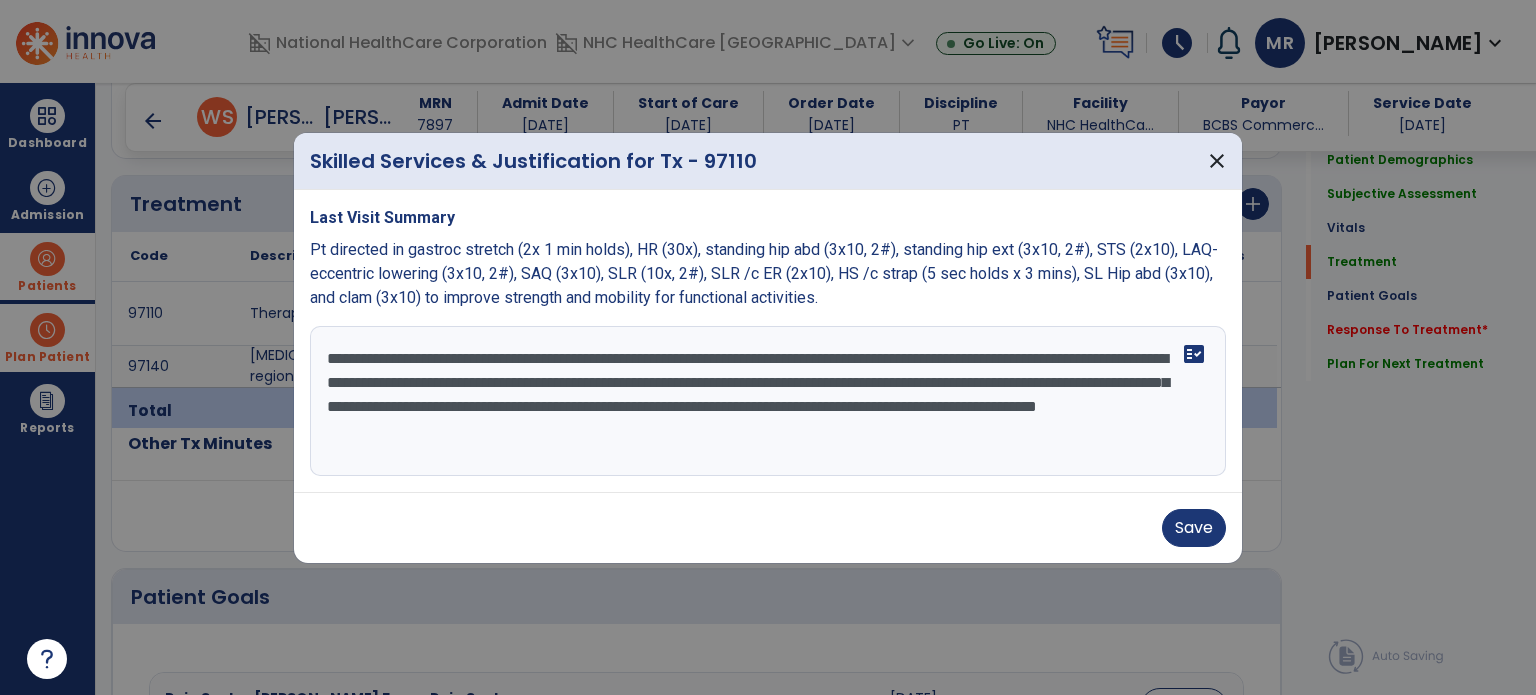 type on "**********" 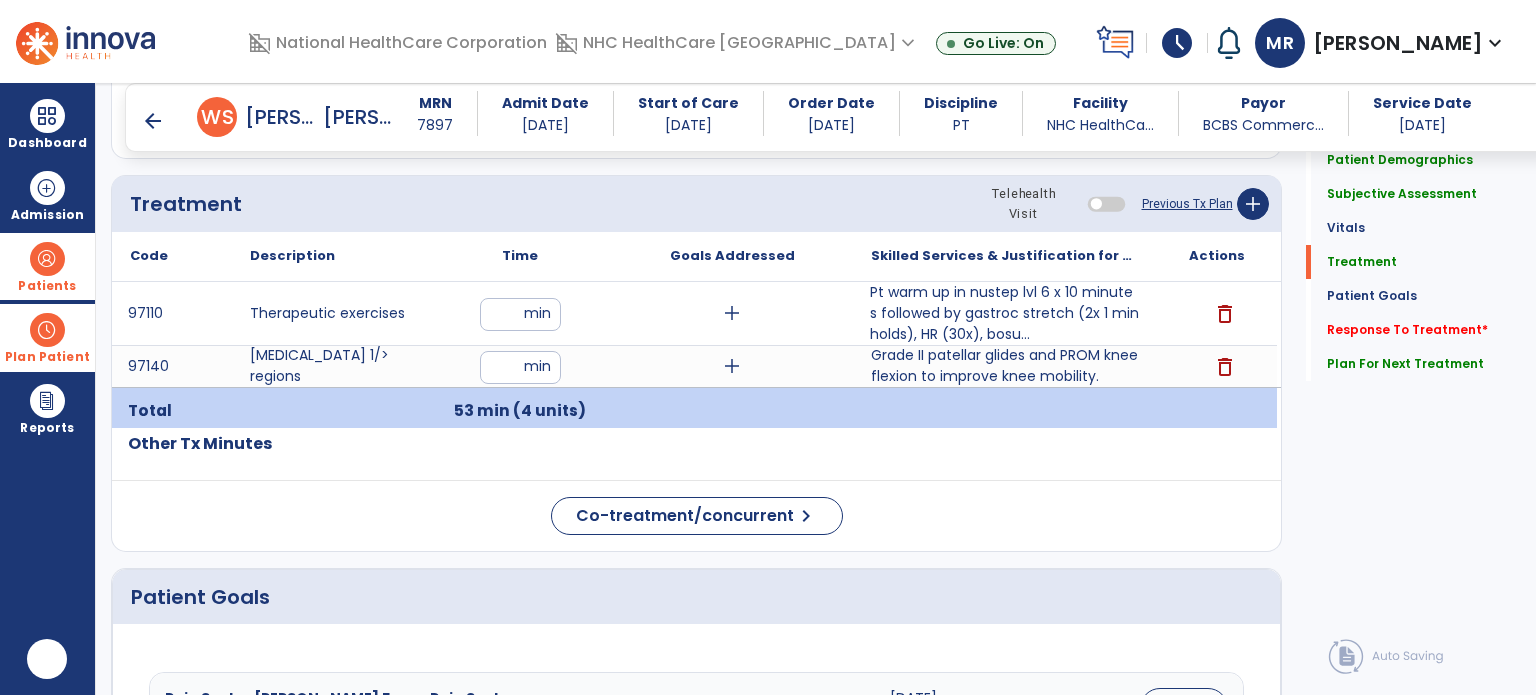 scroll, scrollTop: 0, scrollLeft: 0, axis: both 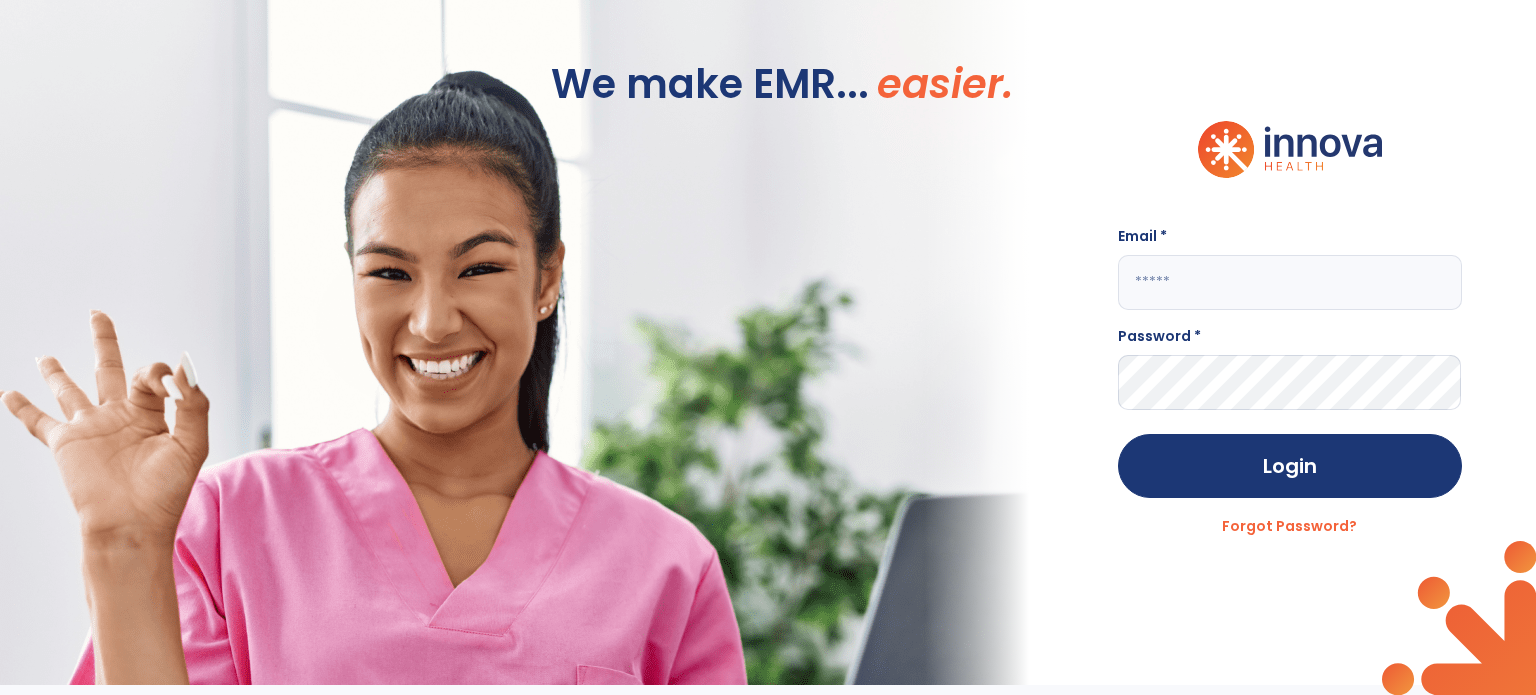 click 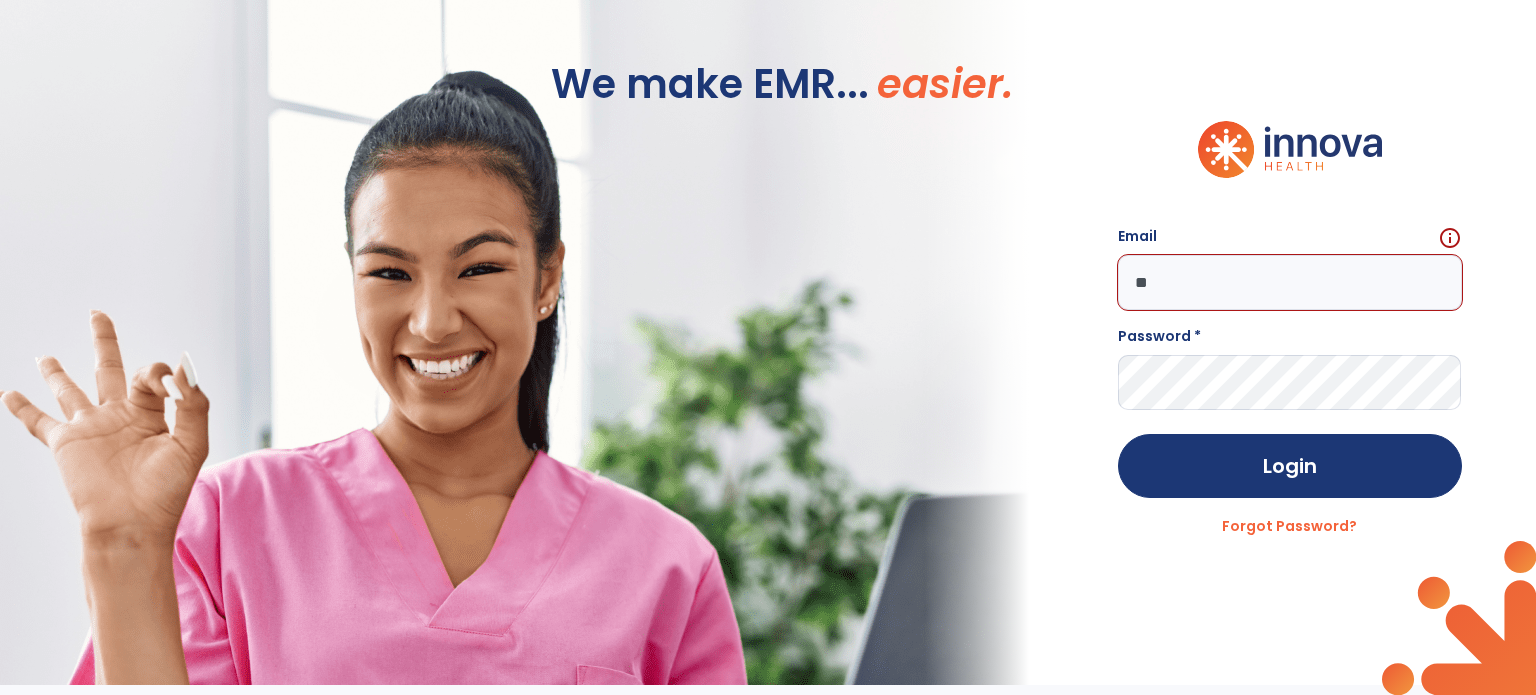 type on "*" 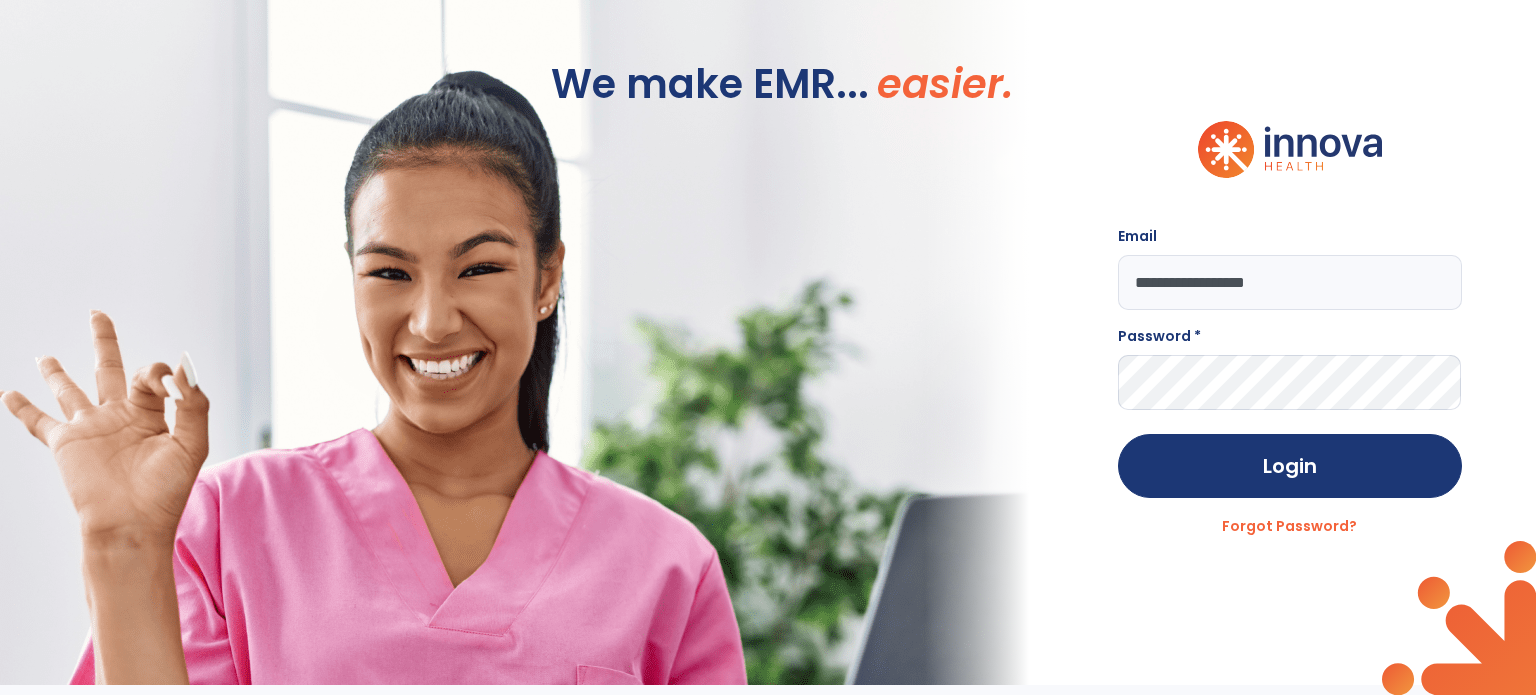 type on "**********" 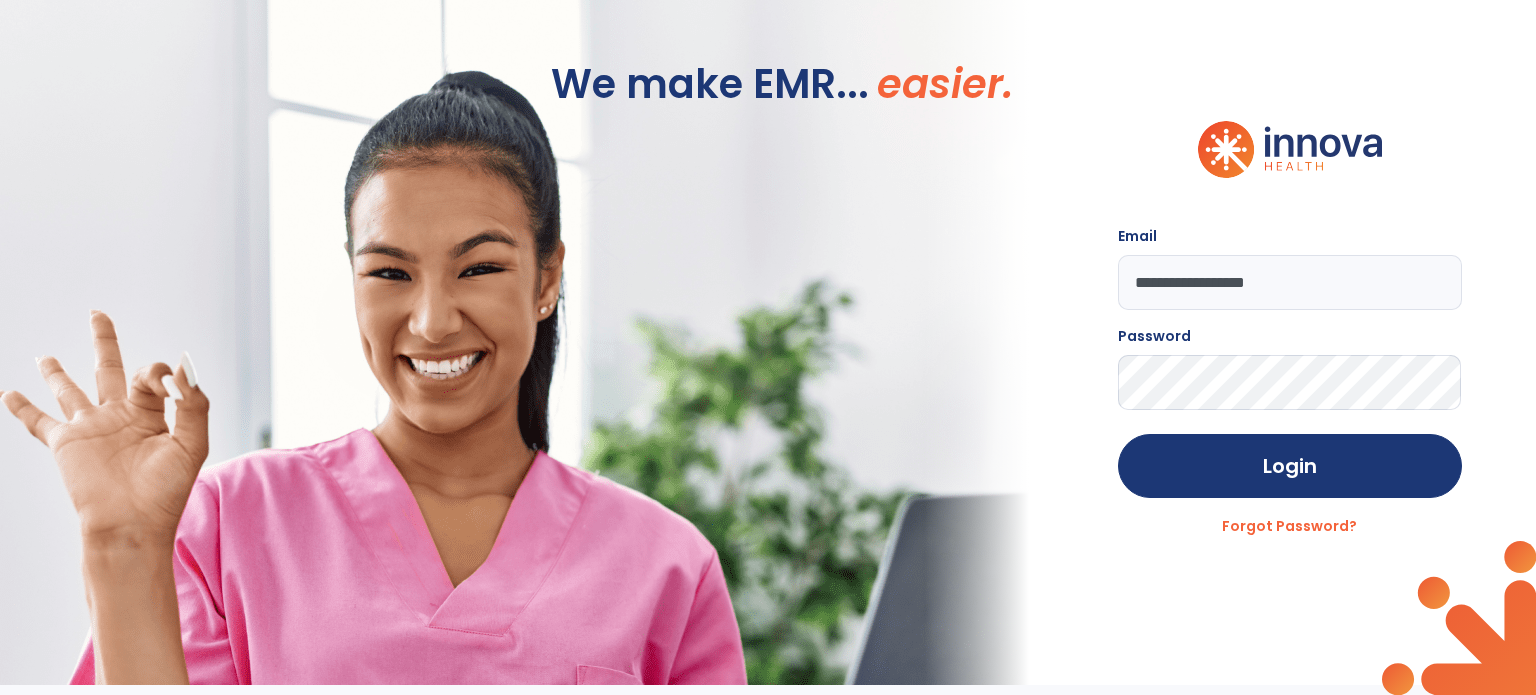 click on "Login" 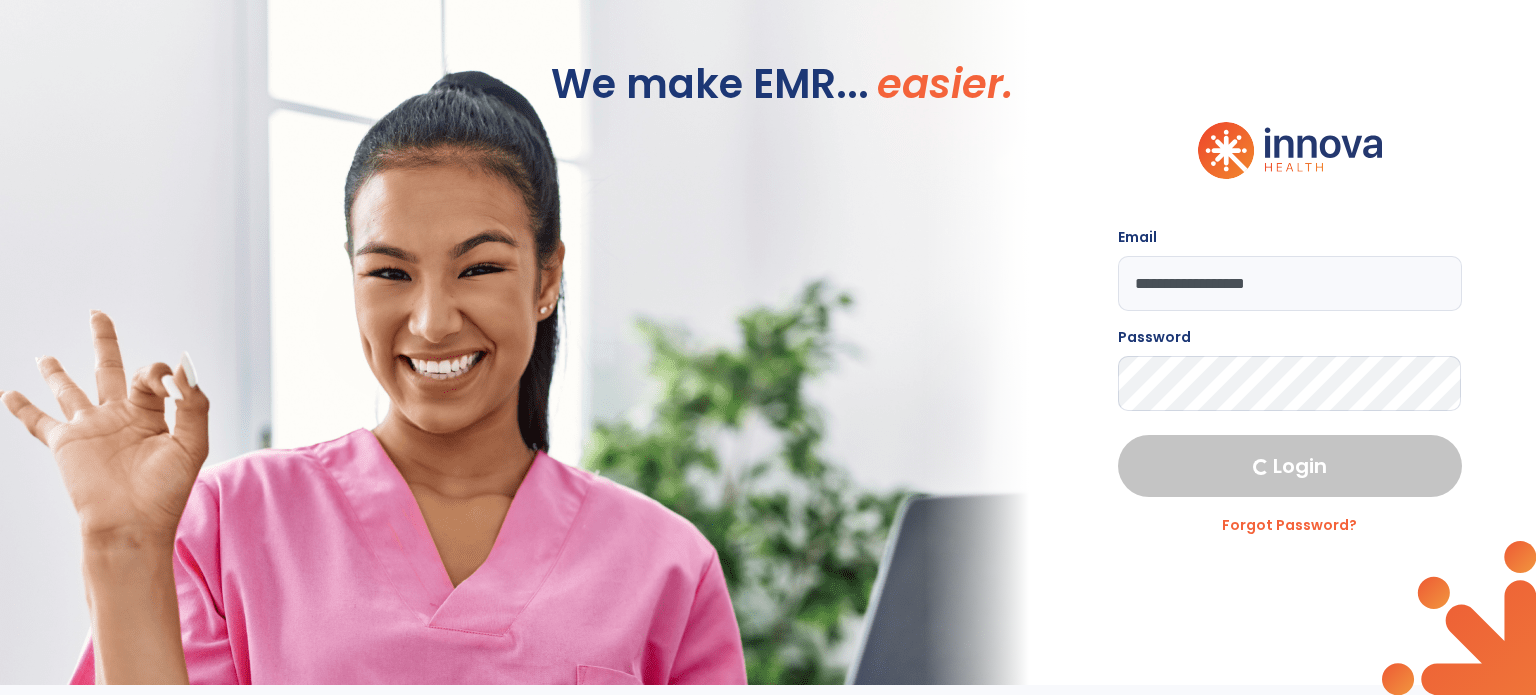 select on "****" 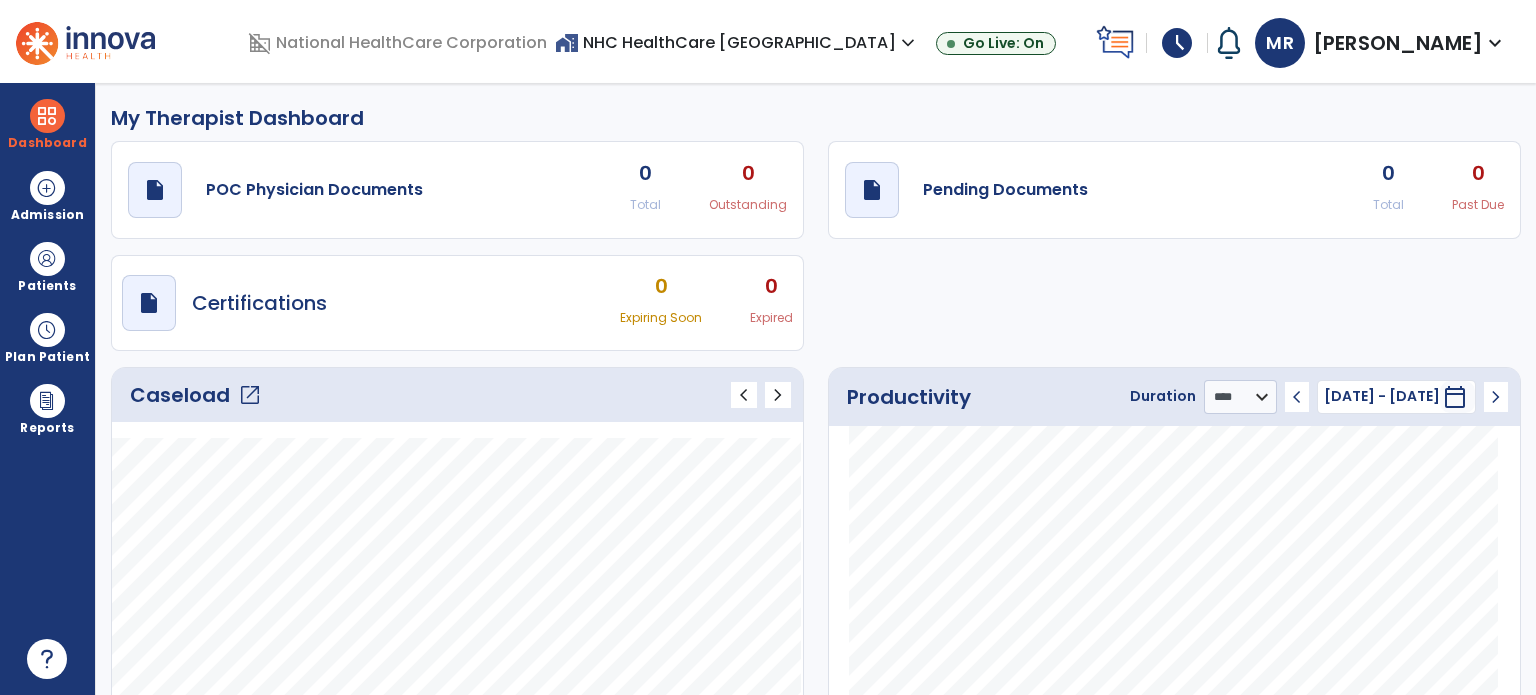 click on "open_in_new" 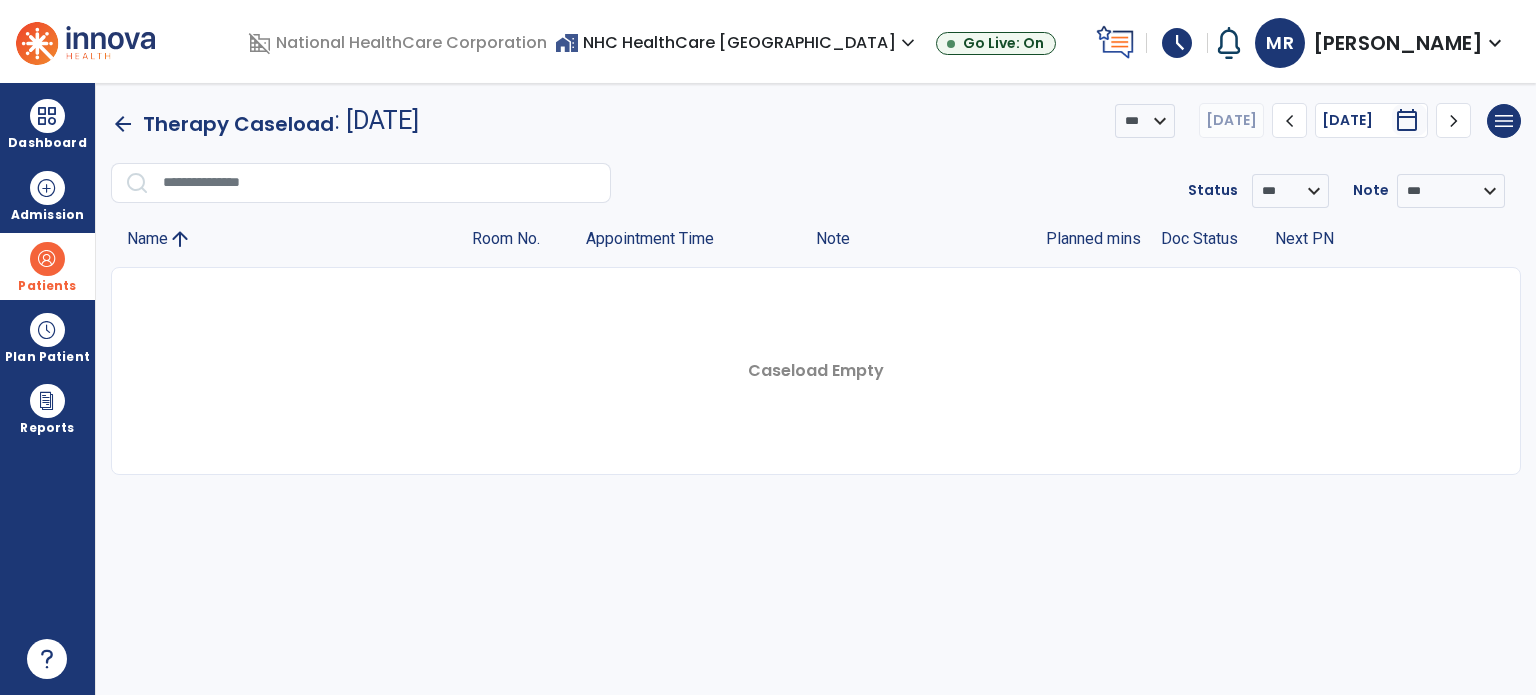 click at bounding box center [47, 259] 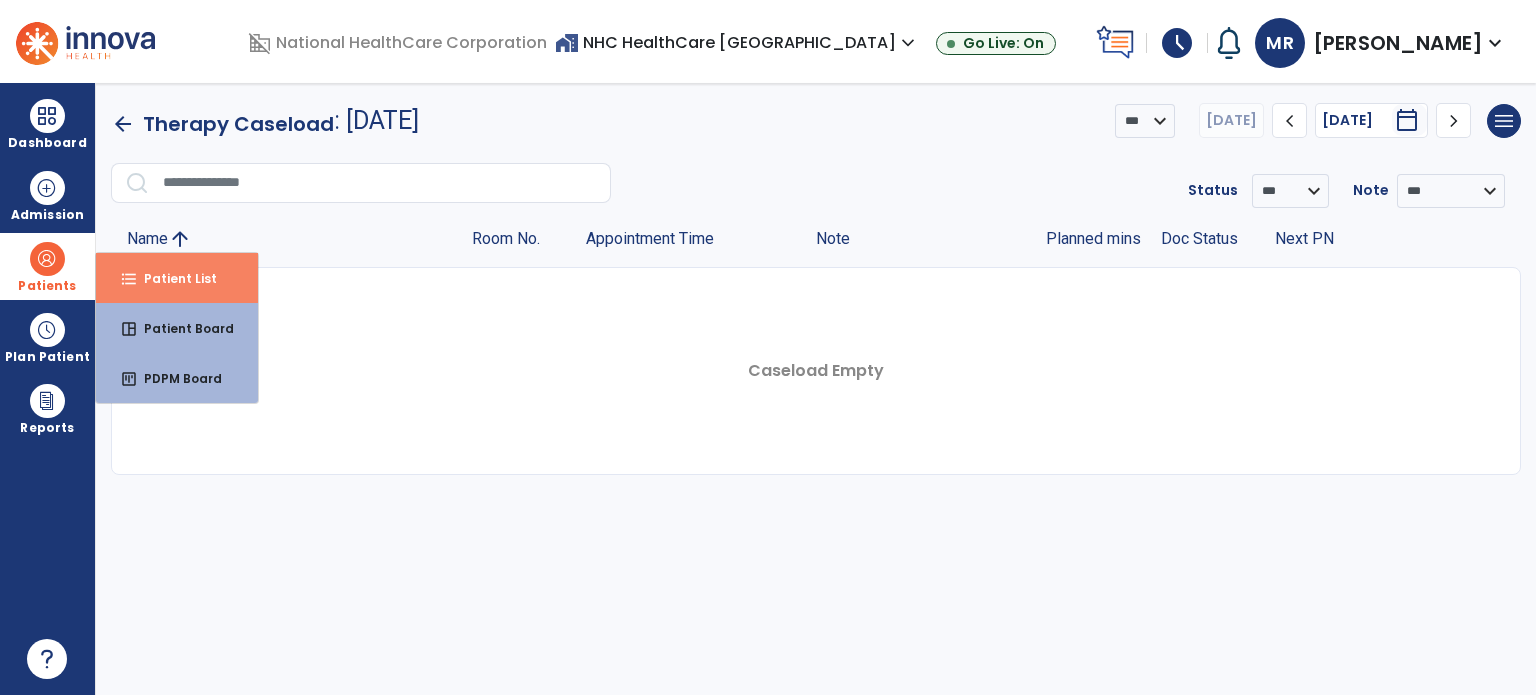 click on "format_list_bulleted" at bounding box center [129, 279] 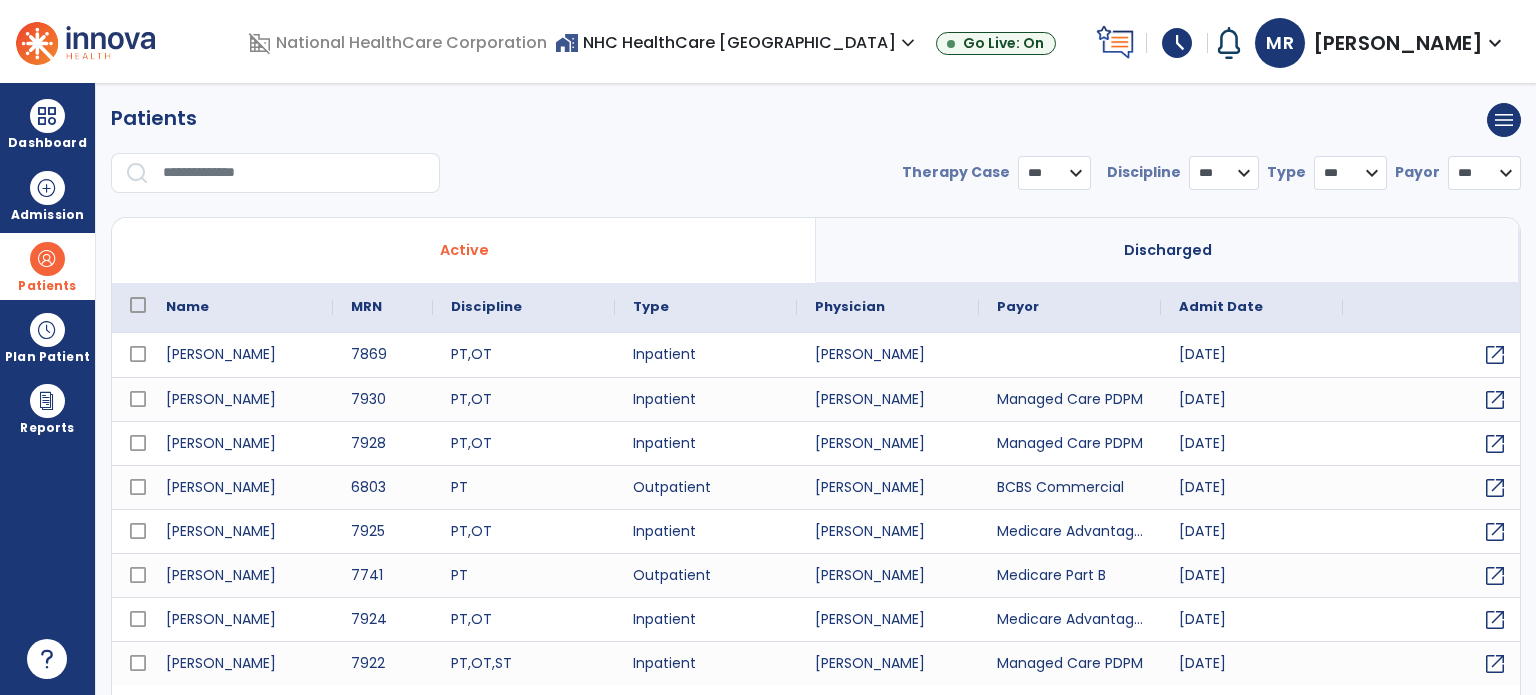 select on "***" 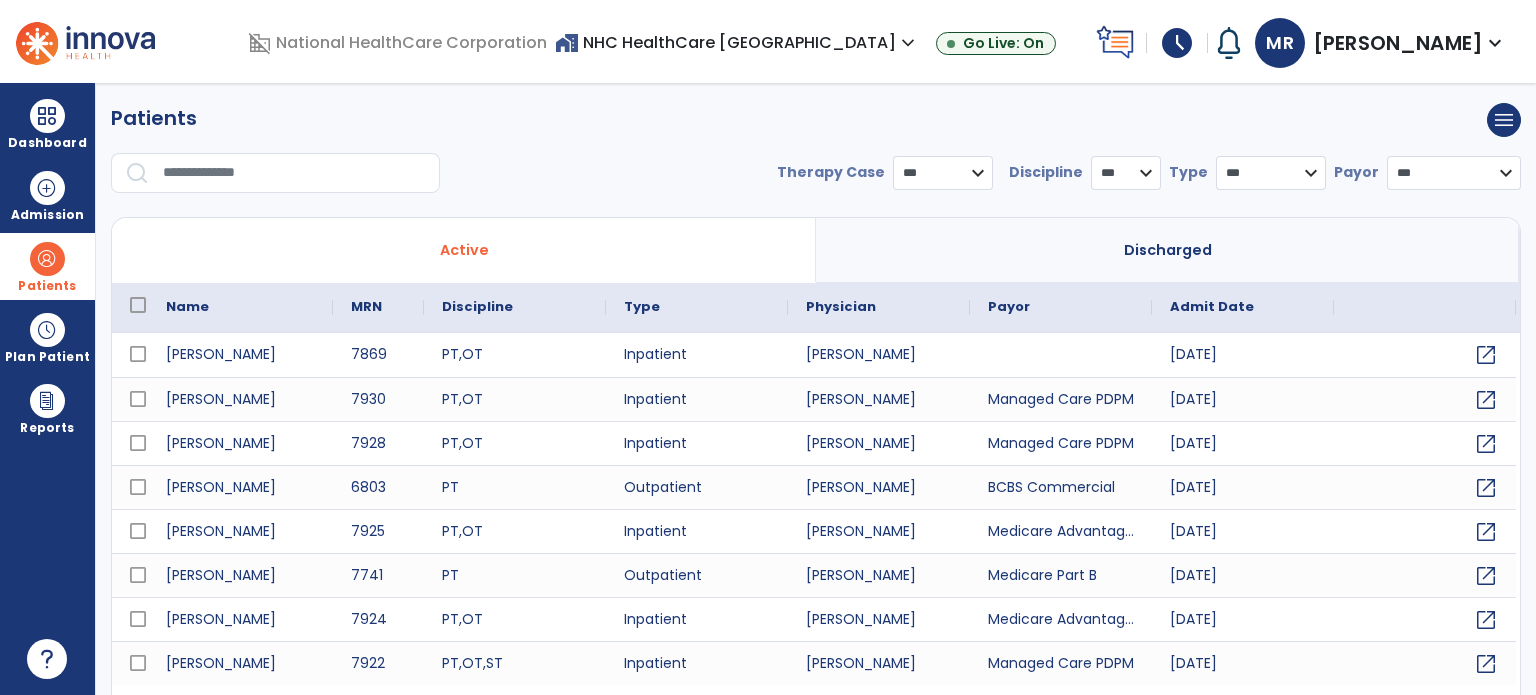 click at bounding box center [294, 173] 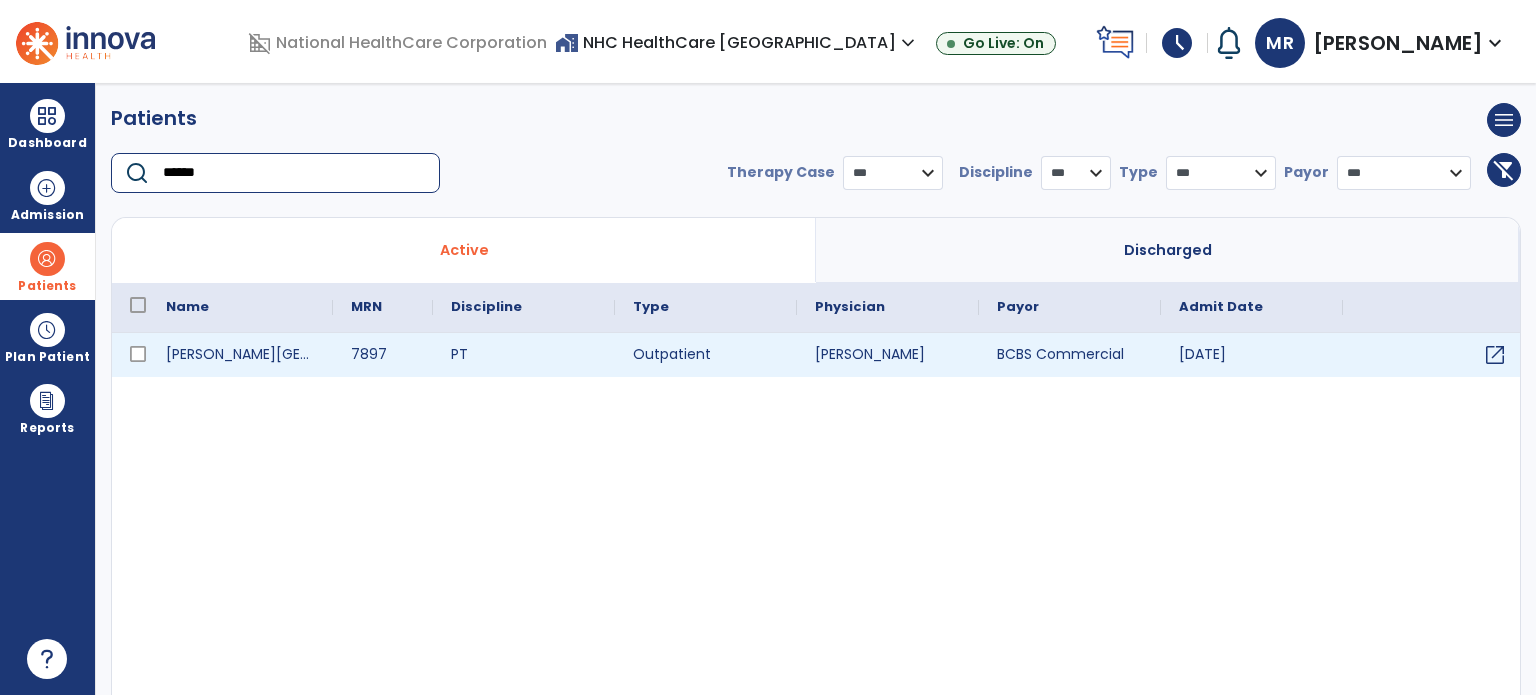 type on "******" 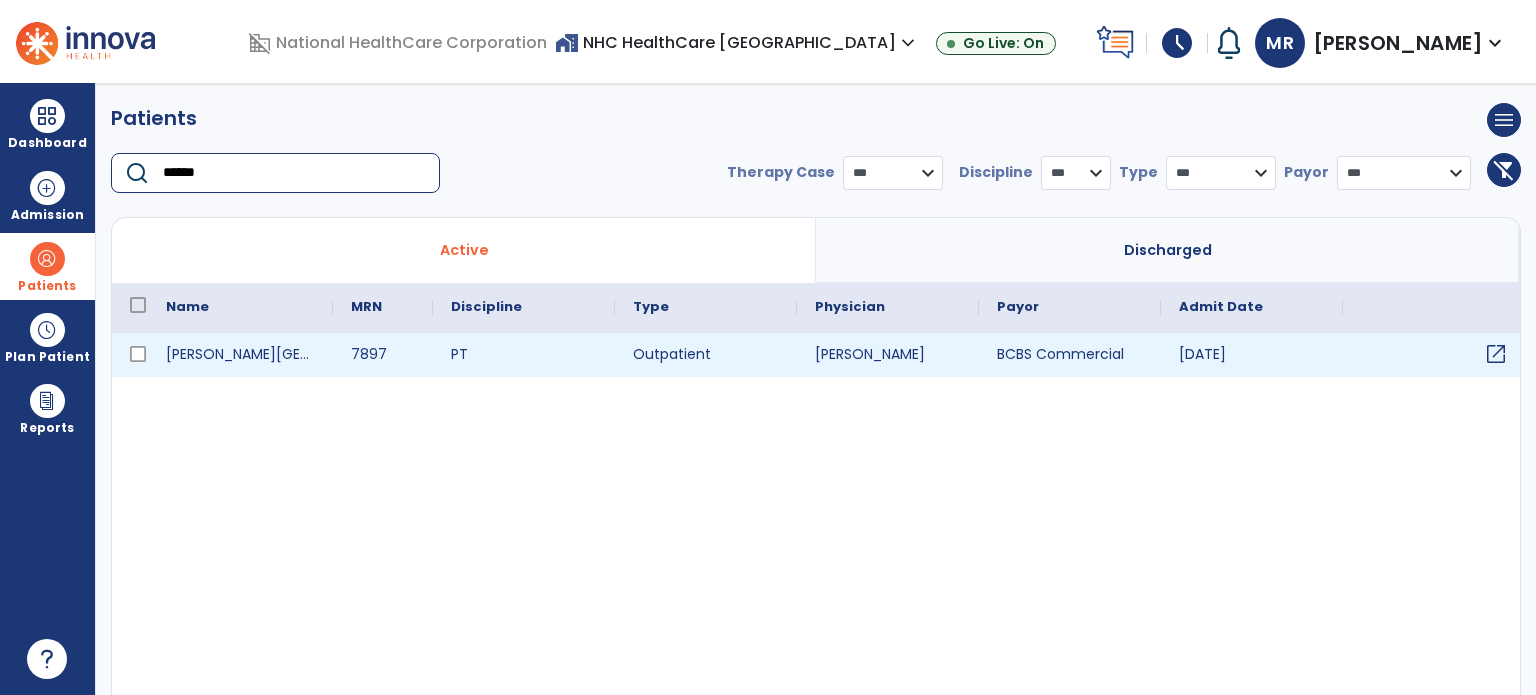 click on "open_in_new" at bounding box center (1496, 354) 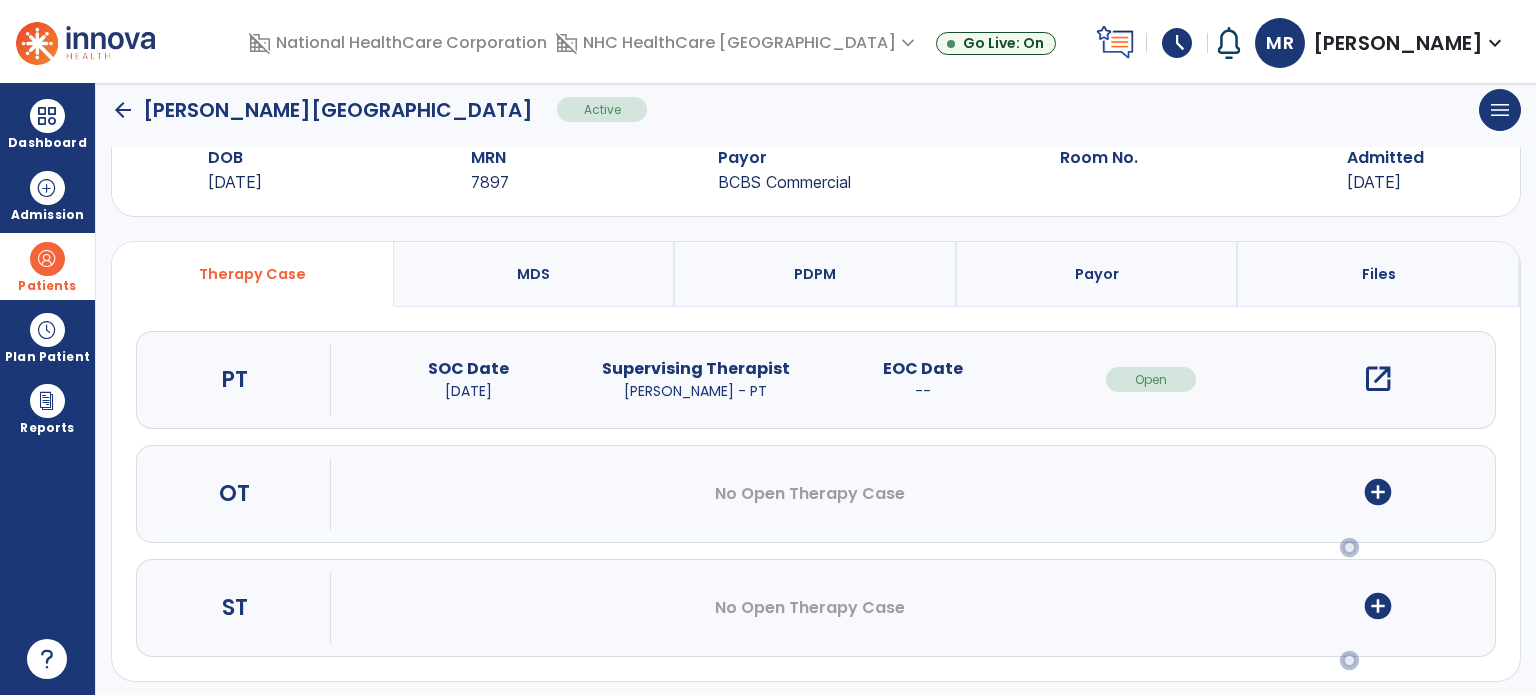 scroll, scrollTop: 62, scrollLeft: 0, axis: vertical 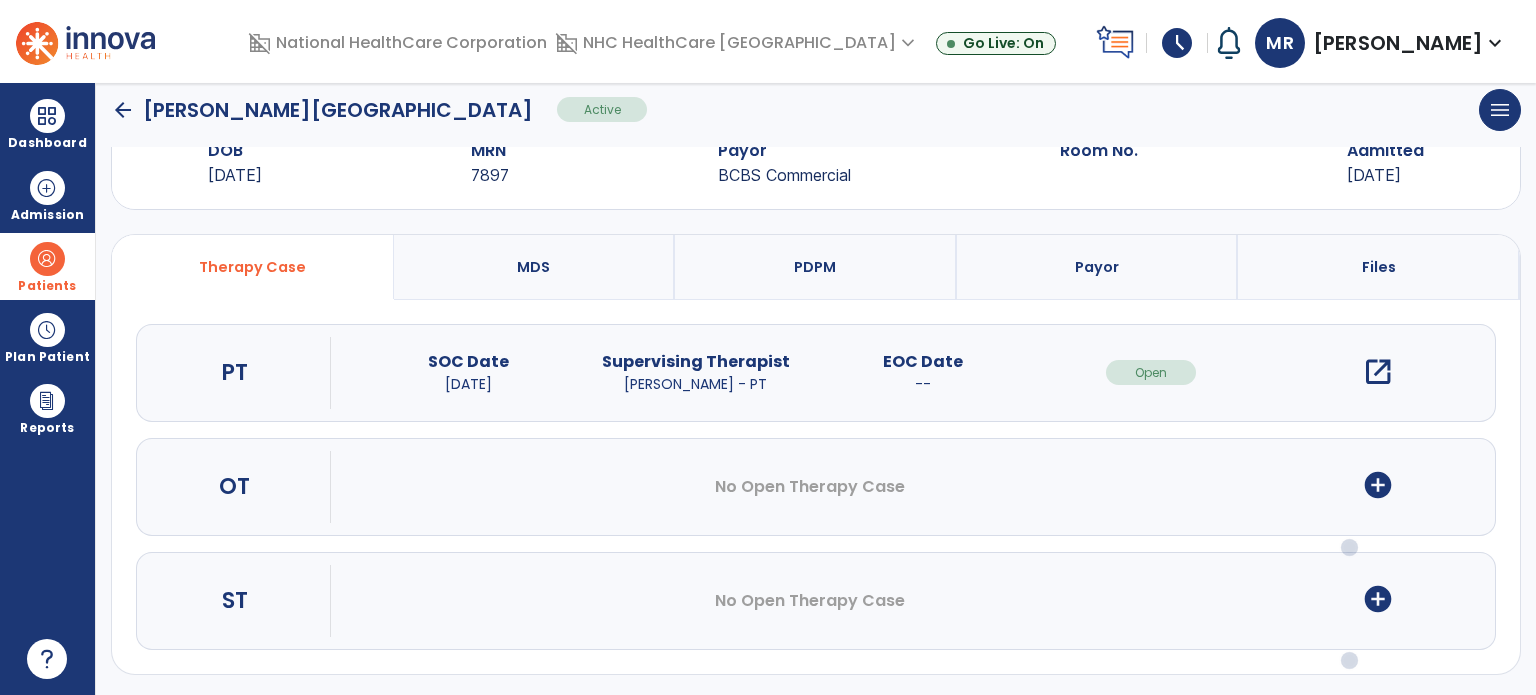 click on "open_in_new" at bounding box center [1378, 372] 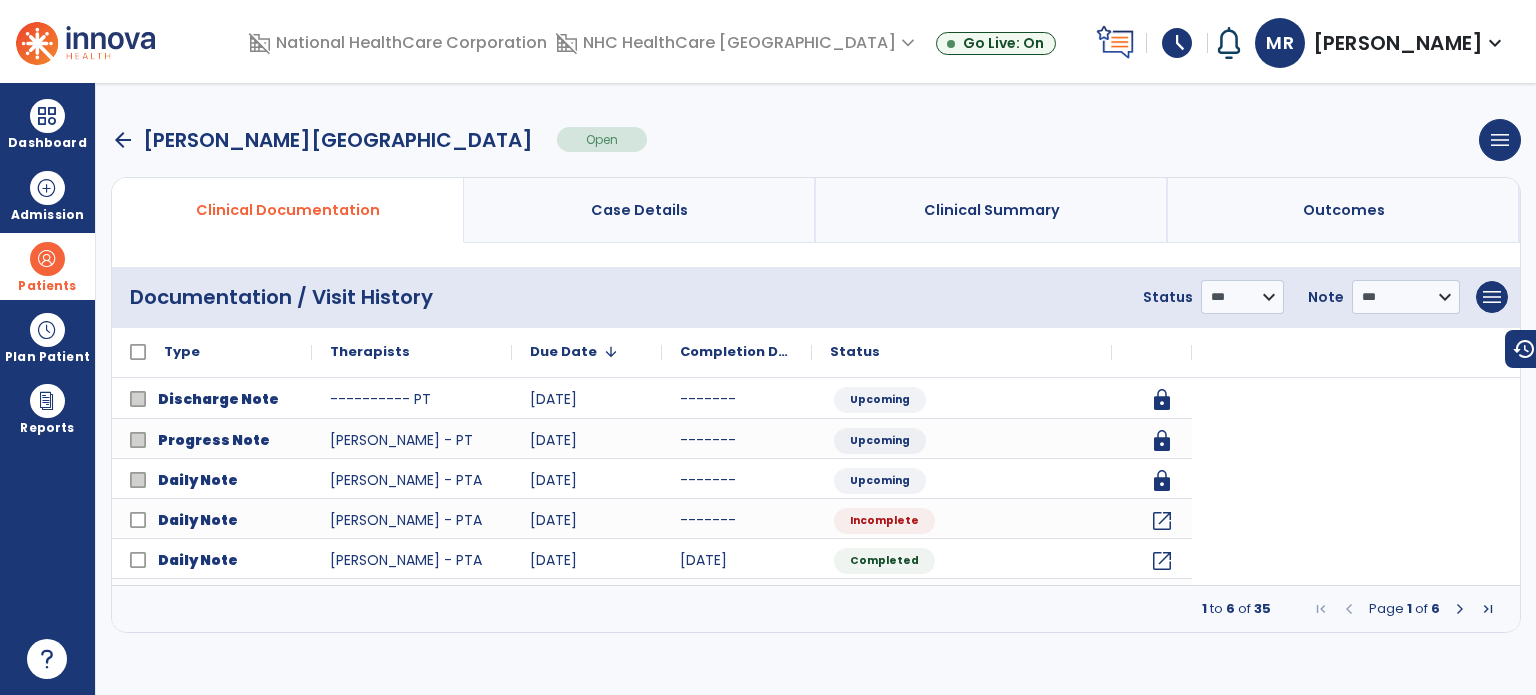 scroll, scrollTop: 0, scrollLeft: 0, axis: both 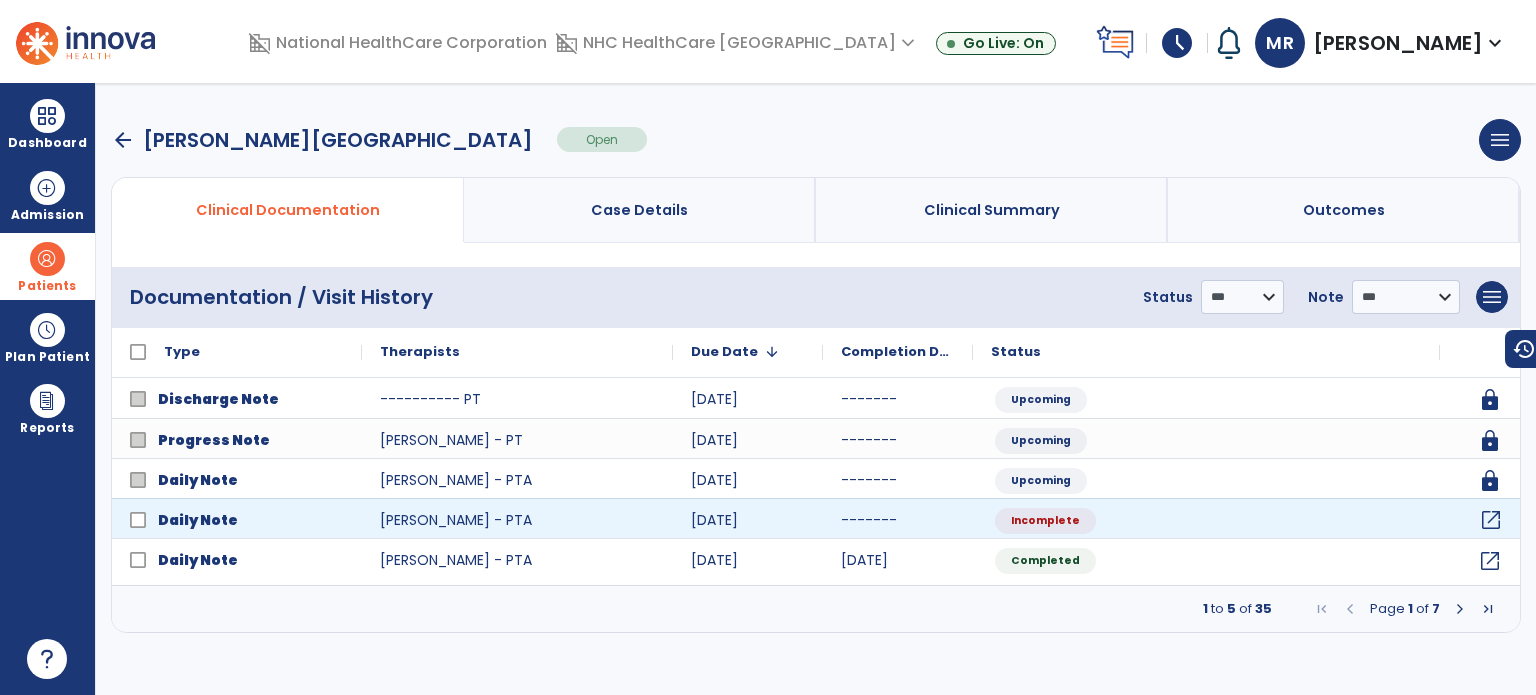 click on "open_in_new" 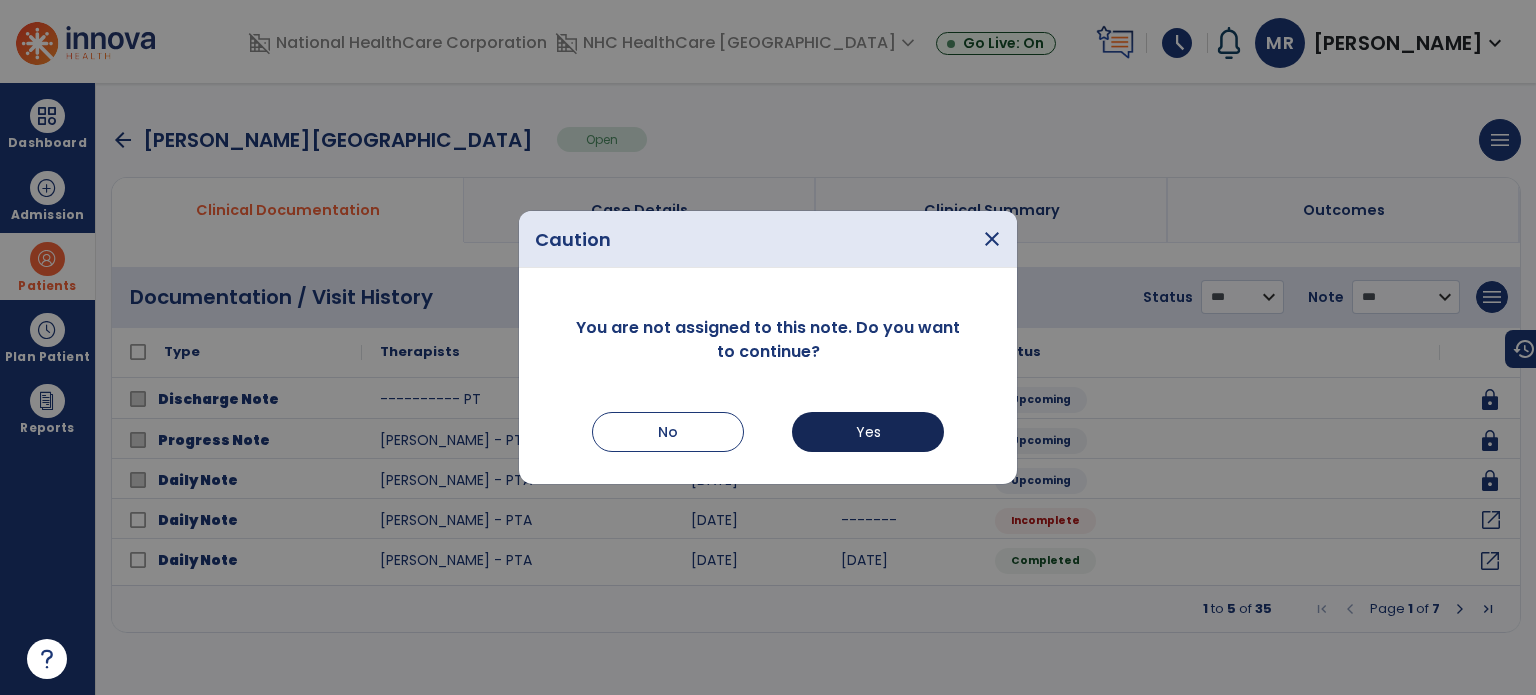 click on "Yes" at bounding box center [868, 432] 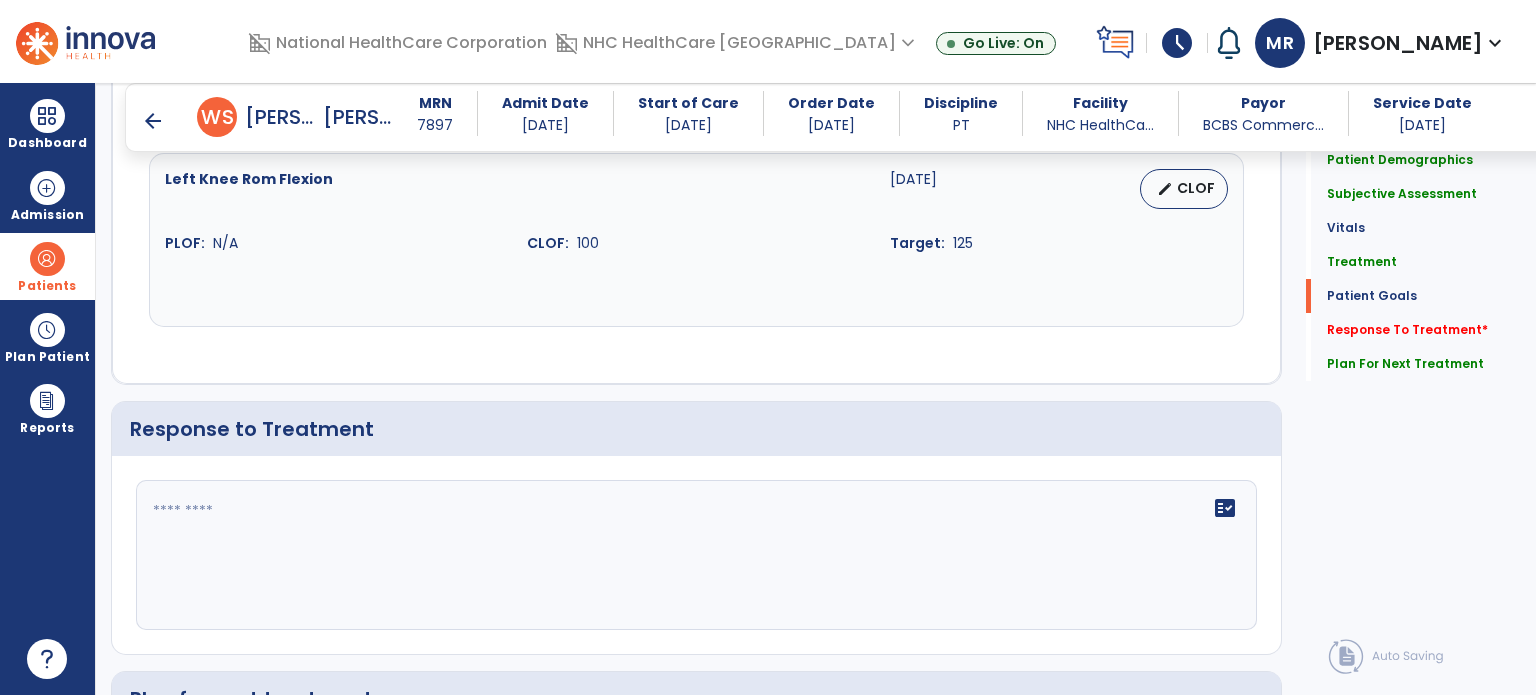scroll, scrollTop: 2419, scrollLeft: 0, axis: vertical 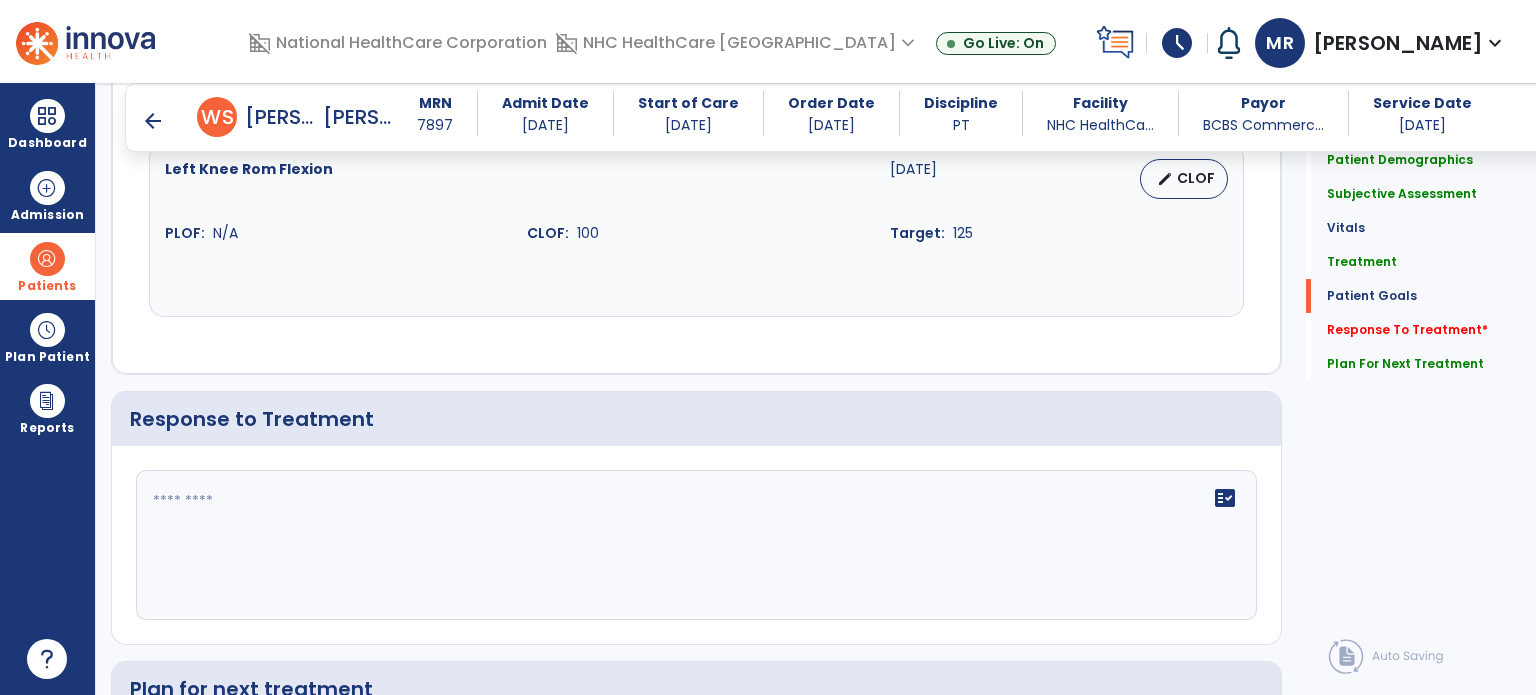 click on "fact_check" 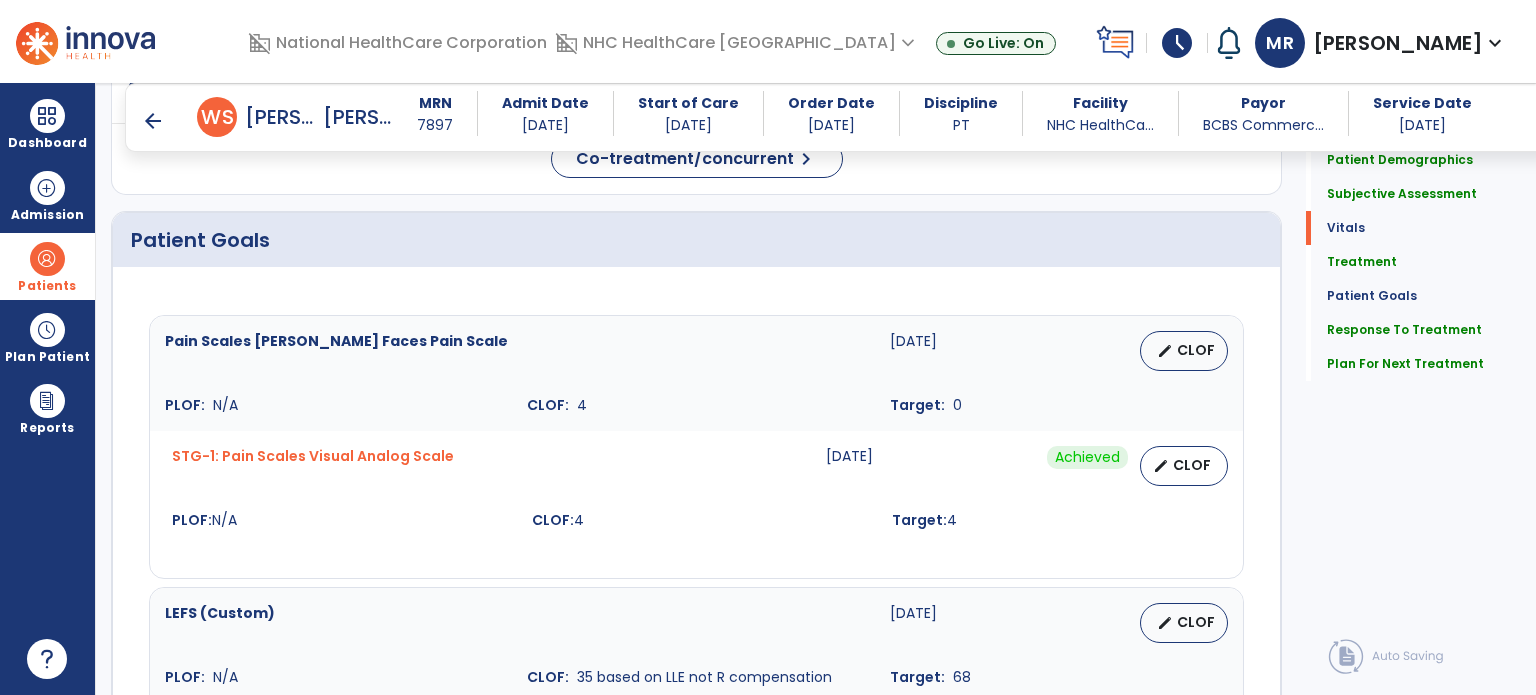 scroll, scrollTop: 738, scrollLeft: 0, axis: vertical 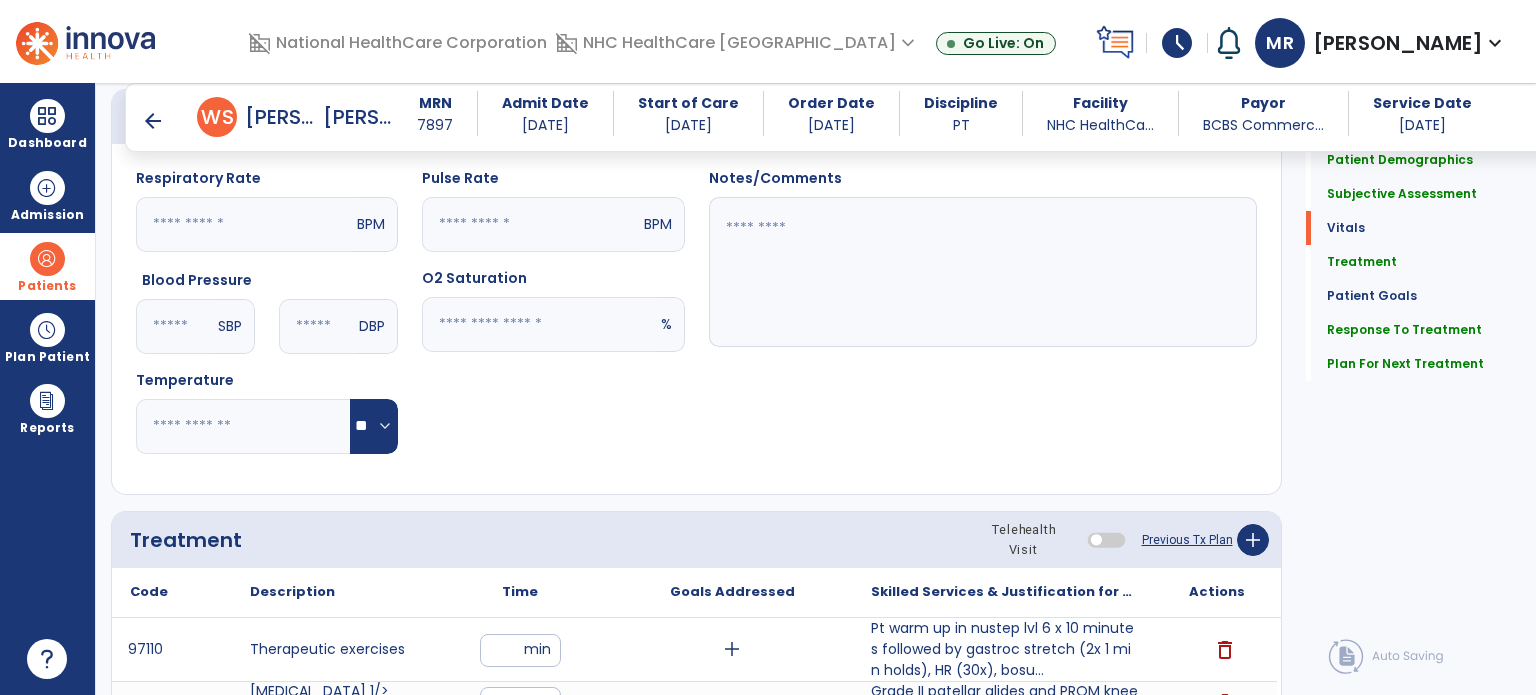 type on "**********" 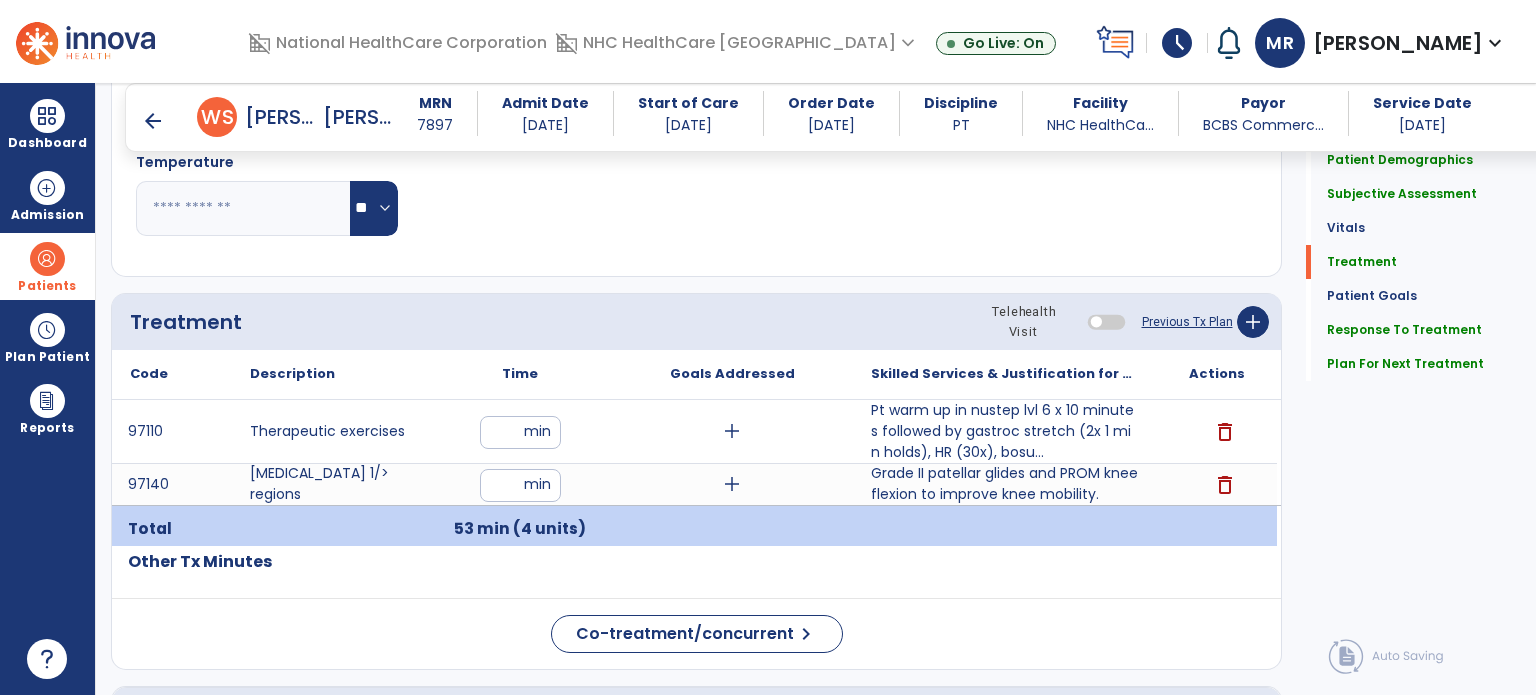 scroll, scrollTop: 997, scrollLeft: 0, axis: vertical 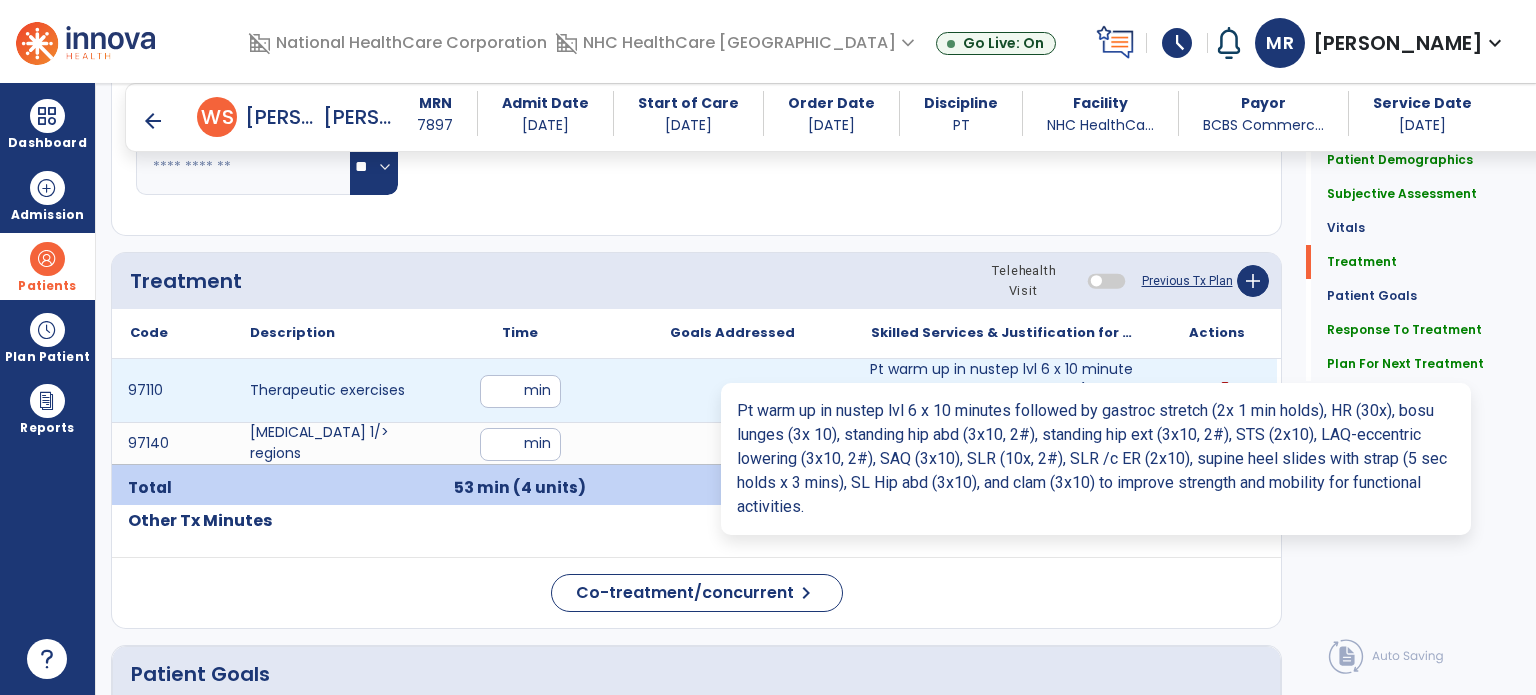 click on "Pt warm up in nustep lvl 6 x 10 minutes followed by gastroc stretch (2x 1 min holds), HR (30x), bosu..." at bounding box center (1004, 390) 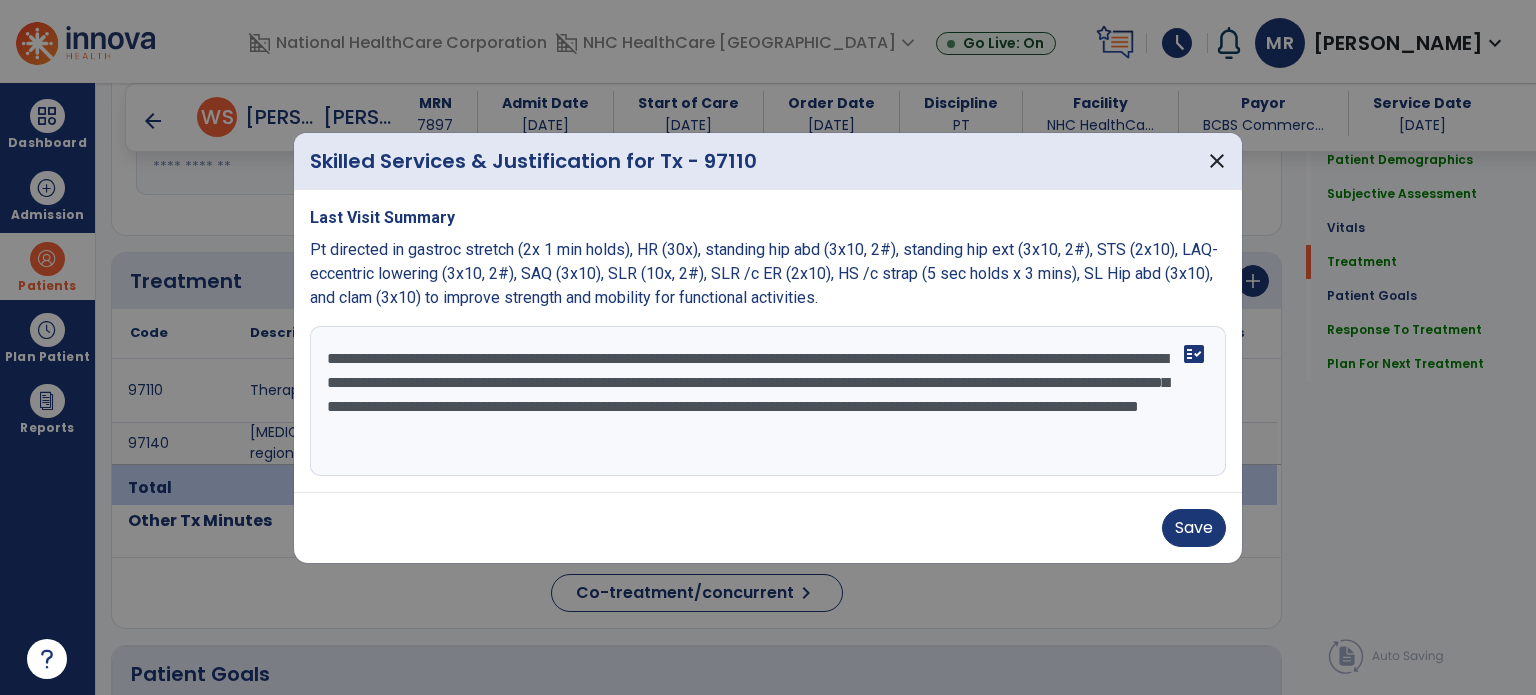click on "**********" at bounding box center [768, 401] 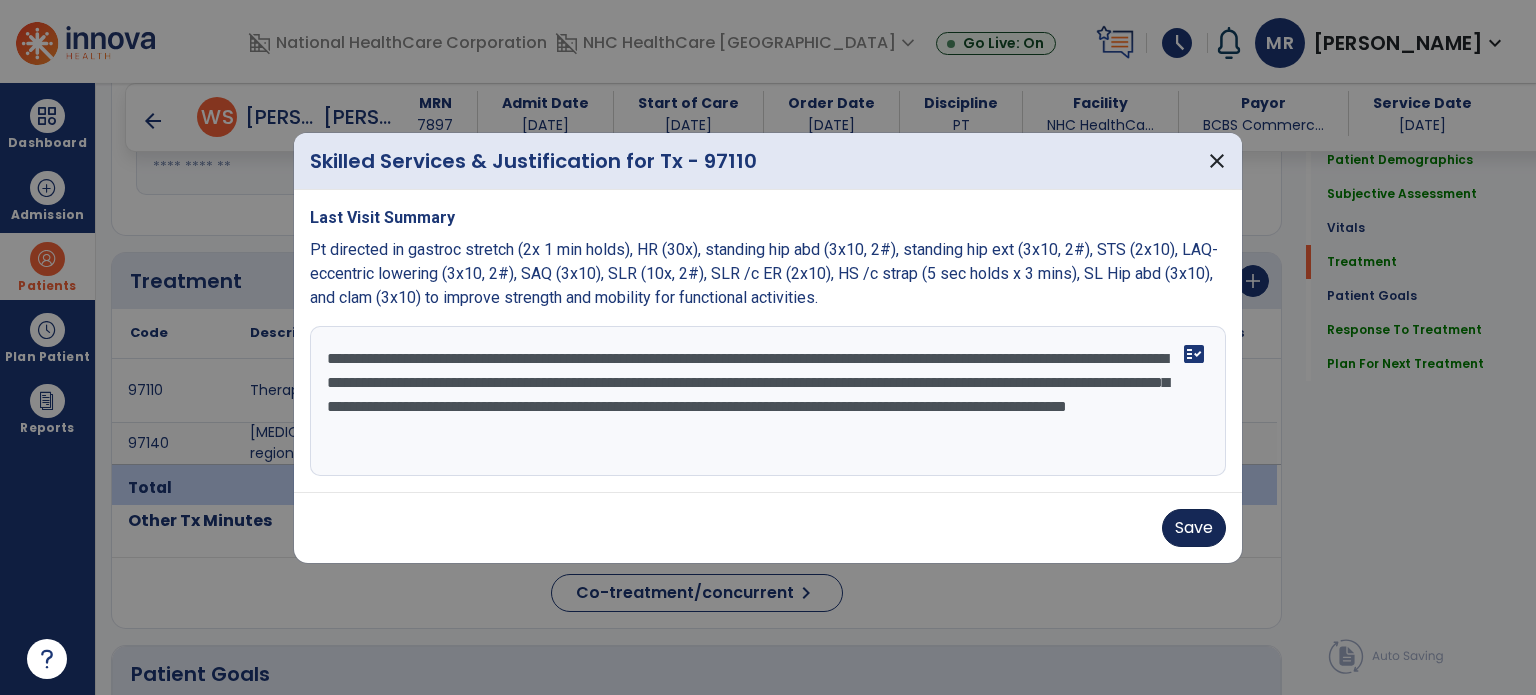 type on "**********" 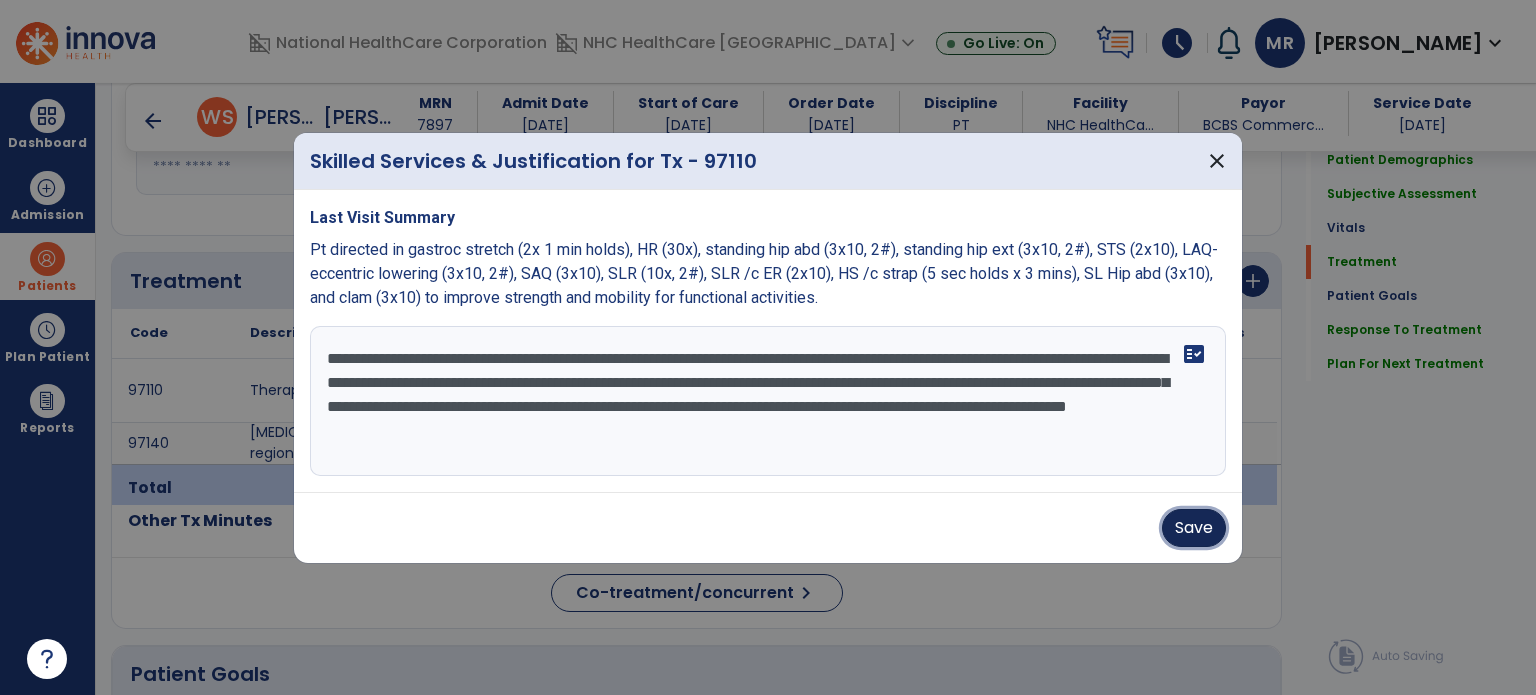 click on "Save" at bounding box center (1194, 528) 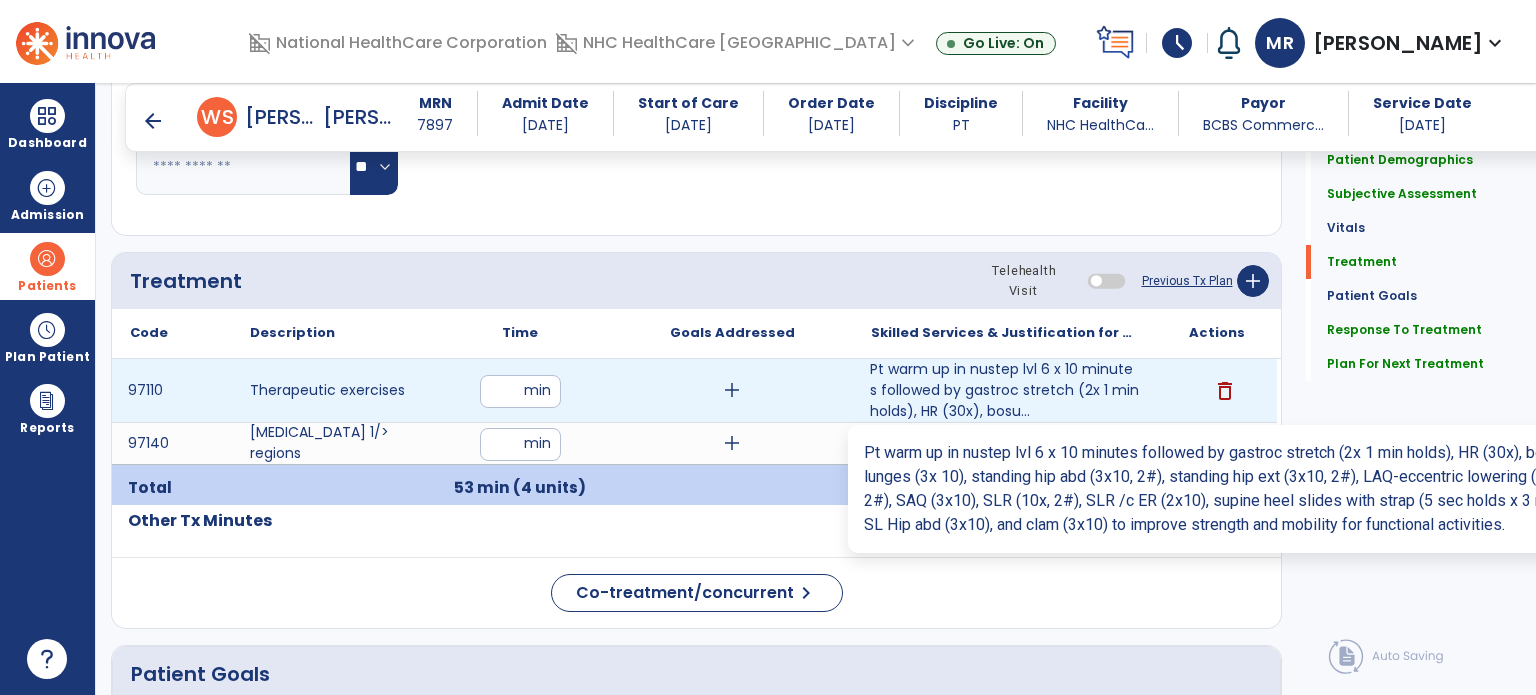 click on "Pt warm up in nustep lvl 6 x 10 minutes followed by gastroc stretch (2x 1 min holds), HR (30x), bosu..." at bounding box center [1004, 390] 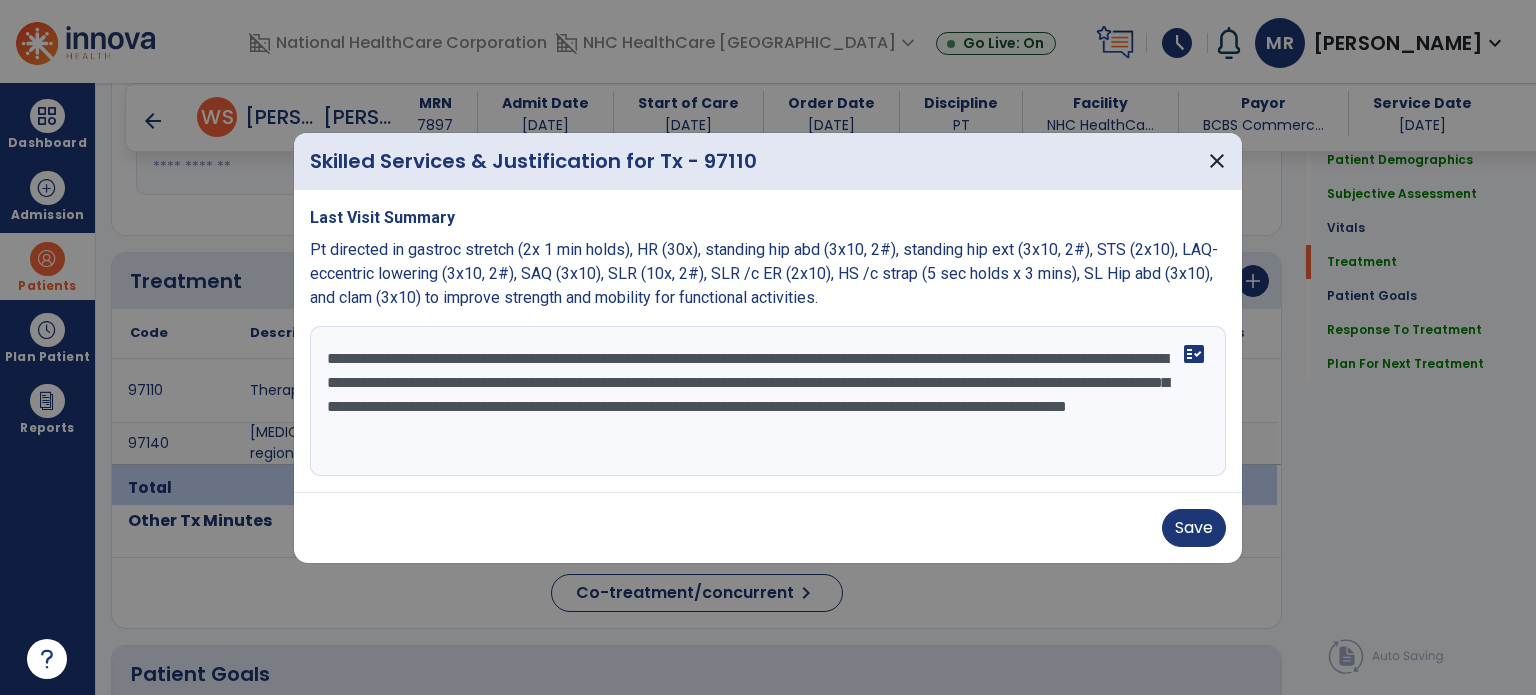 click on "**********" at bounding box center [768, 401] 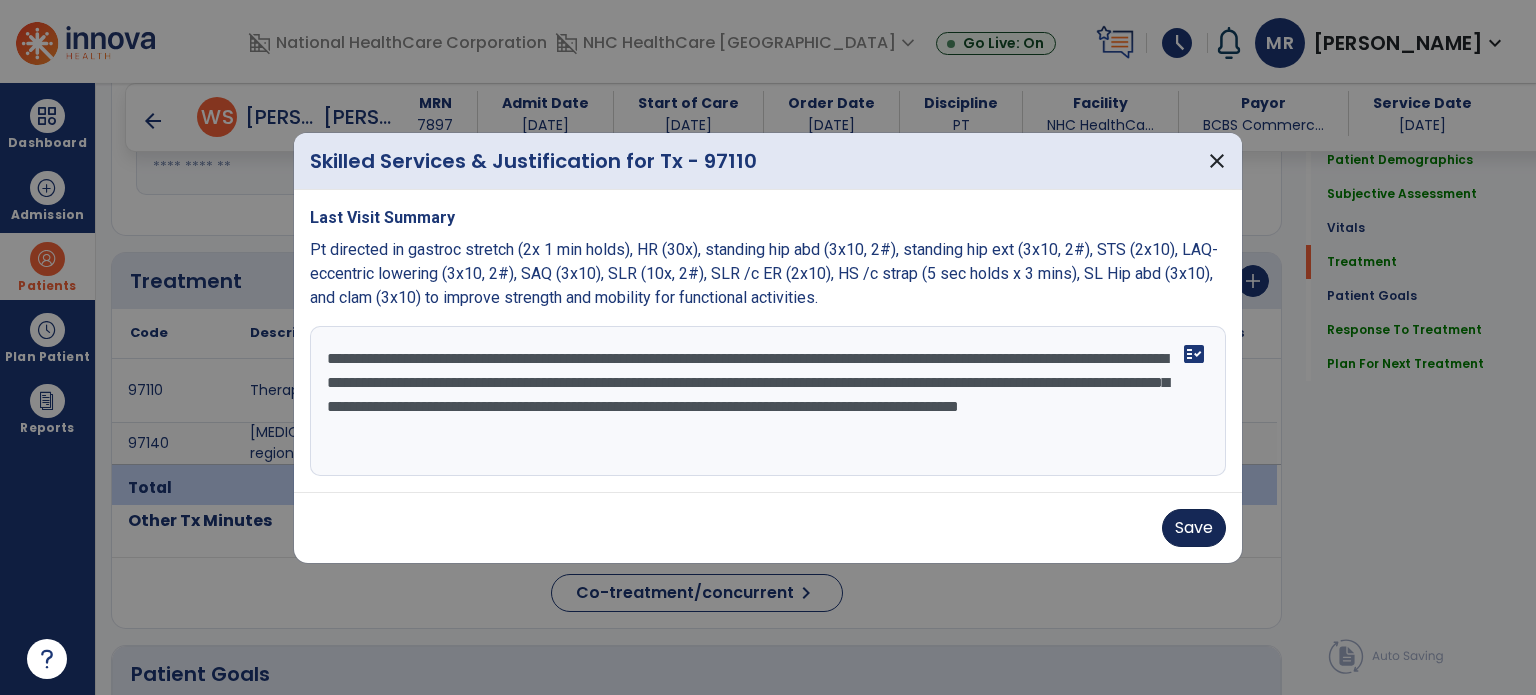 type on "**********" 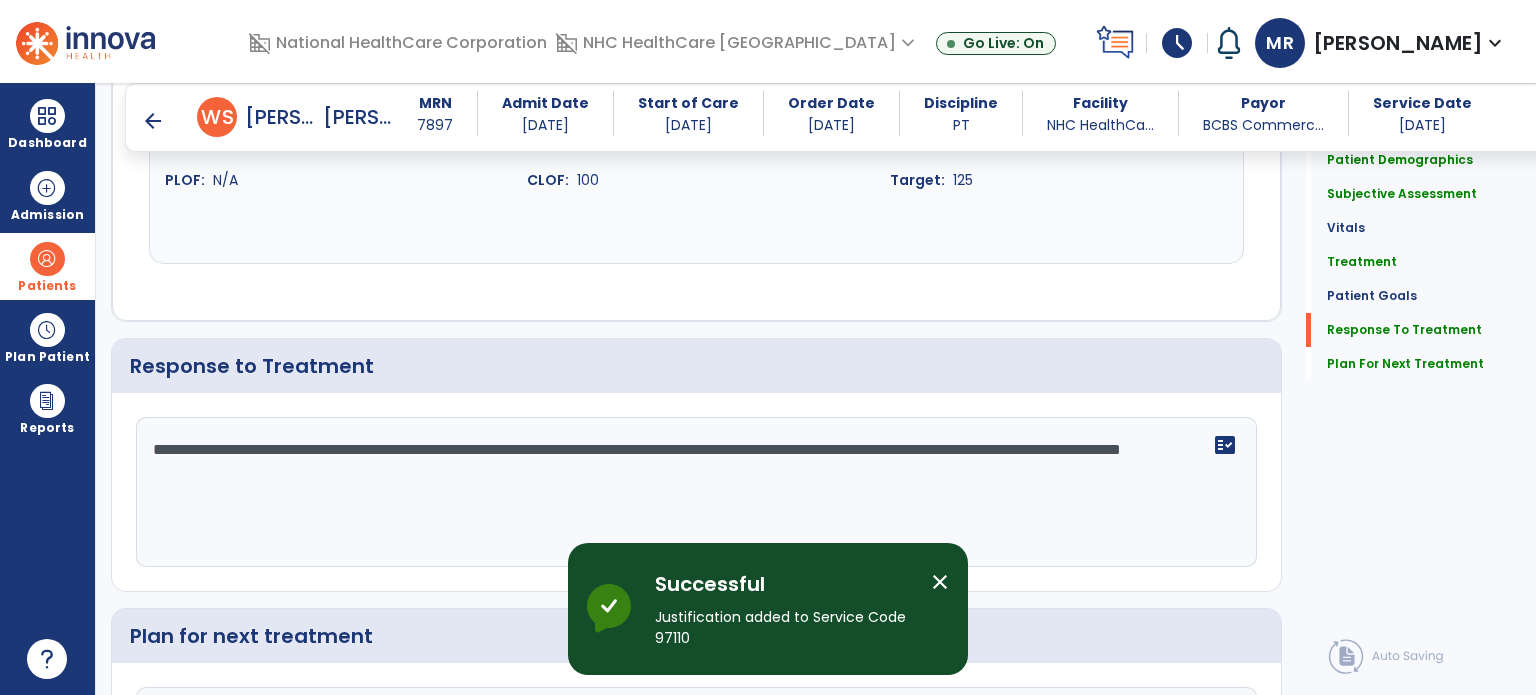 scroll, scrollTop: 2537, scrollLeft: 0, axis: vertical 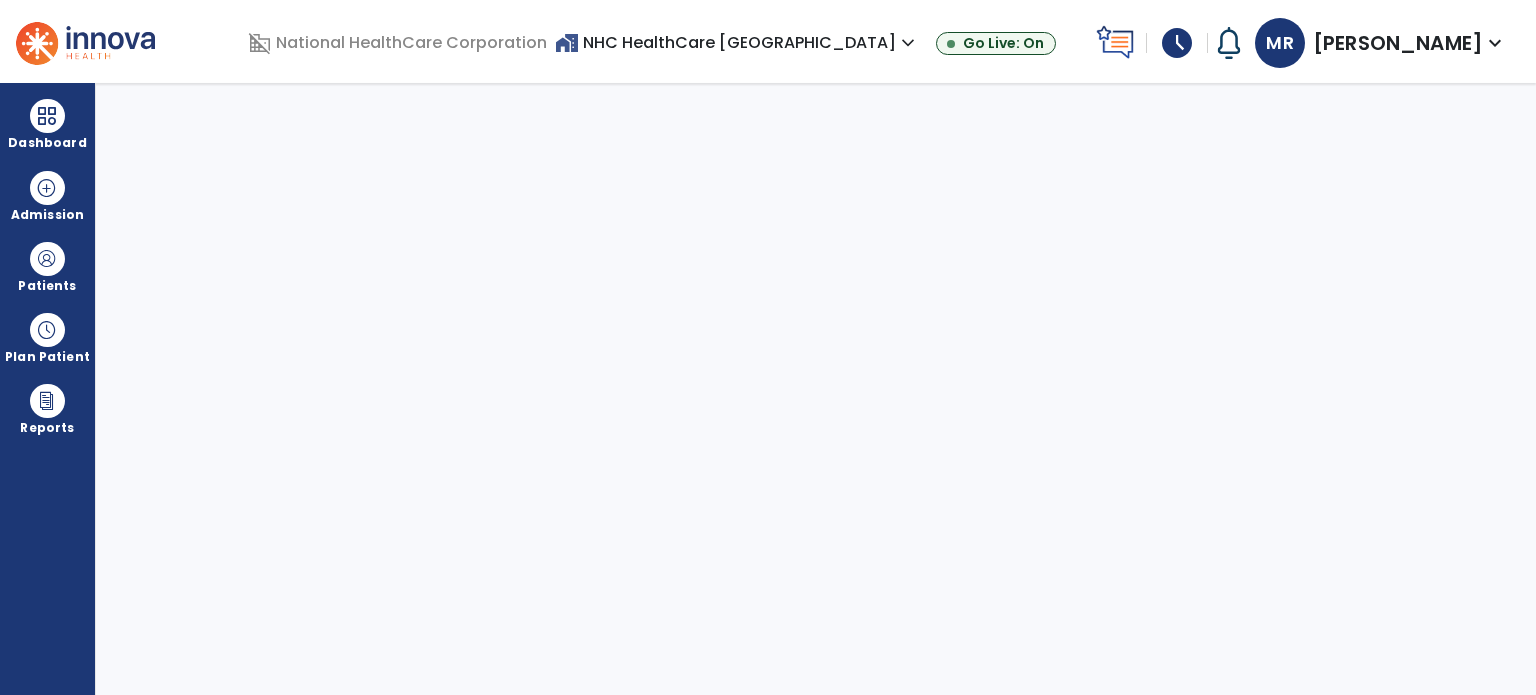 select on "****" 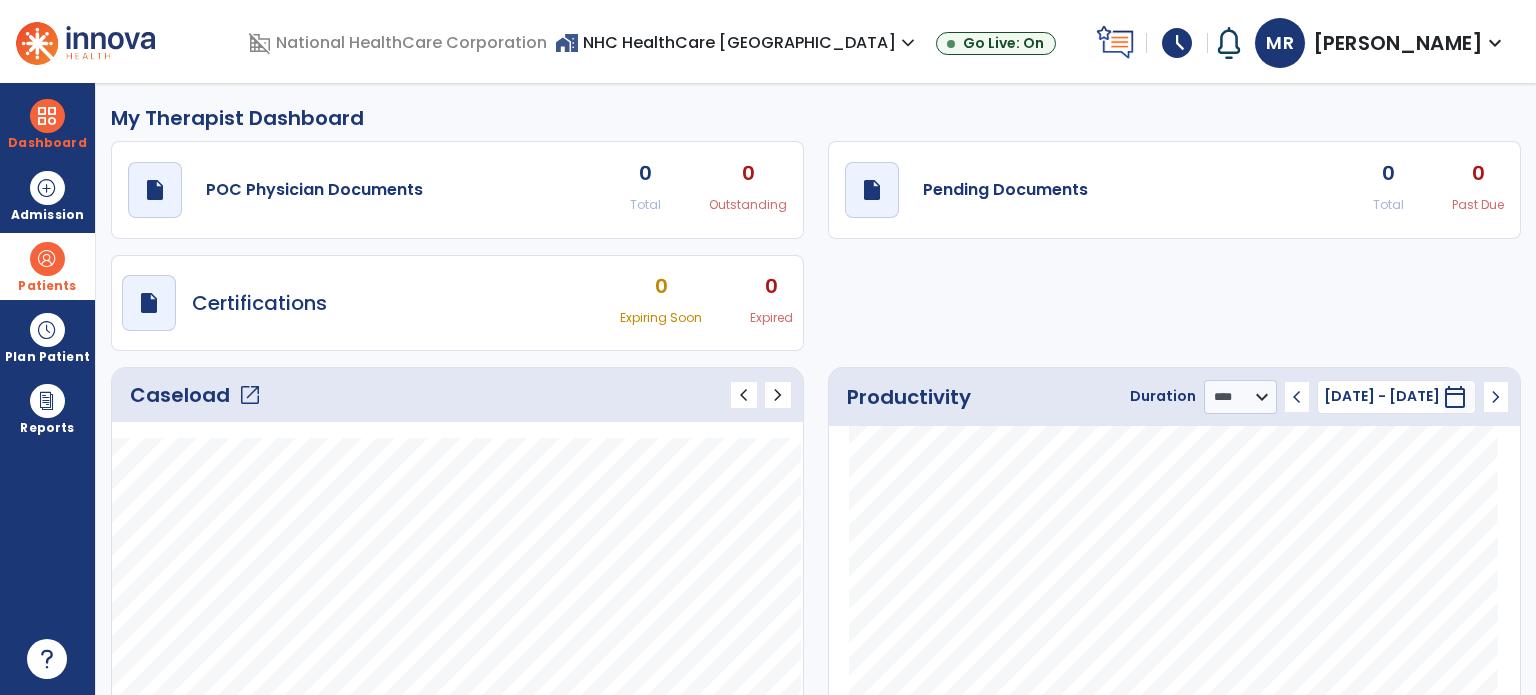 click on "Patients" at bounding box center (47, 286) 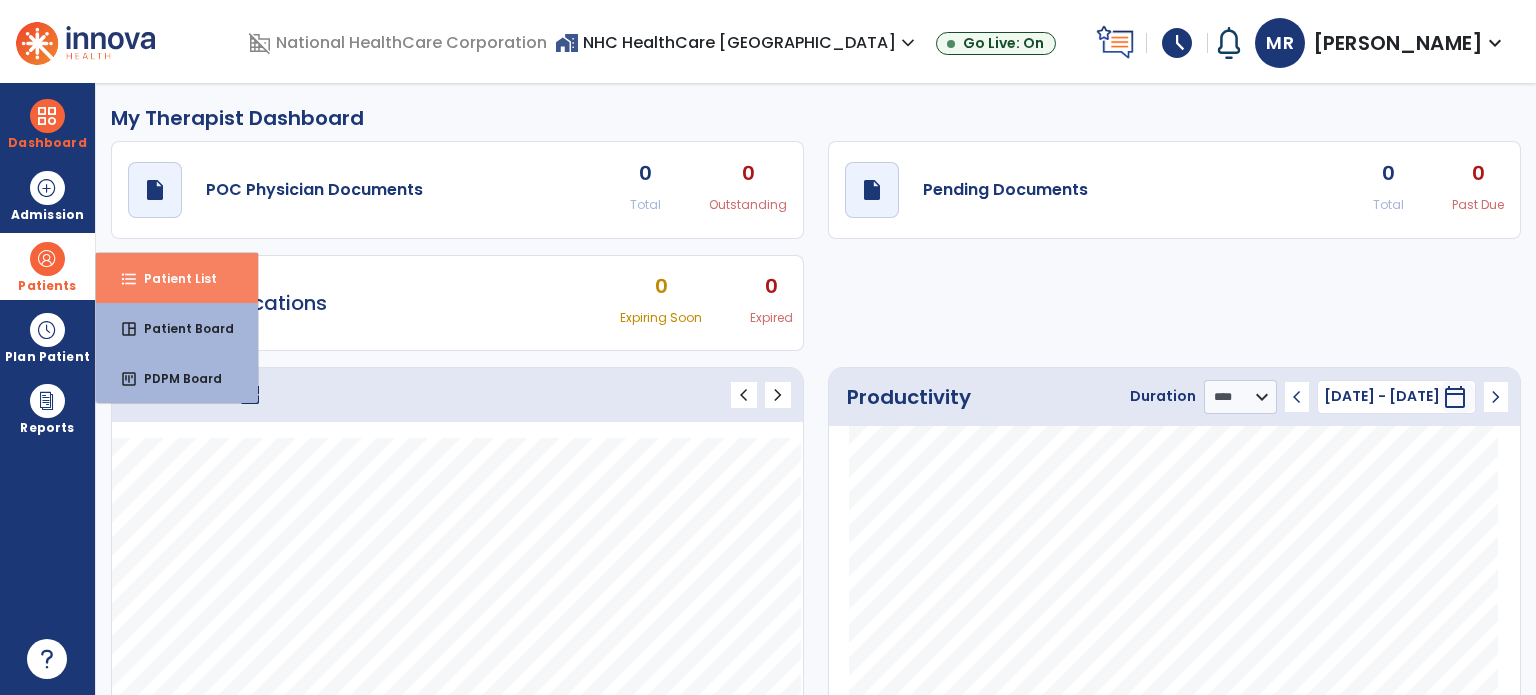 click on "format_list_bulleted  Patient List" at bounding box center [177, 278] 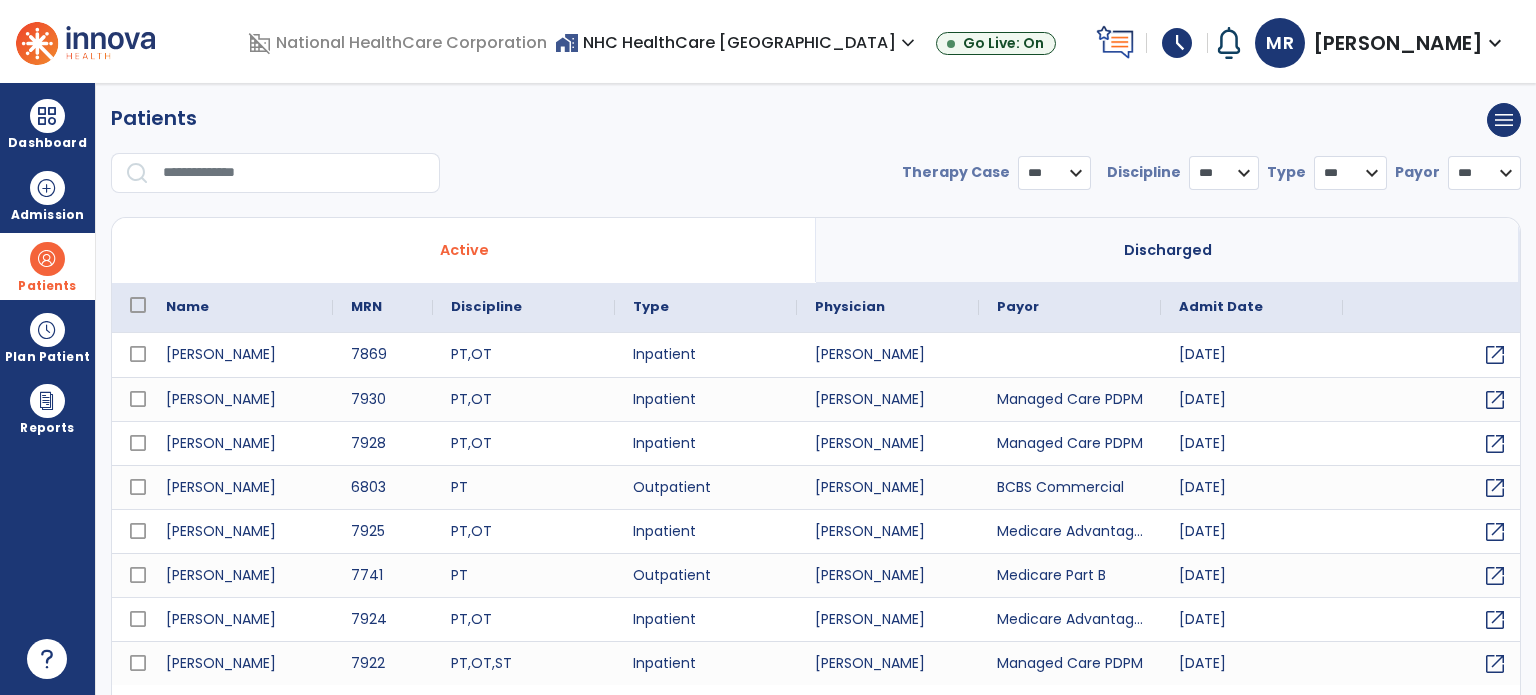 select on "***" 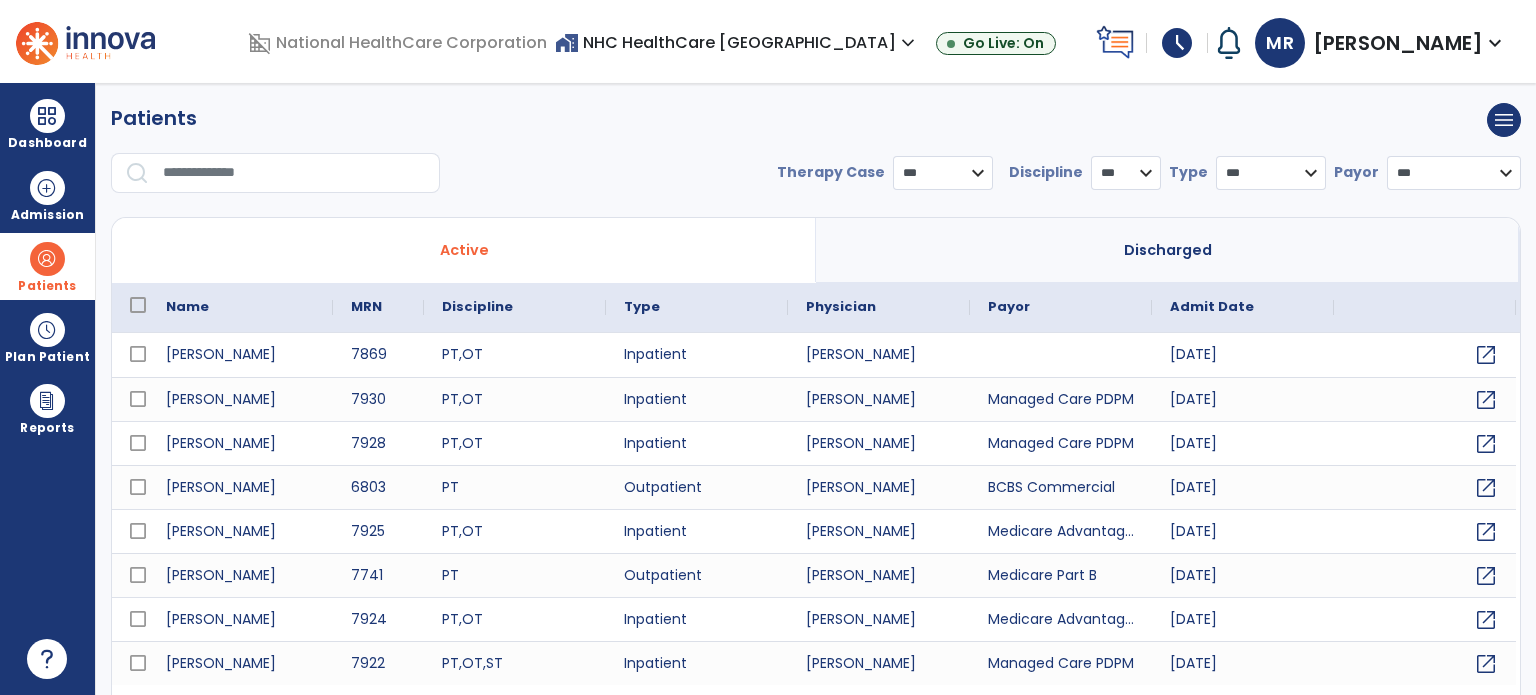 click at bounding box center [294, 173] 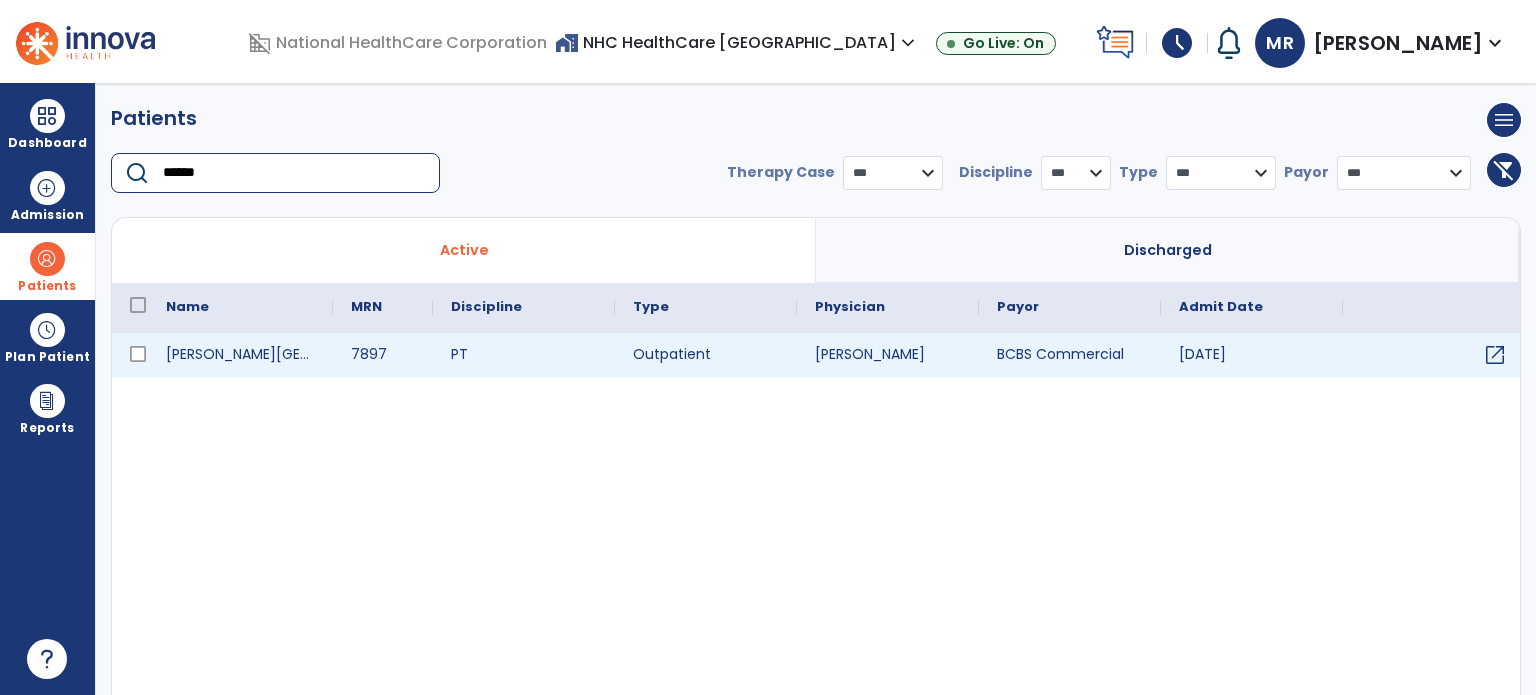 type on "******" 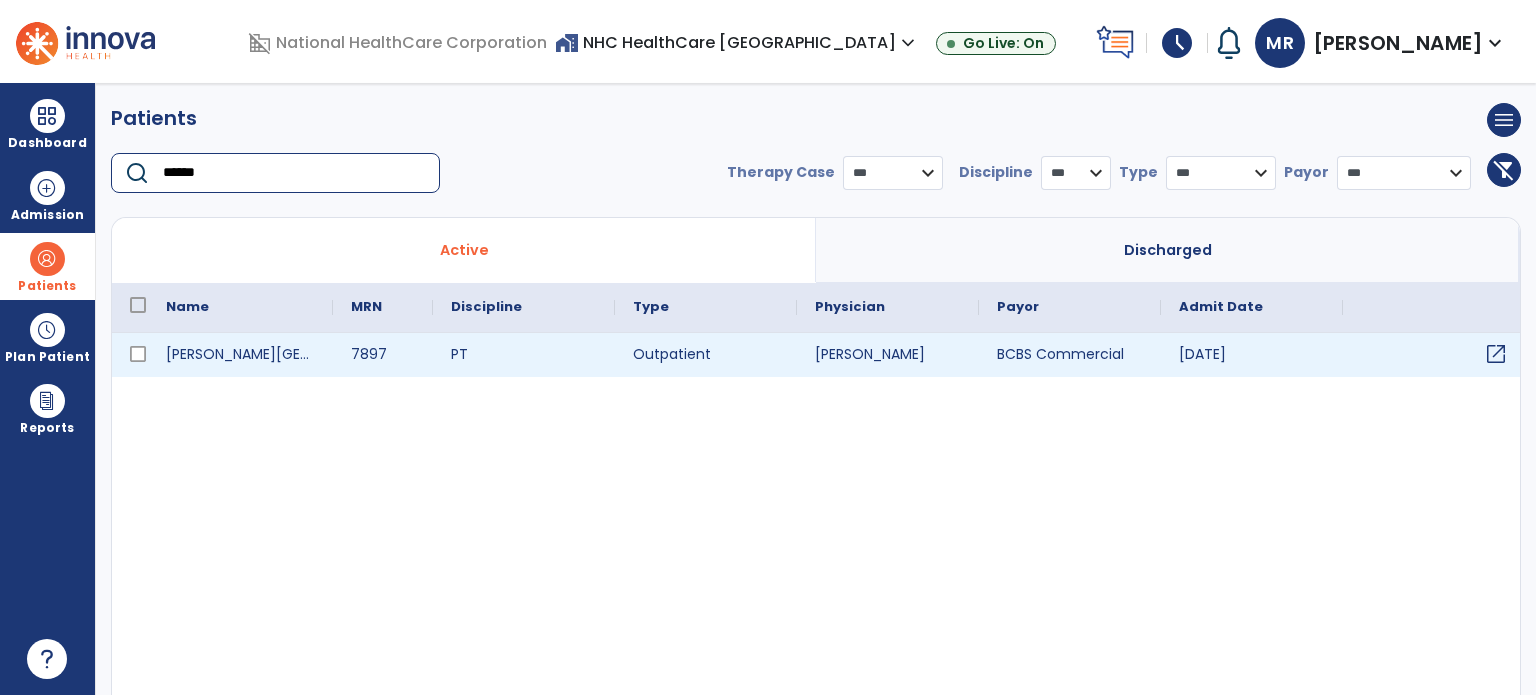 click on "open_in_new" at bounding box center [1496, 354] 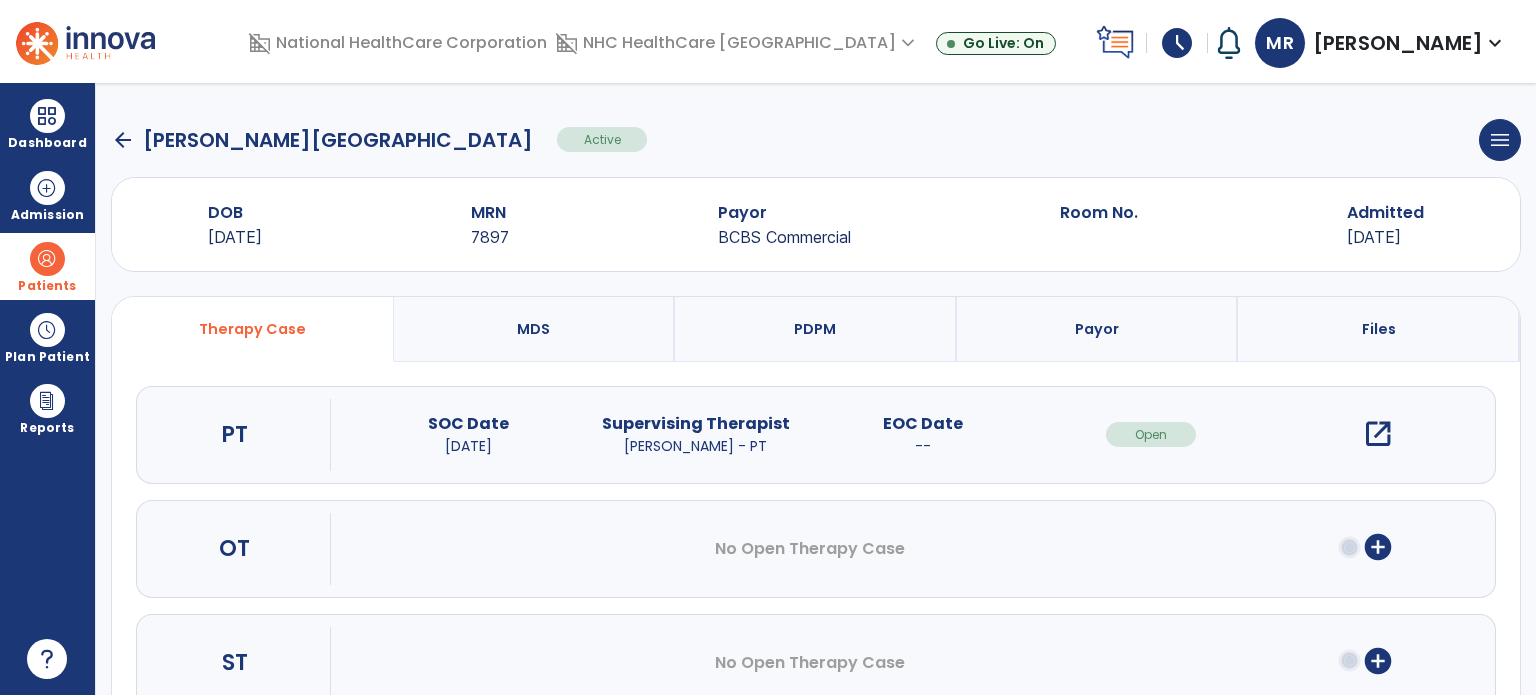 click on "open_in_new" at bounding box center [1378, 434] 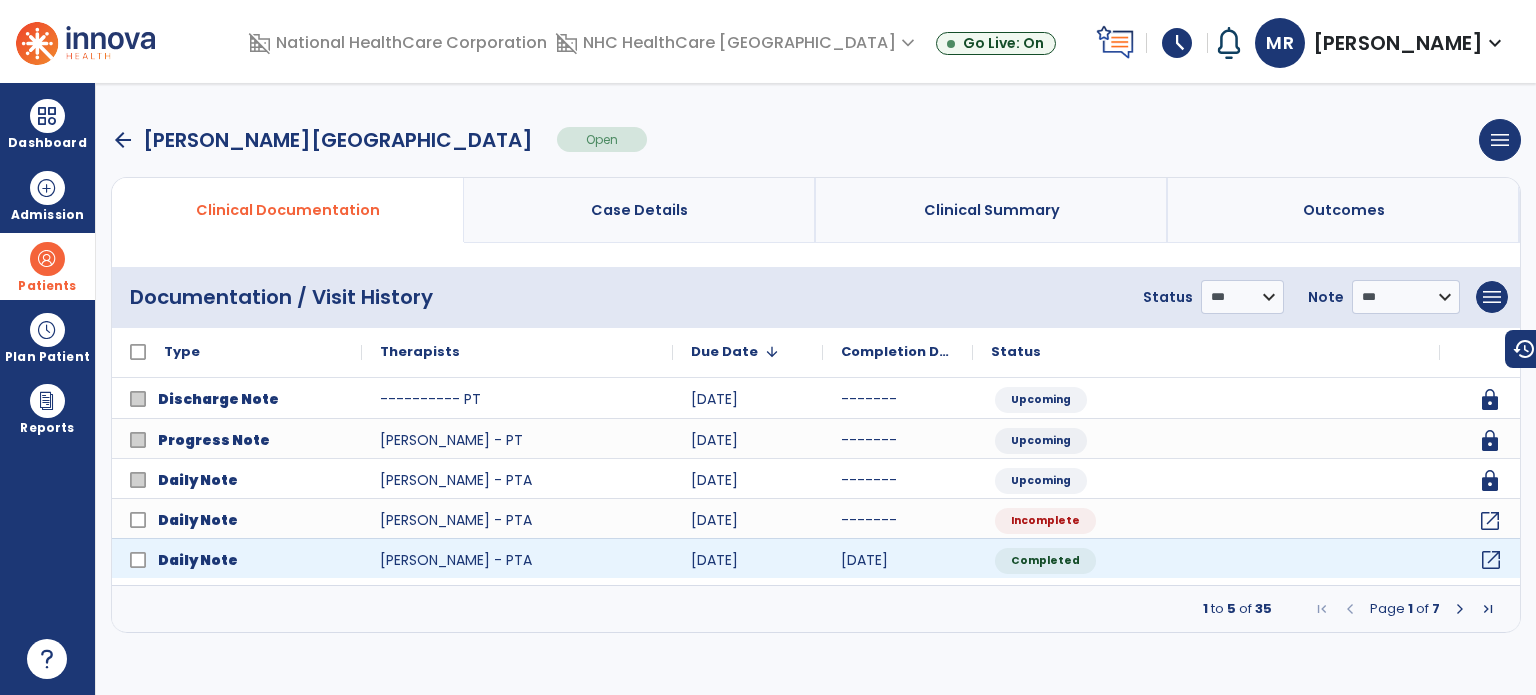 click on "open_in_new" 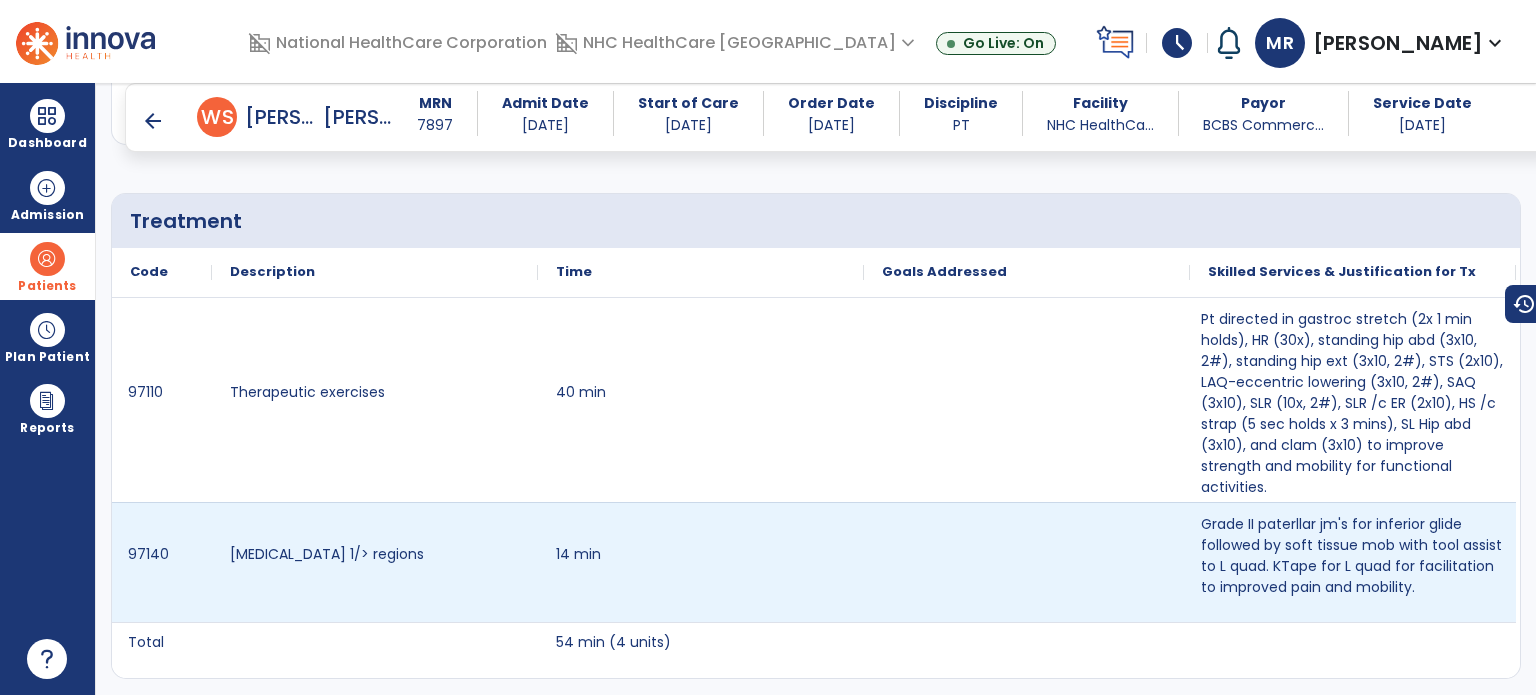 scroll, scrollTop: 1117, scrollLeft: 0, axis: vertical 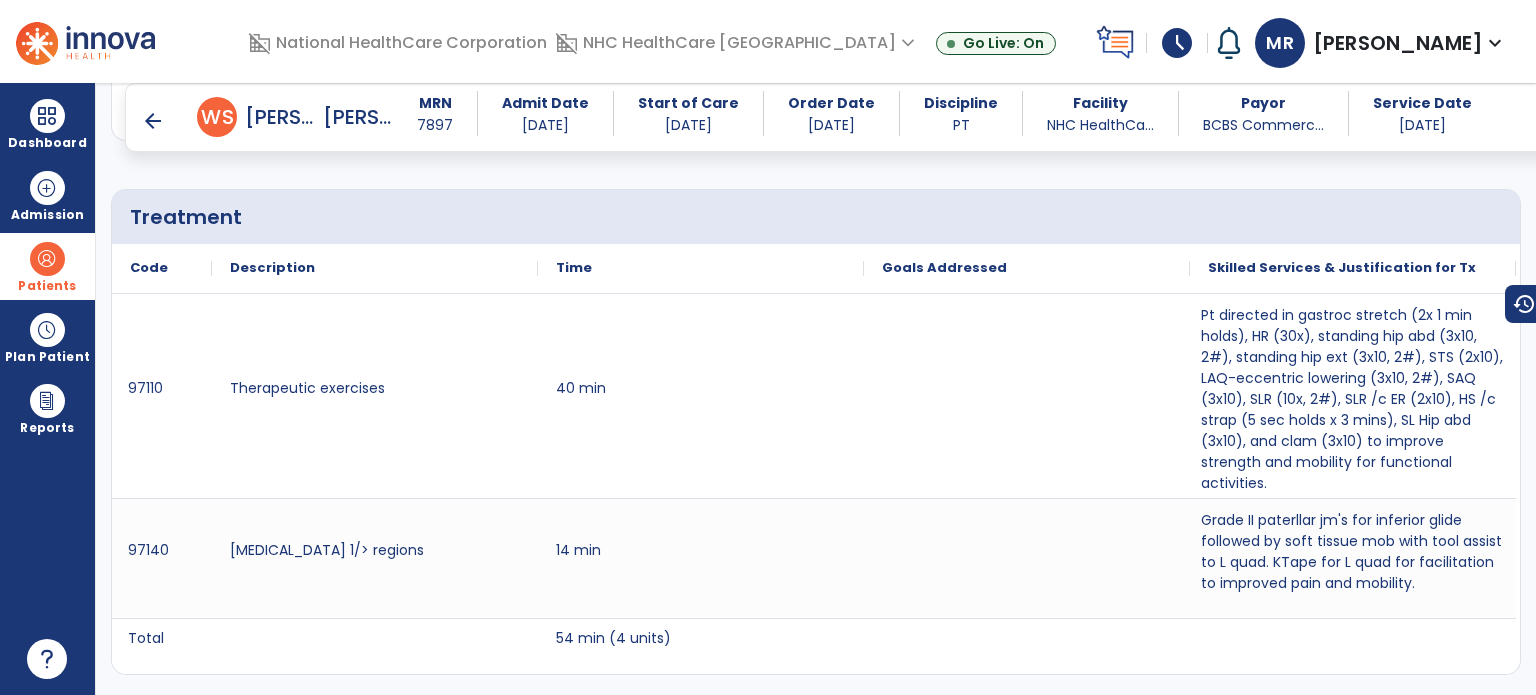 click on "arrow_back" at bounding box center (153, 121) 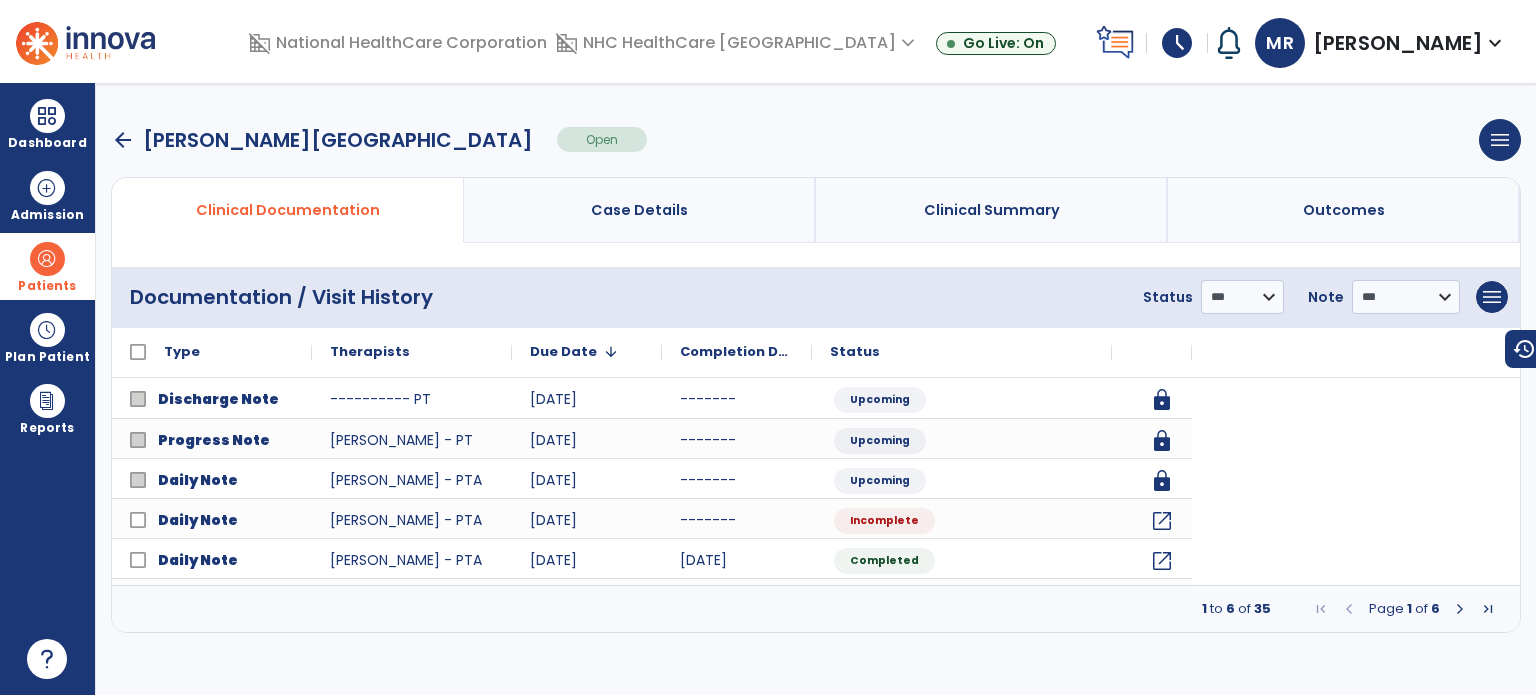 scroll, scrollTop: 0, scrollLeft: 0, axis: both 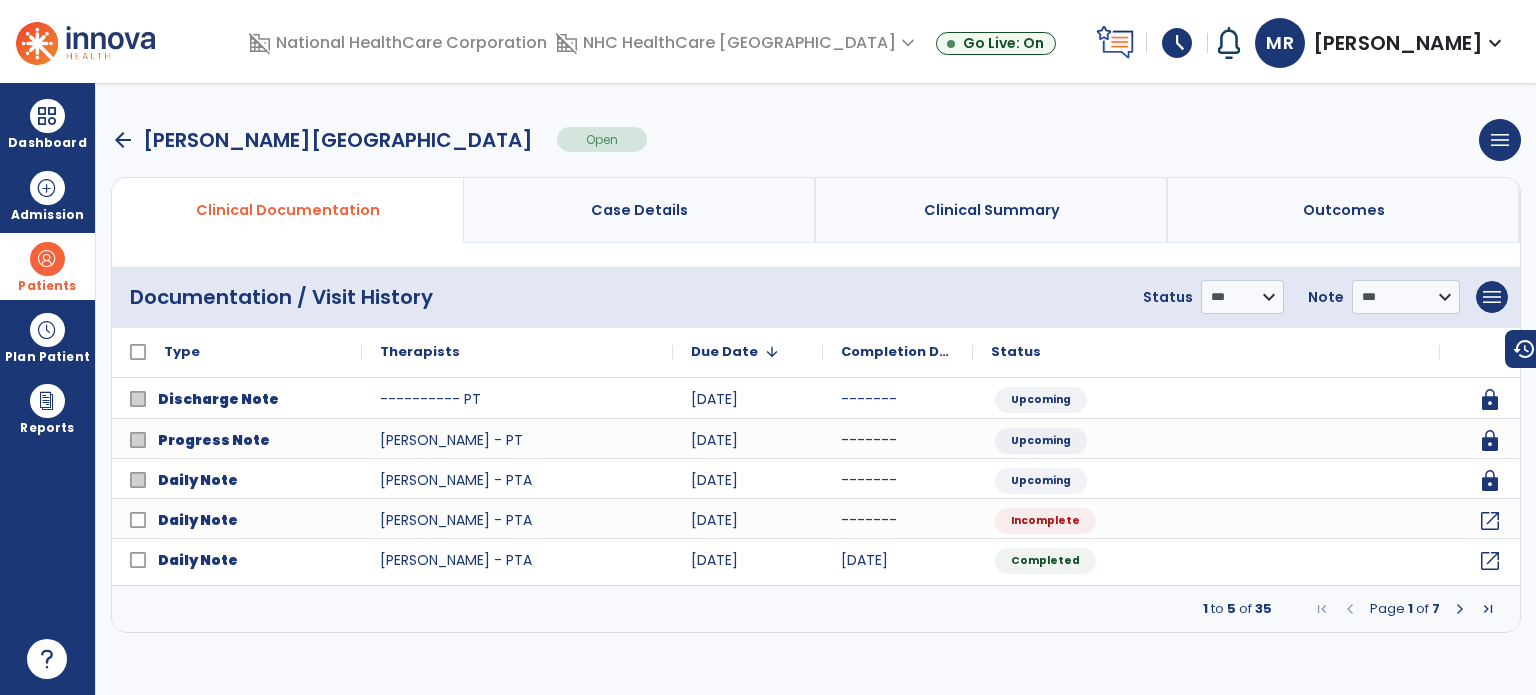 click at bounding box center [1460, 609] 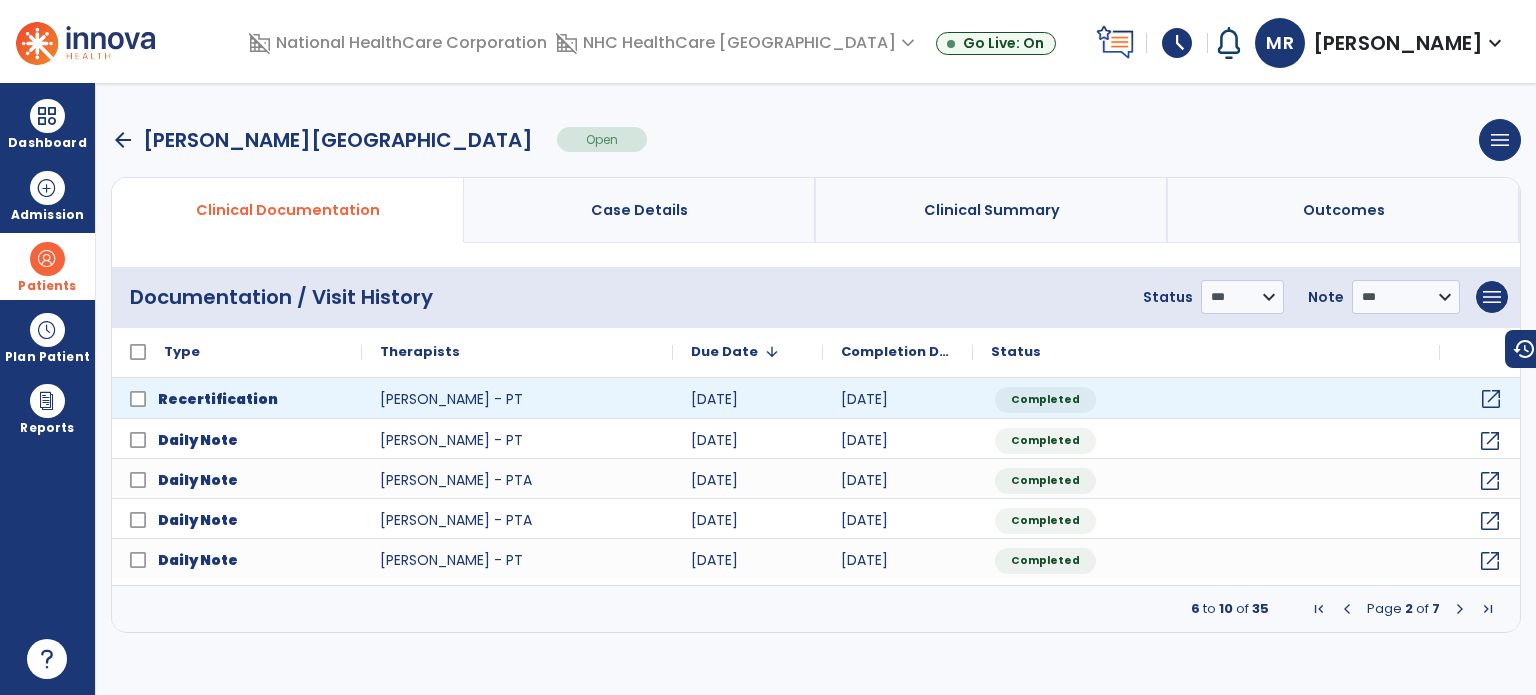 click on "open_in_new" 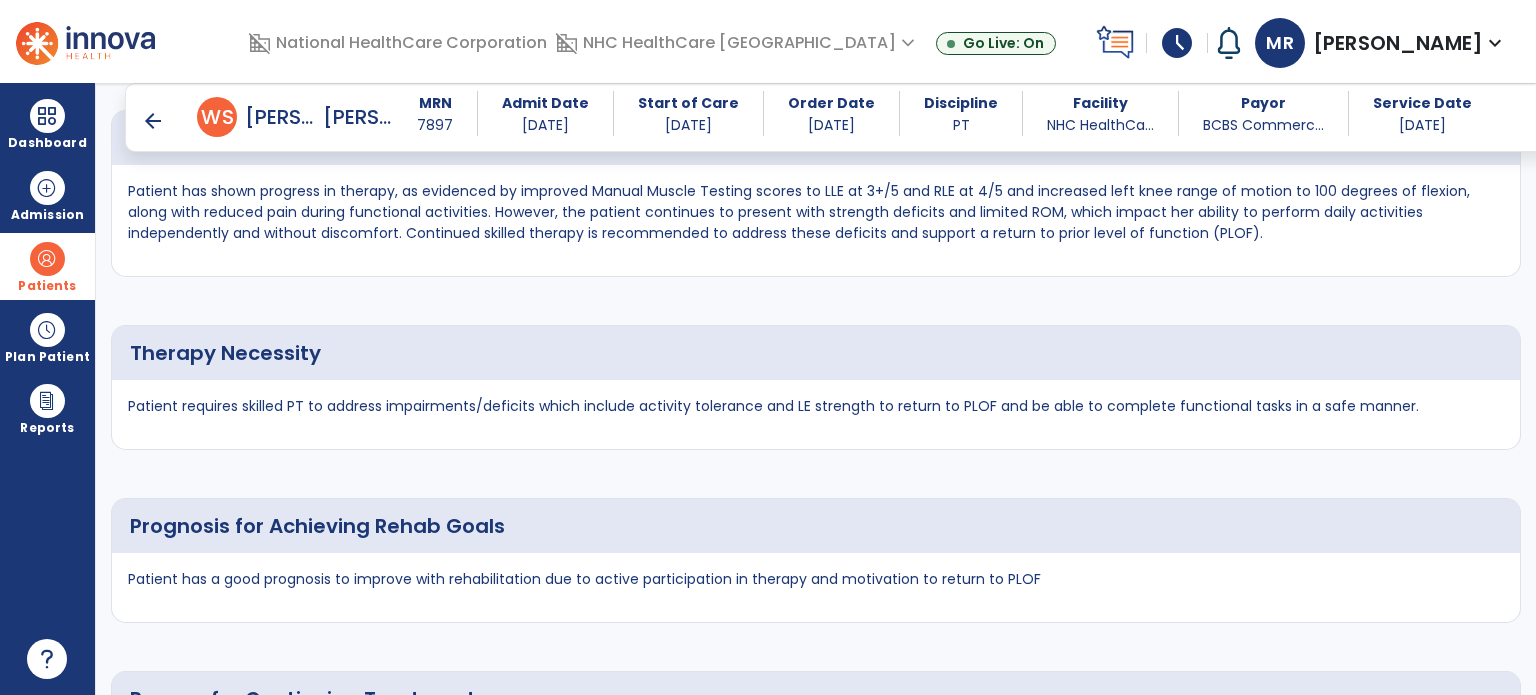 scroll, scrollTop: 3176, scrollLeft: 0, axis: vertical 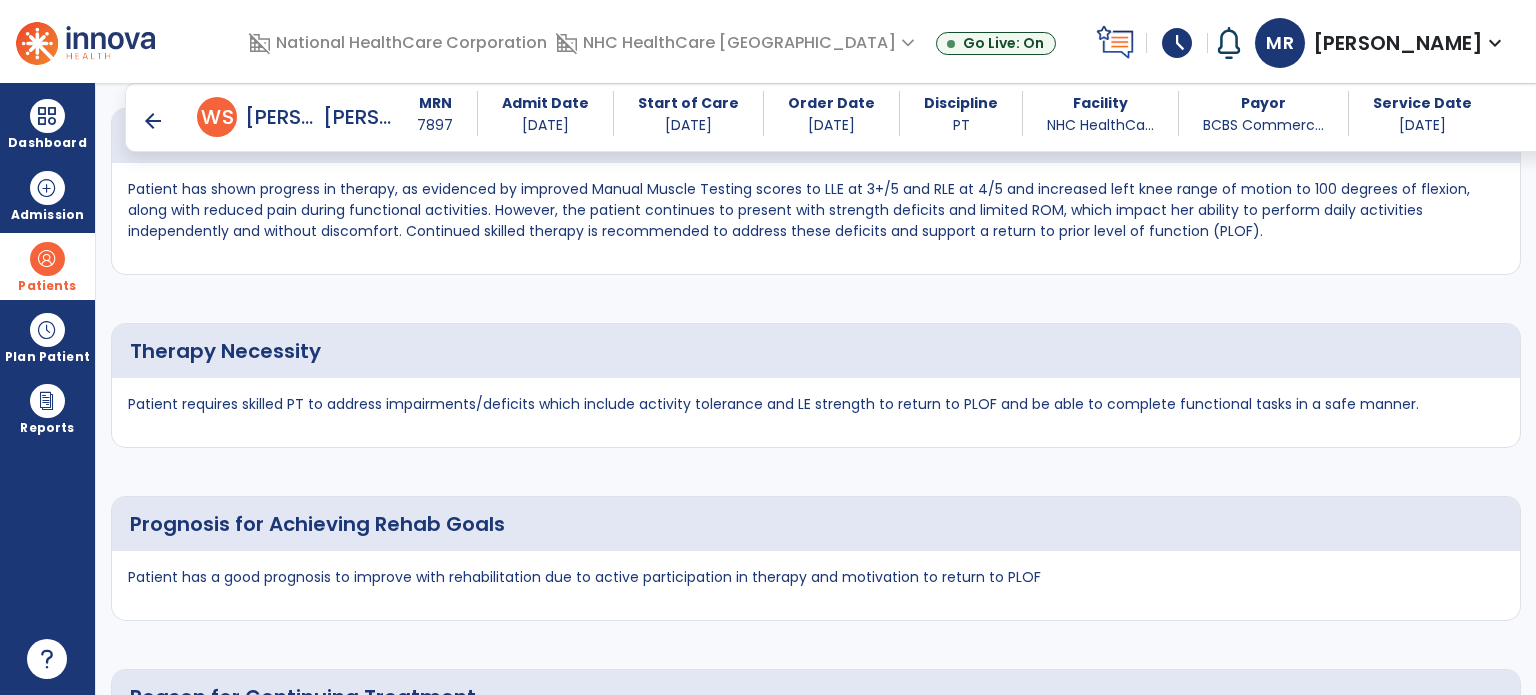 click on "arrow_back" at bounding box center [153, 121] 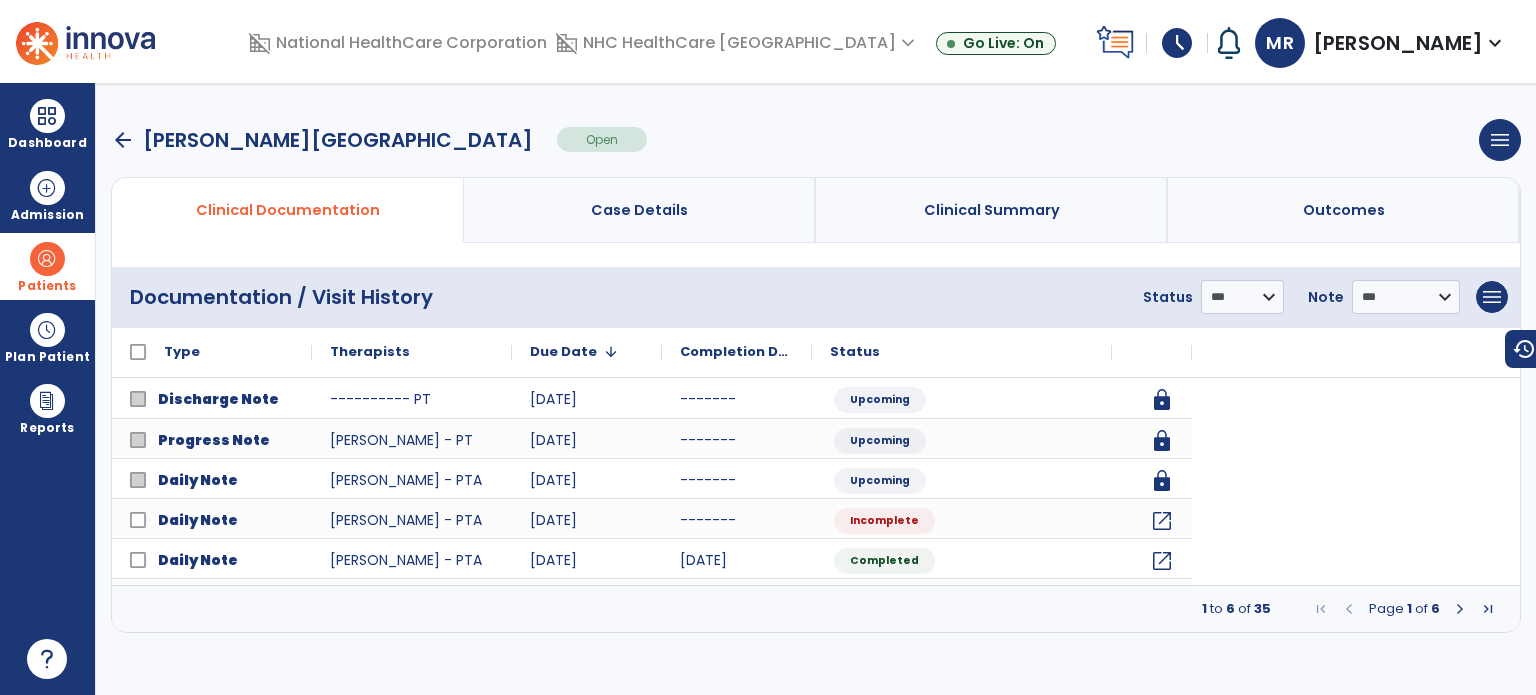scroll, scrollTop: 0, scrollLeft: 0, axis: both 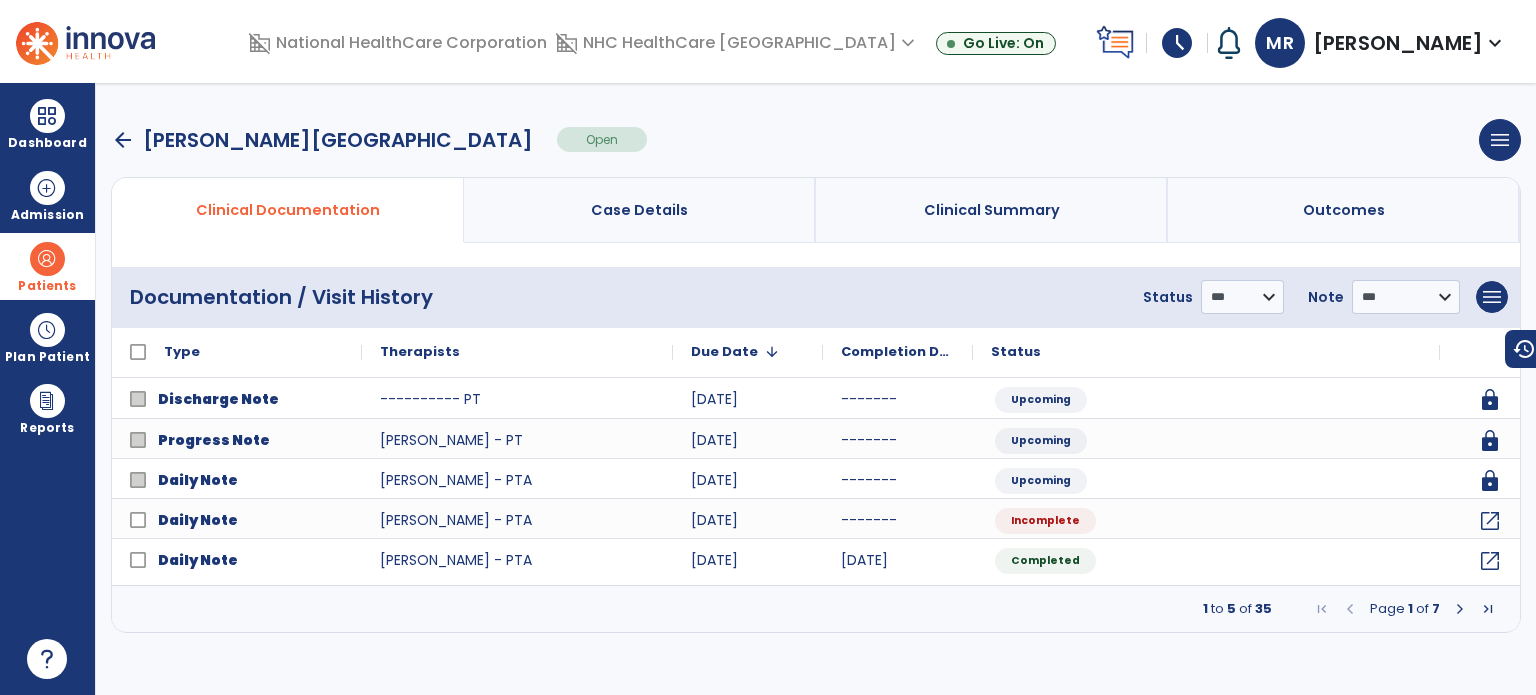 click at bounding box center (1460, 609) 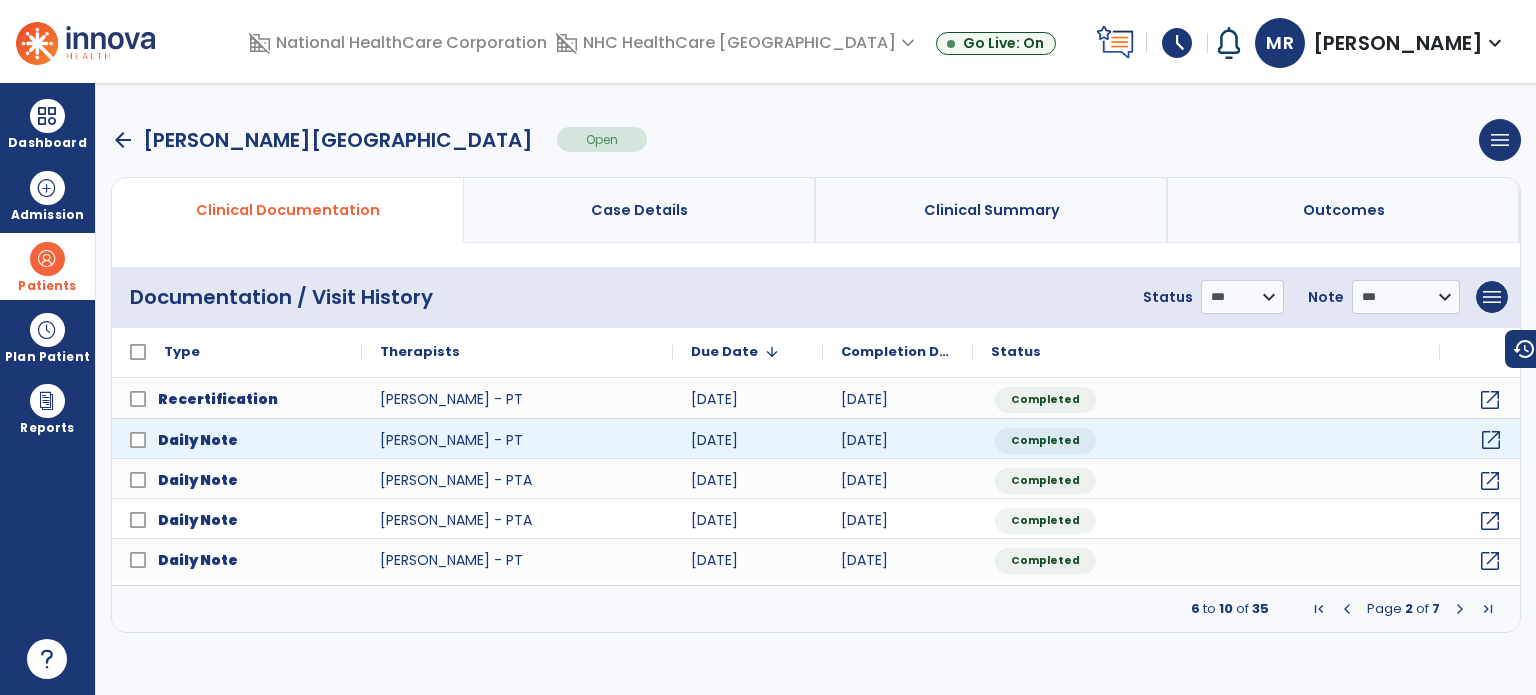 click on "open_in_new" 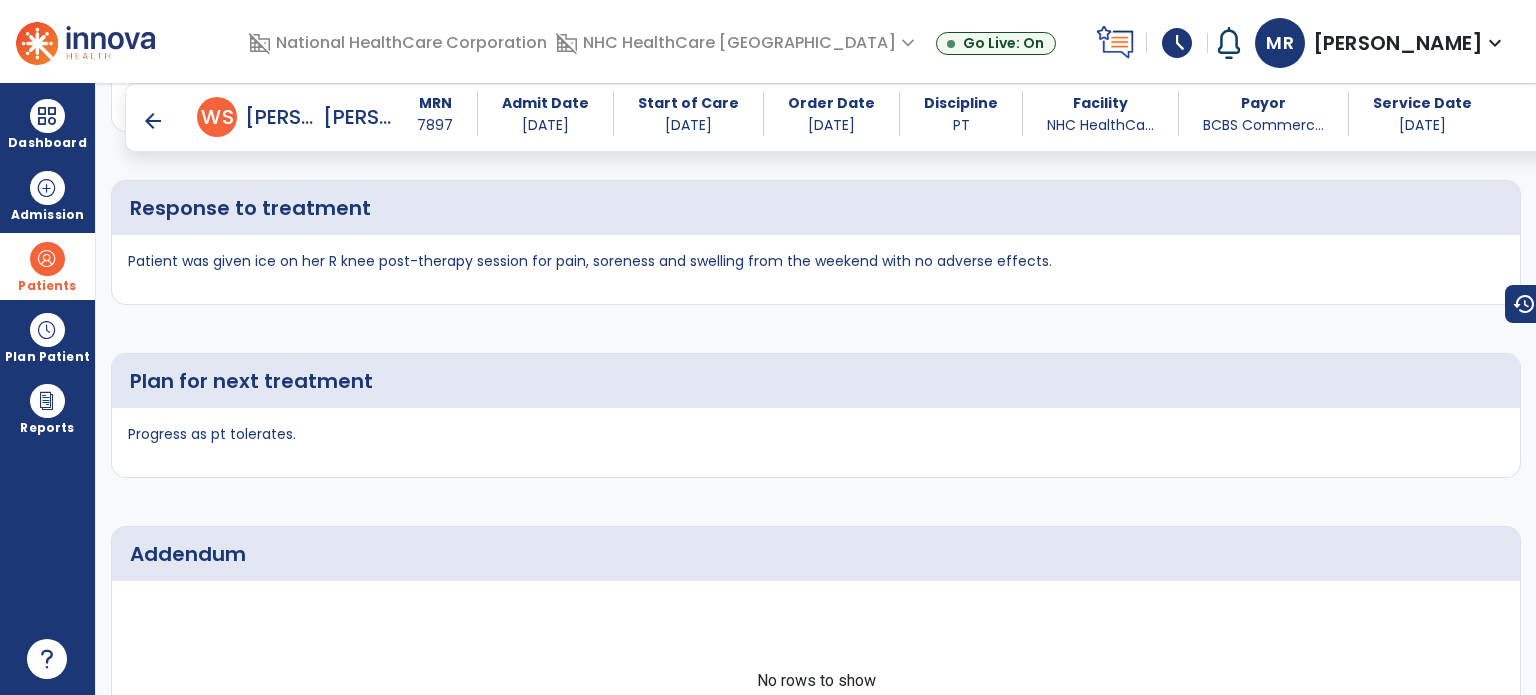 scroll, scrollTop: 3435, scrollLeft: 0, axis: vertical 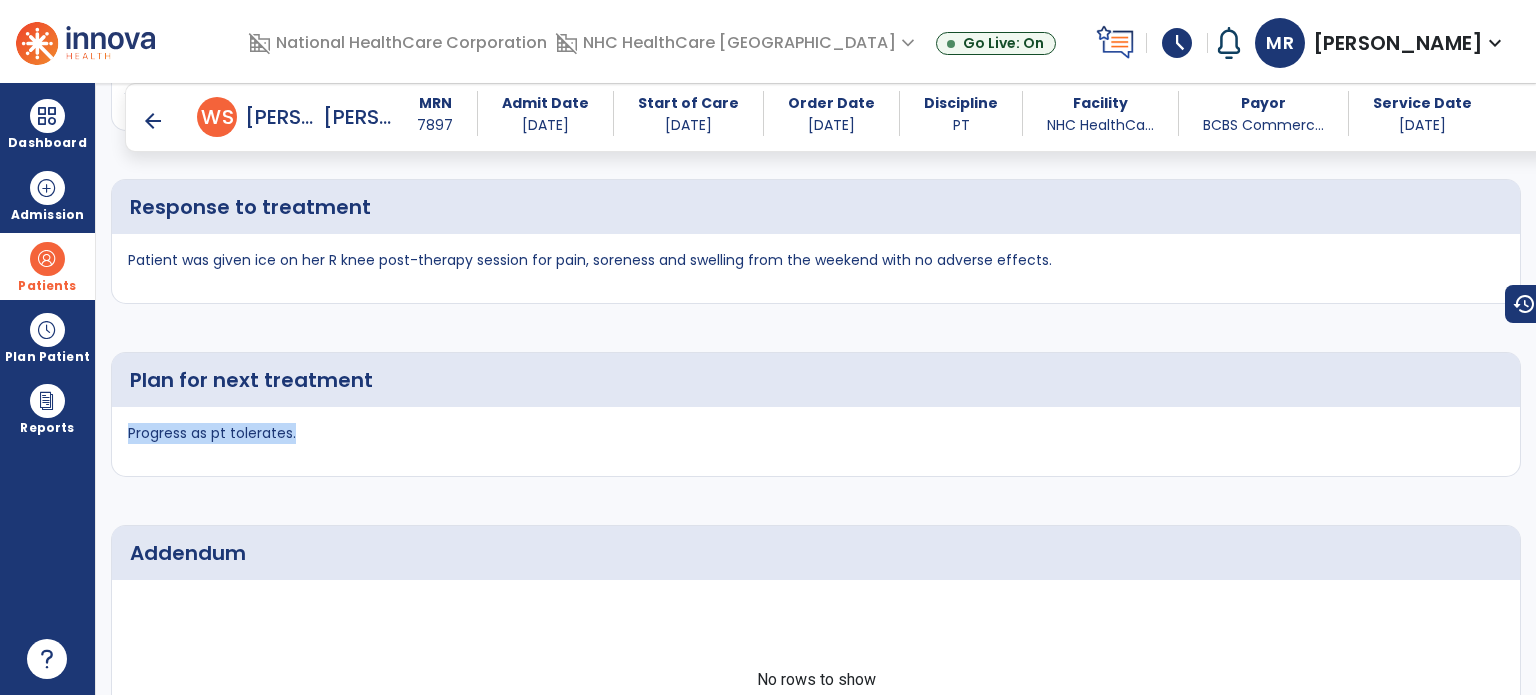 drag, startPoint x: 315, startPoint y: 428, endPoint x: 110, endPoint y: 416, distance: 205.35092 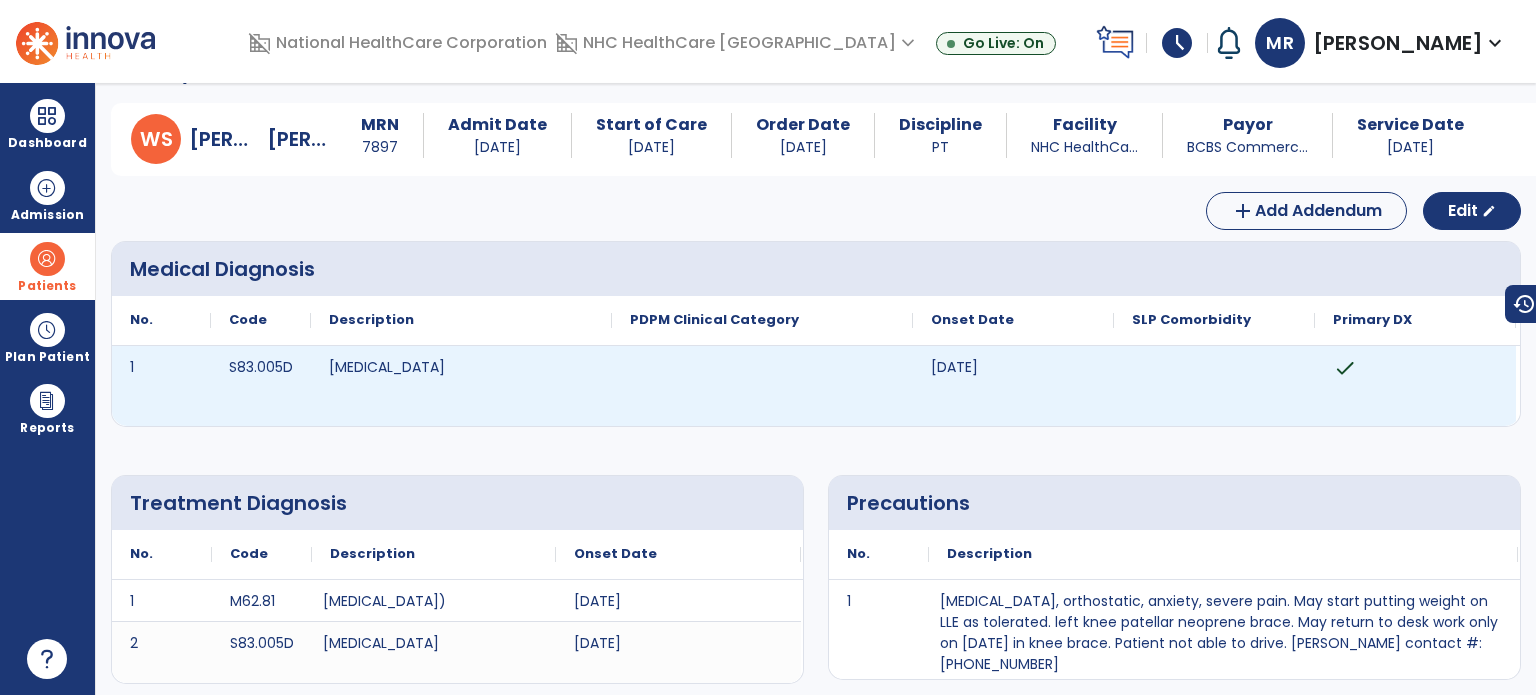 scroll, scrollTop: 0, scrollLeft: 0, axis: both 